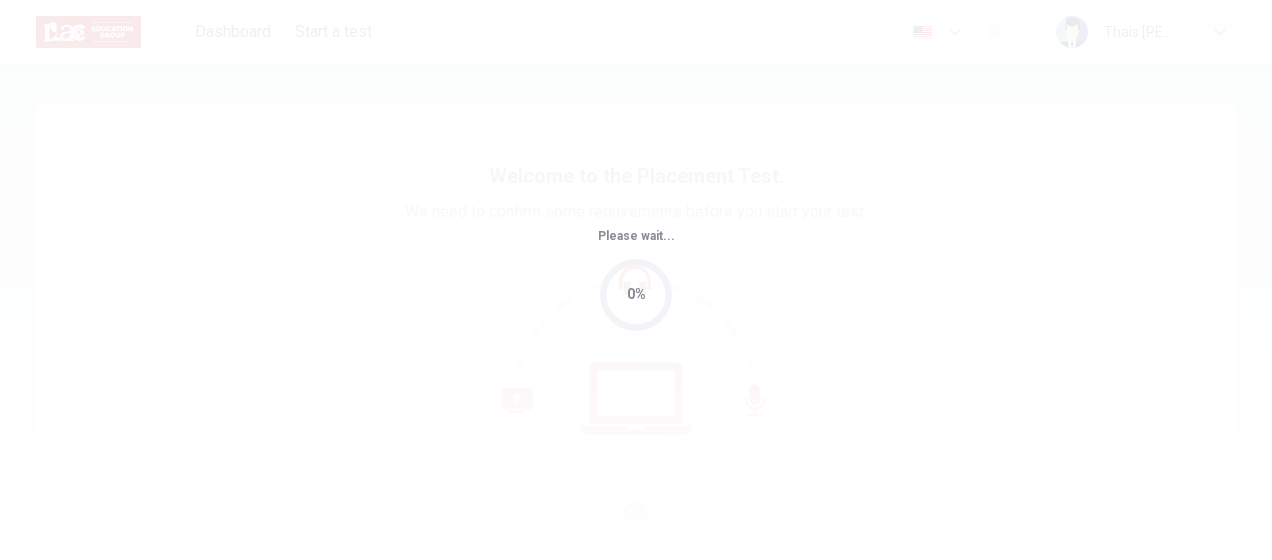 scroll, scrollTop: 0, scrollLeft: 0, axis: both 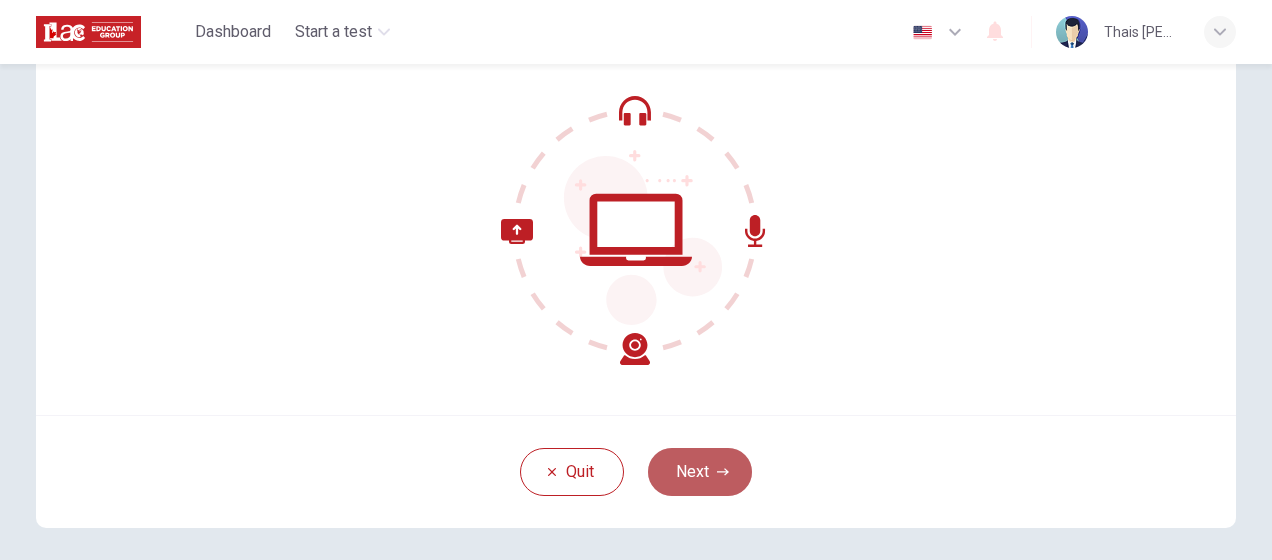 click on "Next" at bounding box center (700, 472) 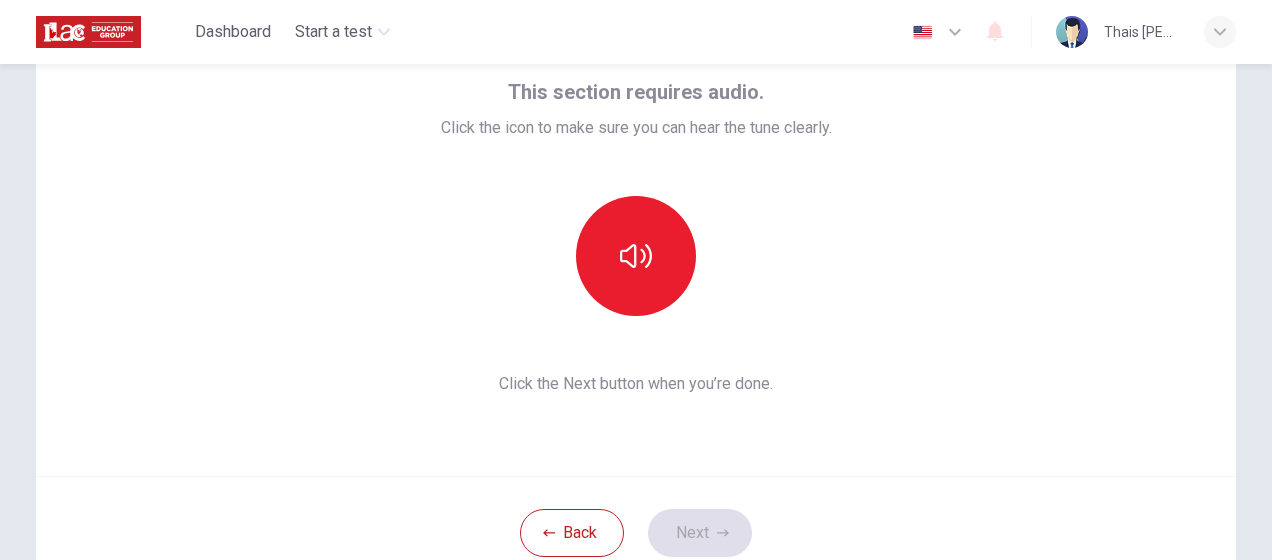 scroll, scrollTop: 109, scrollLeft: 0, axis: vertical 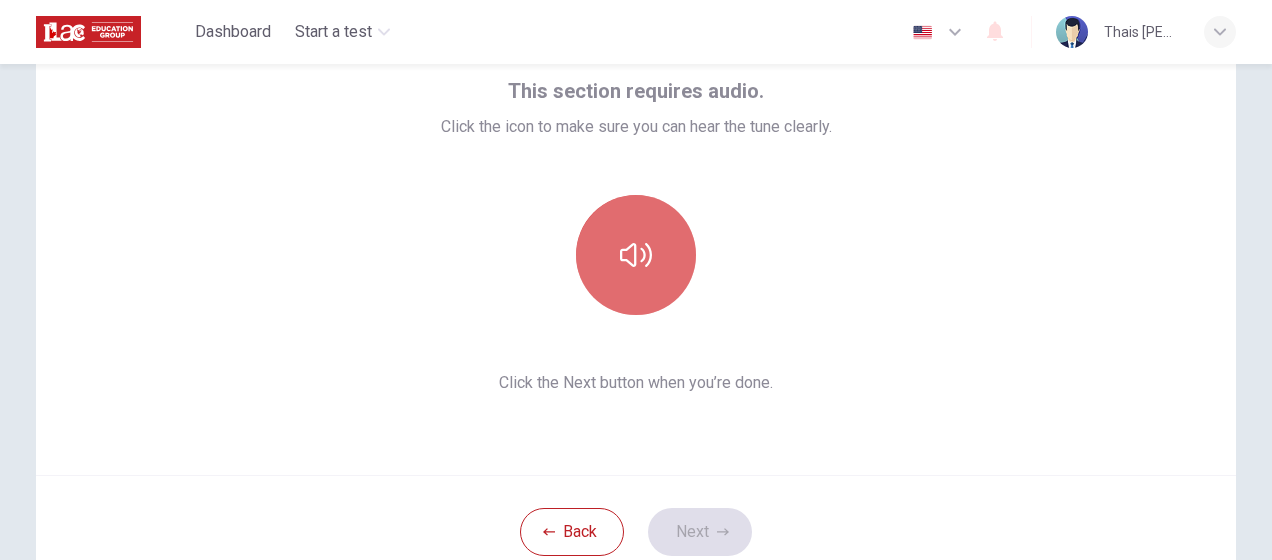 click at bounding box center (636, 255) 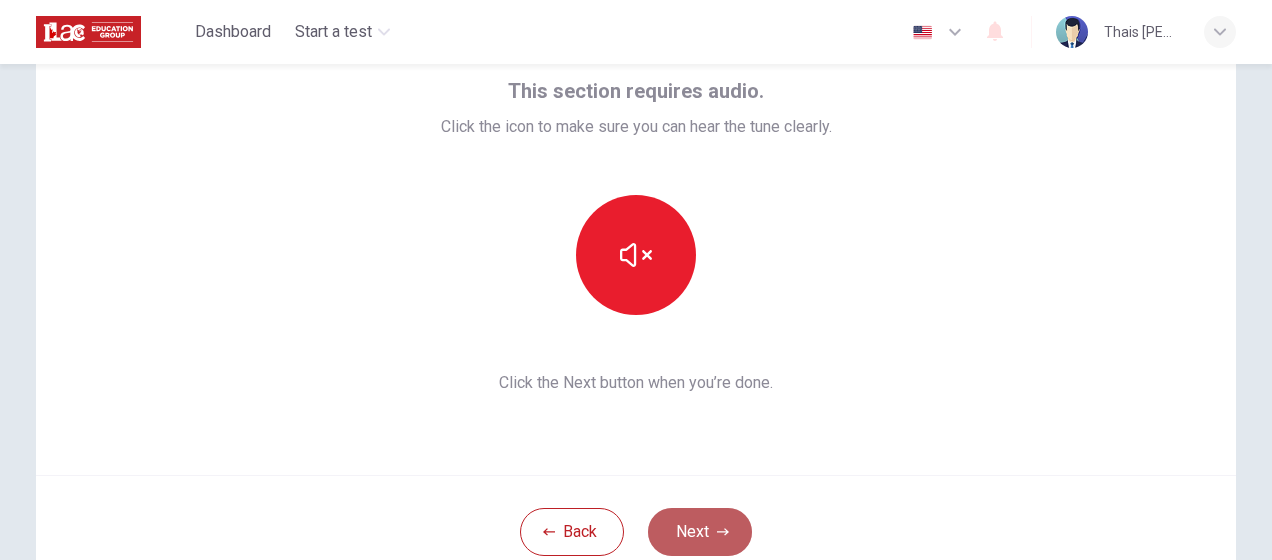click on "Next" at bounding box center (700, 532) 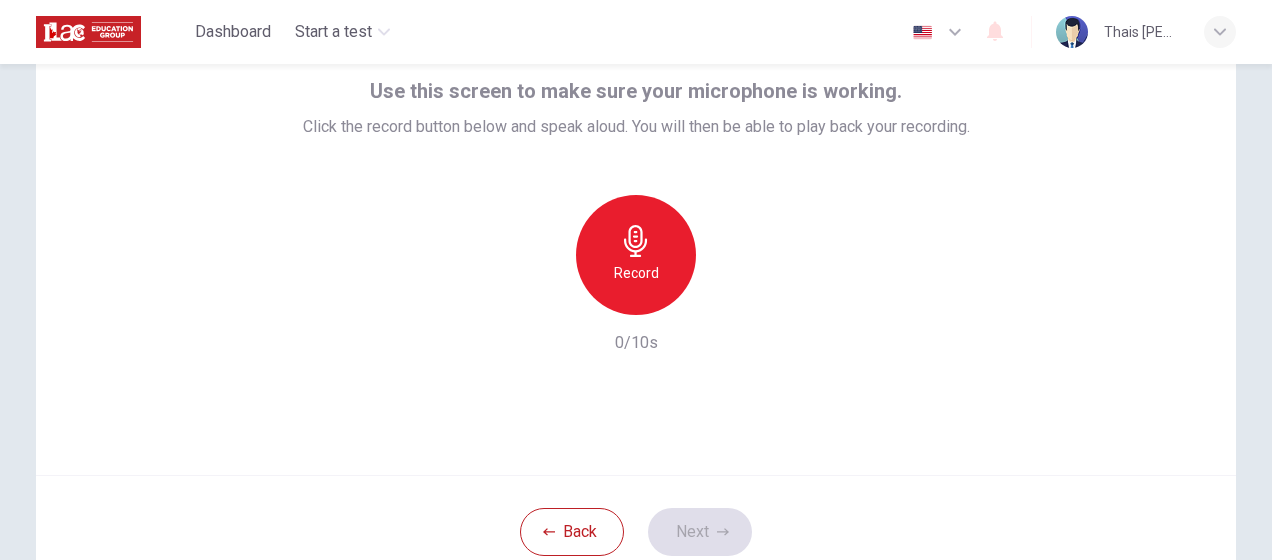 click 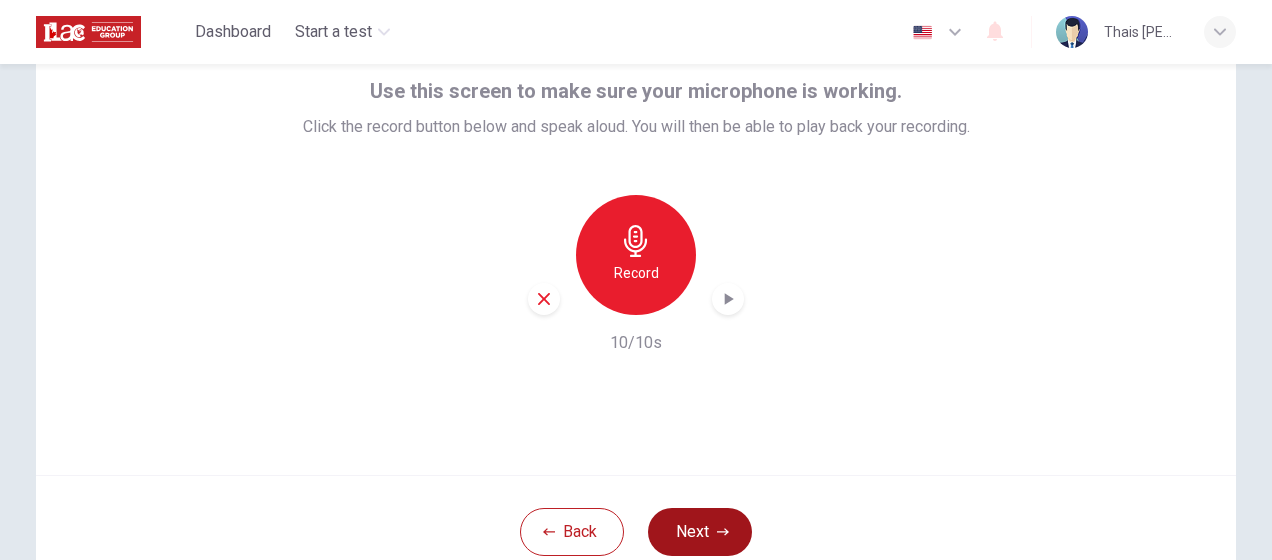 click on "Next" at bounding box center (700, 532) 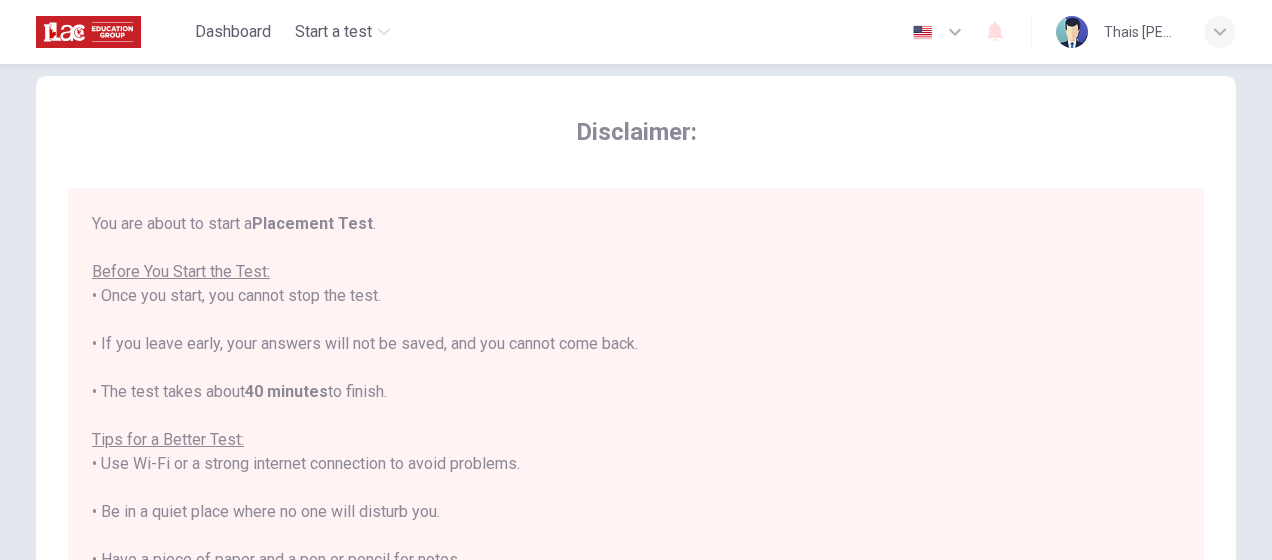 scroll, scrollTop: 29, scrollLeft: 0, axis: vertical 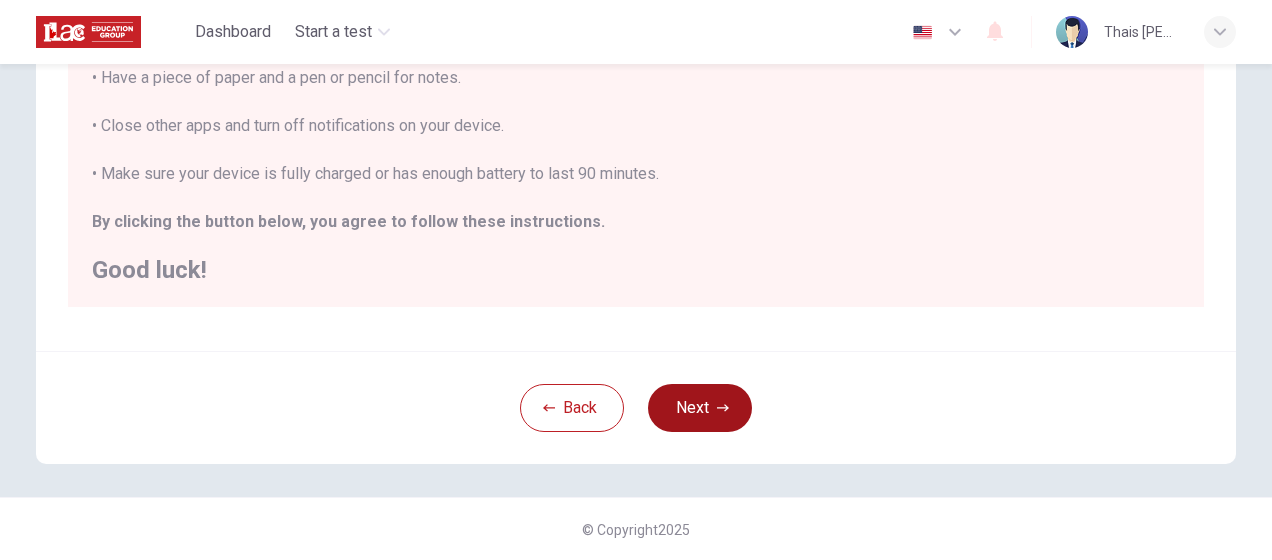 click on "Next" at bounding box center (700, 408) 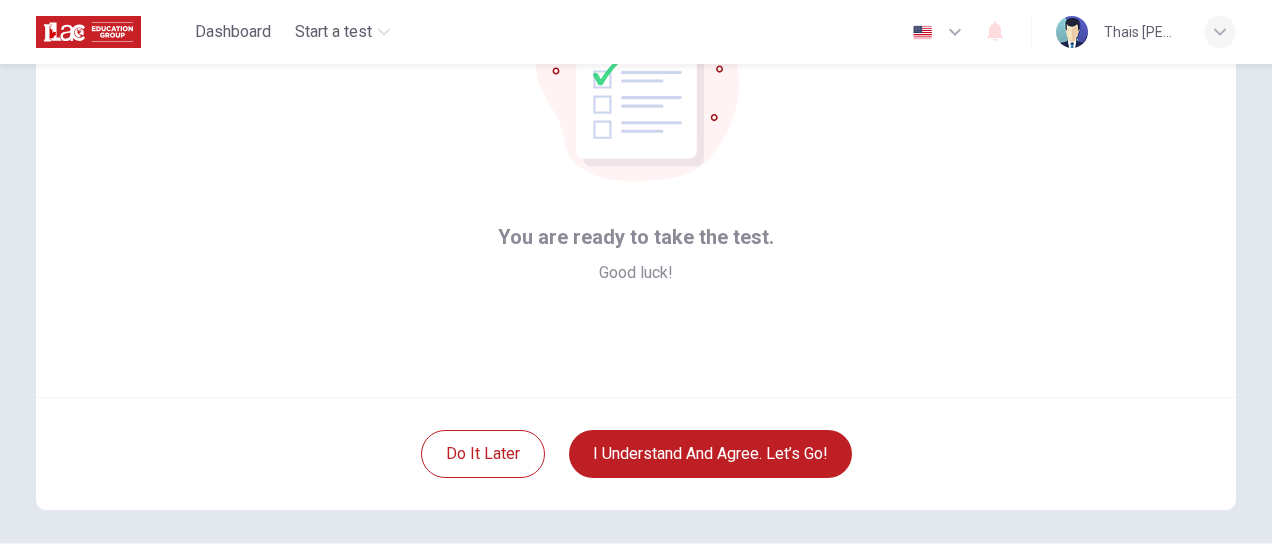 scroll, scrollTop: 189, scrollLeft: 0, axis: vertical 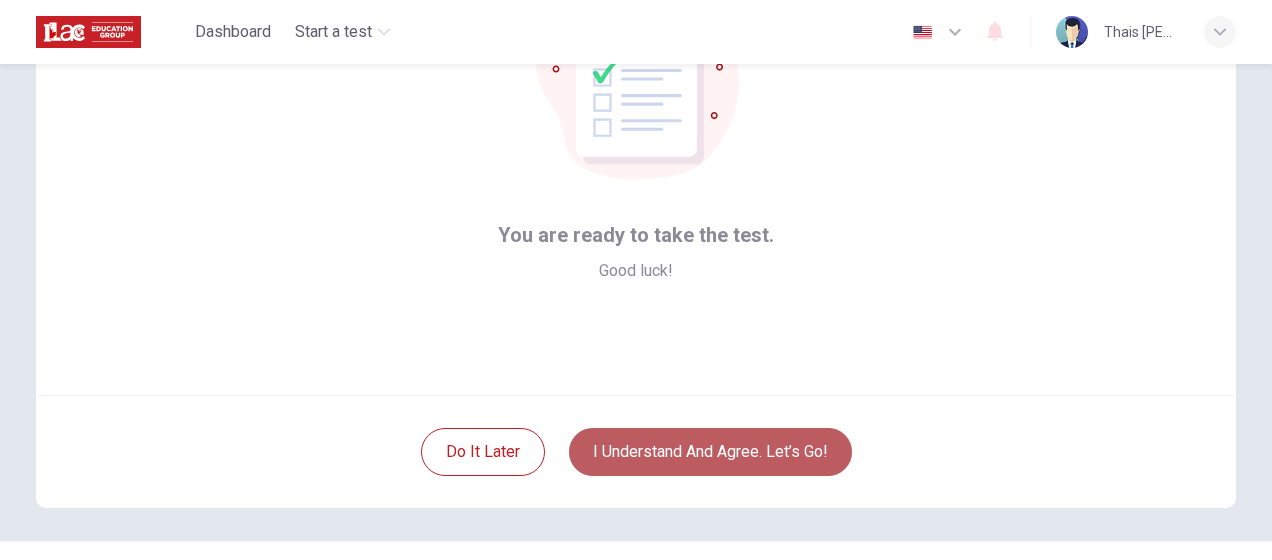 click on "I understand and agree. Let’s go!" at bounding box center (710, 452) 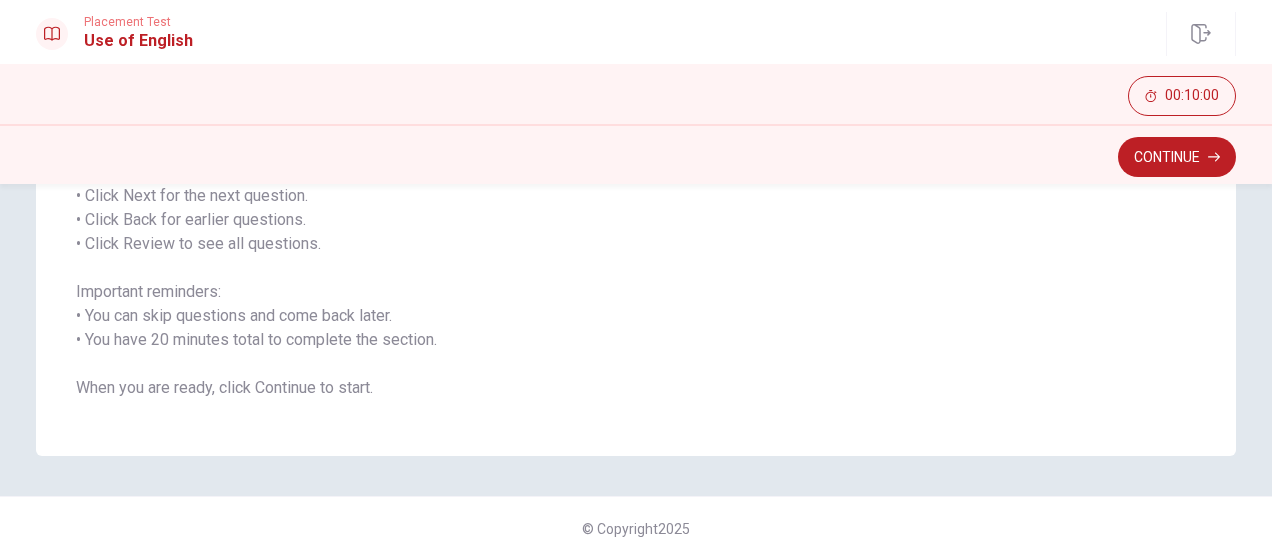 scroll, scrollTop: 0, scrollLeft: 0, axis: both 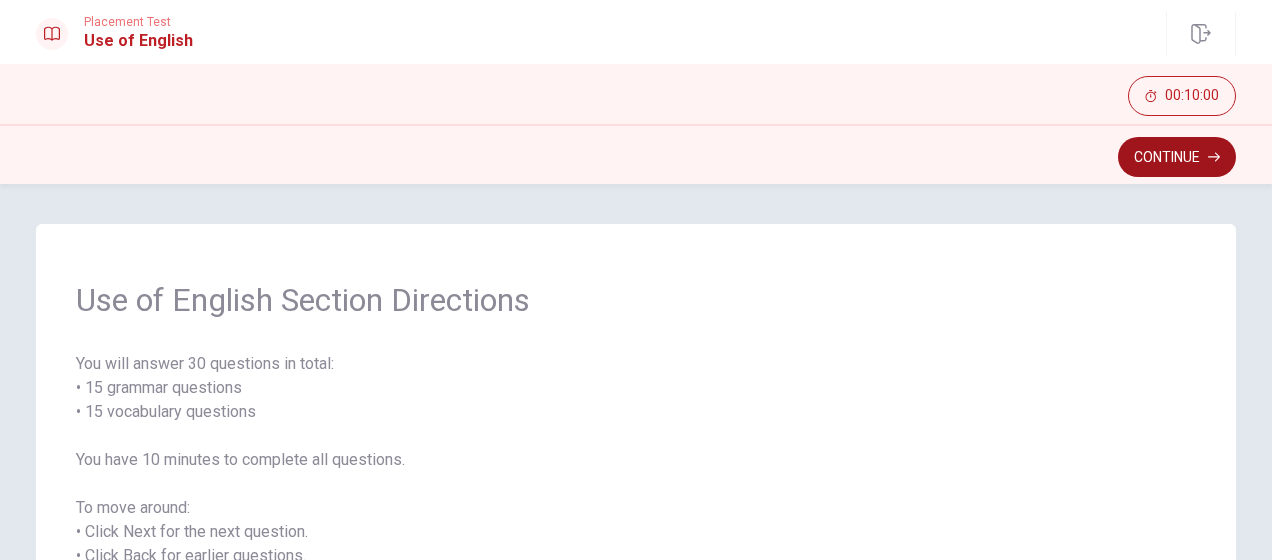 click on "Continue" at bounding box center [1177, 157] 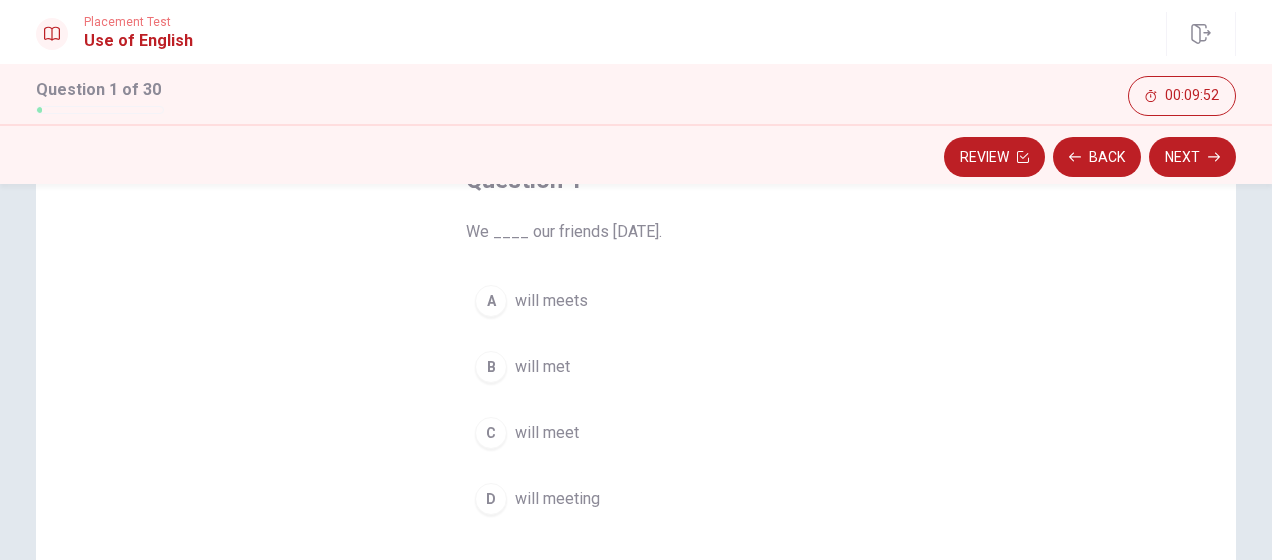 scroll, scrollTop: 143, scrollLeft: 0, axis: vertical 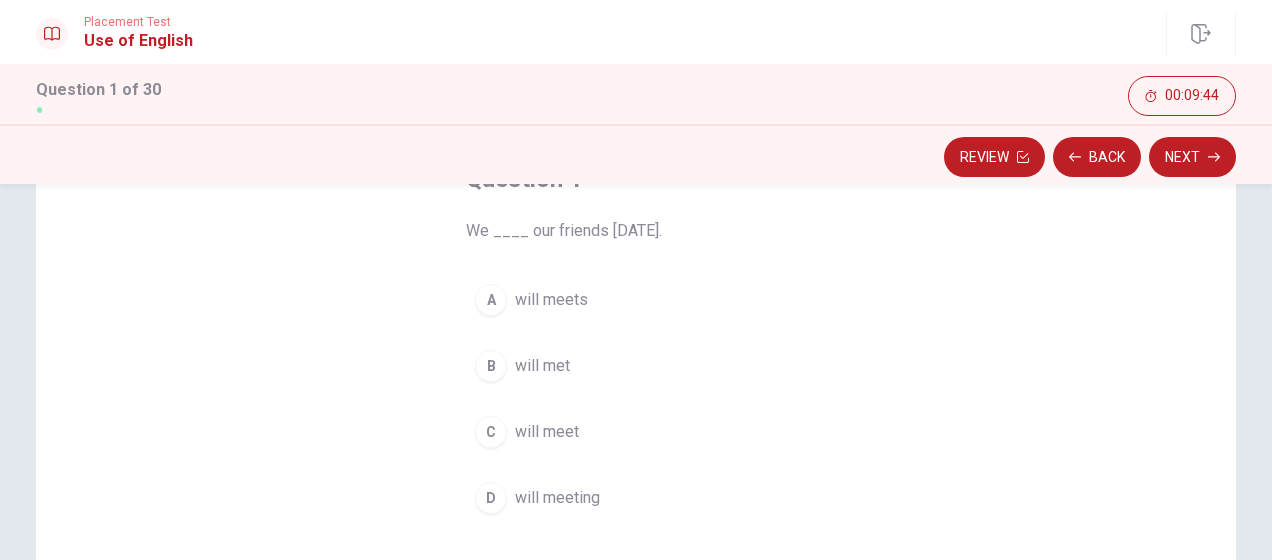 click on "will meet" at bounding box center (547, 432) 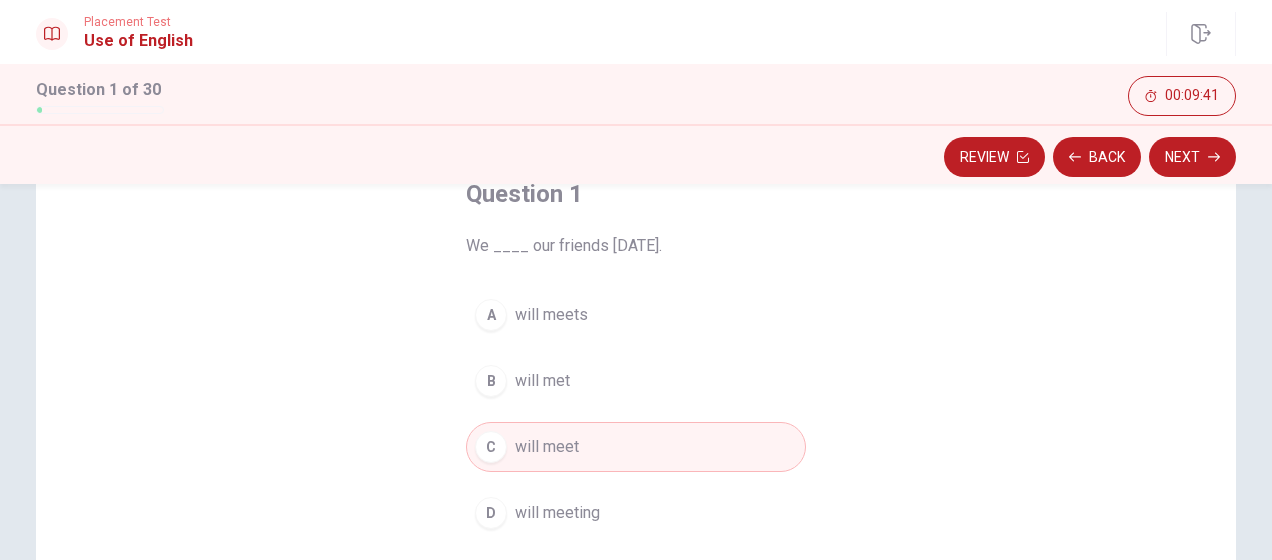 scroll, scrollTop: 113, scrollLeft: 0, axis: vertical 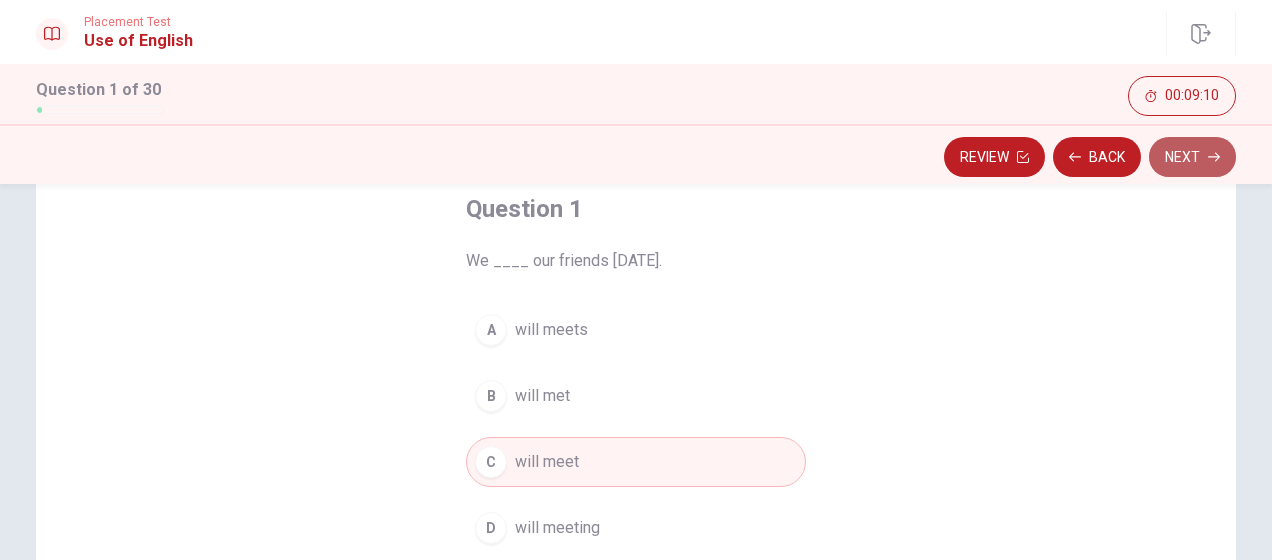 click on "Next" at bounding box center [1192, 157] 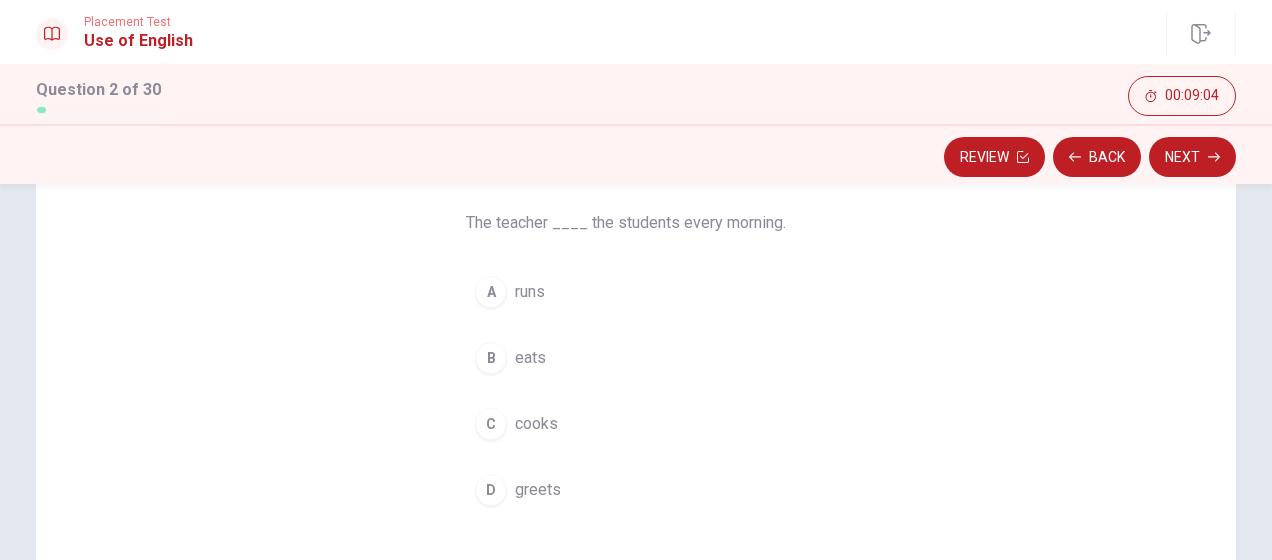 scroll, scrollTop: 155, scrollLeft: 0, axis: vertical 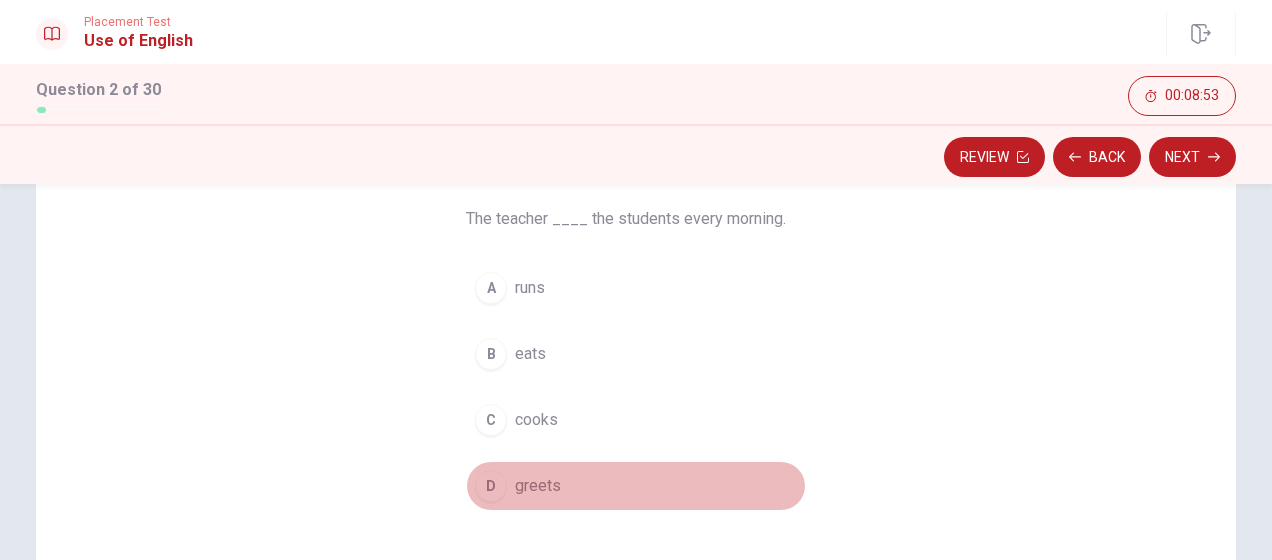 click on "D" at bounding box center [491, 486] 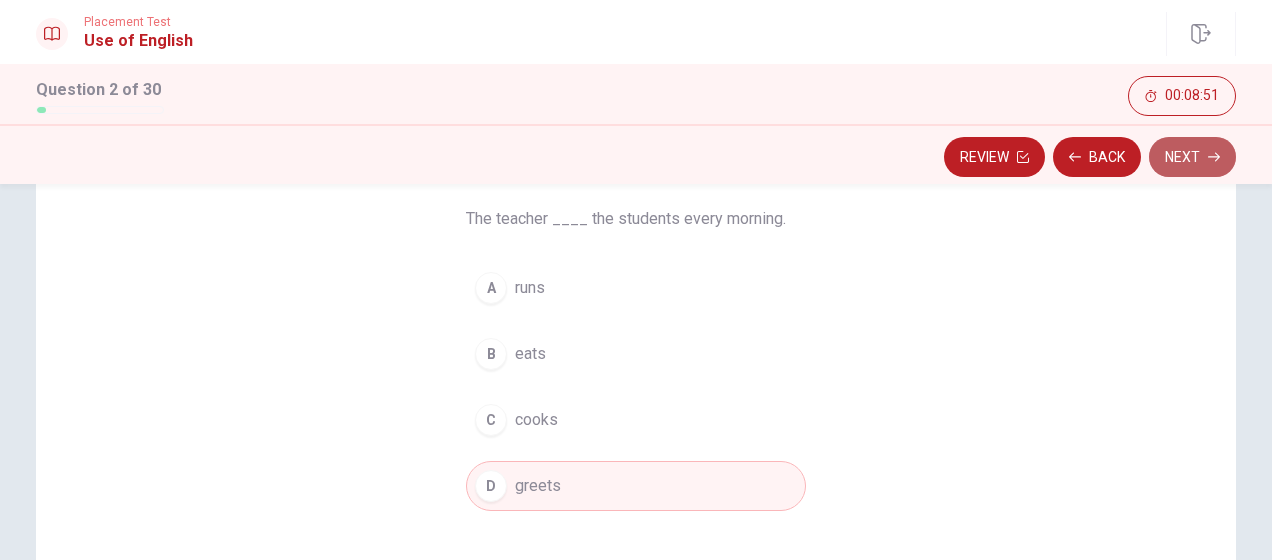click on "Next" at bounding box center [1192, 157] 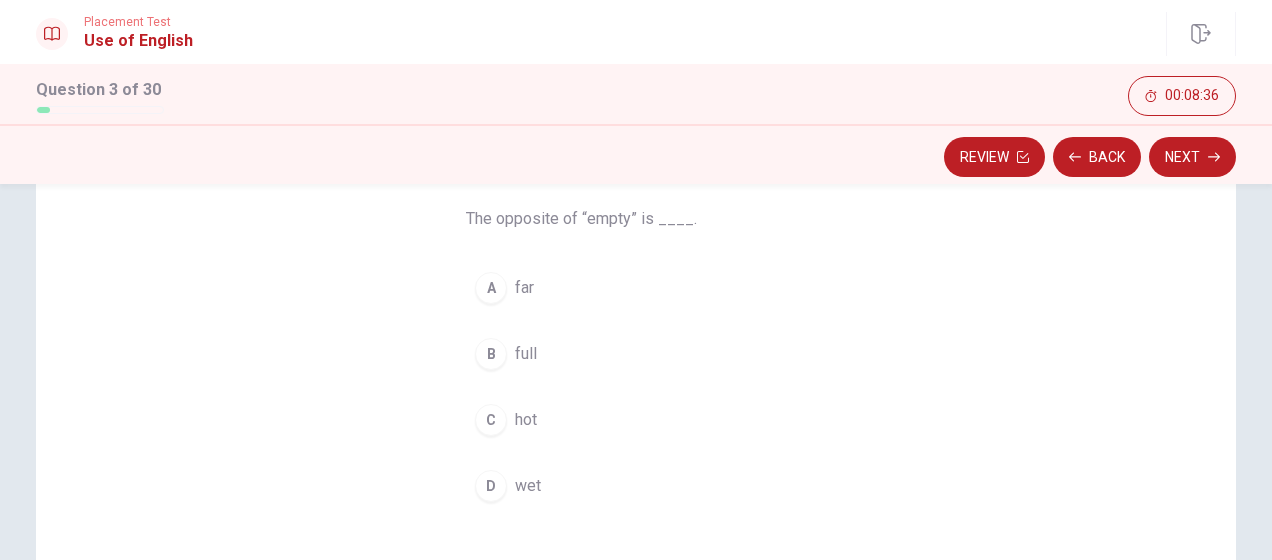 click on "B full" at bounding box center [636, 354] 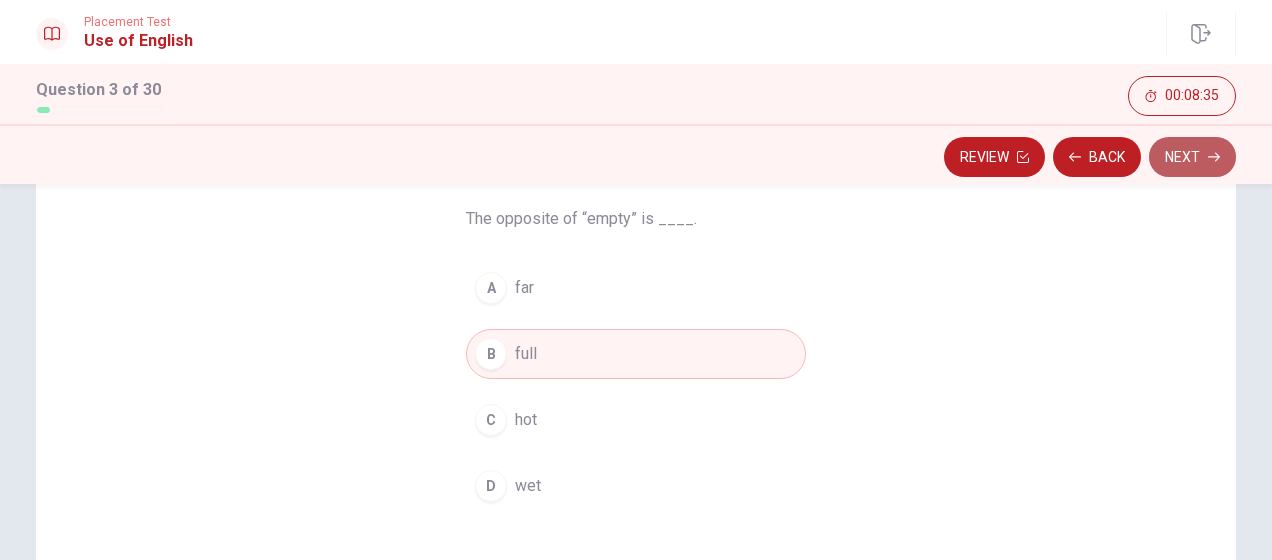 click 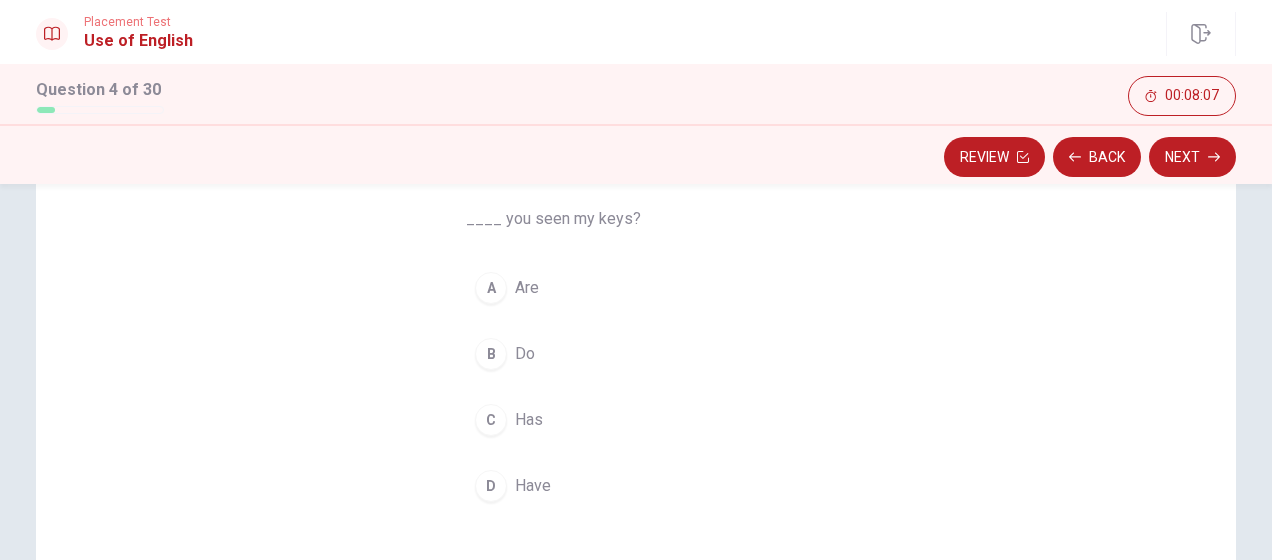 click on "B" at bounding box center [491, 354] 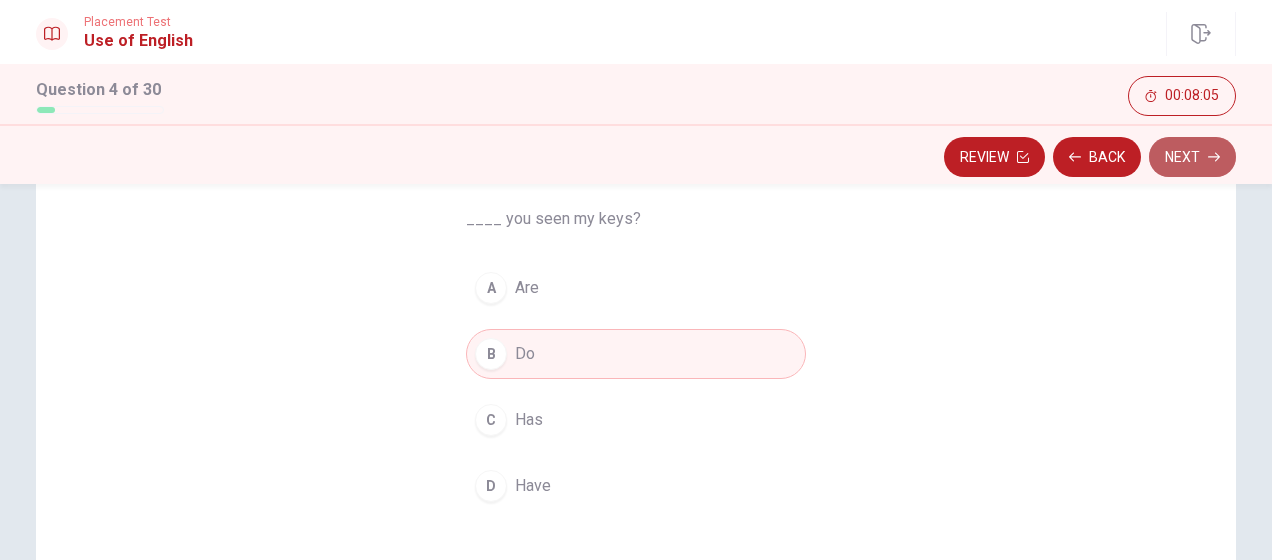 click on "Next" at bounding box center [1192, 157] 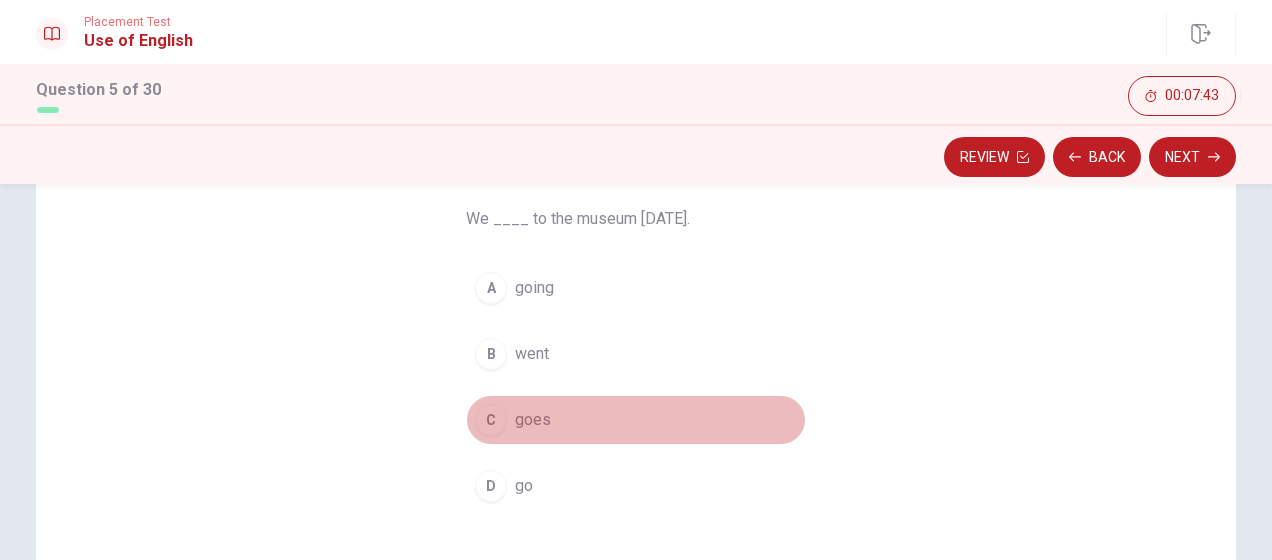 click on "C goes" at bounding box center (636, 420) 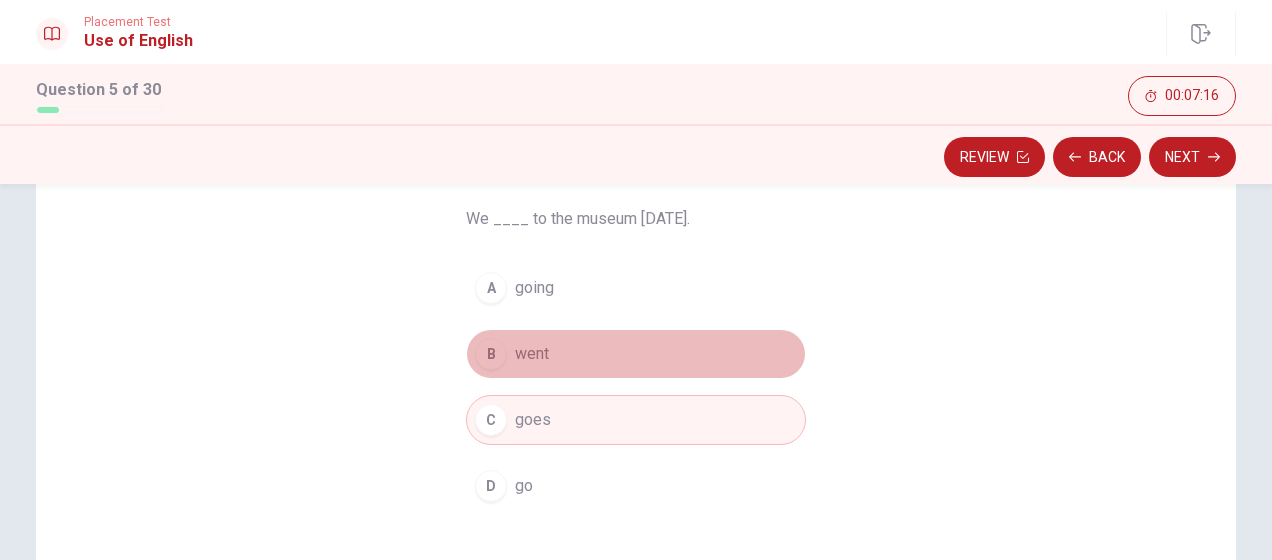 click on "B went" at bounding box center (636, 354) 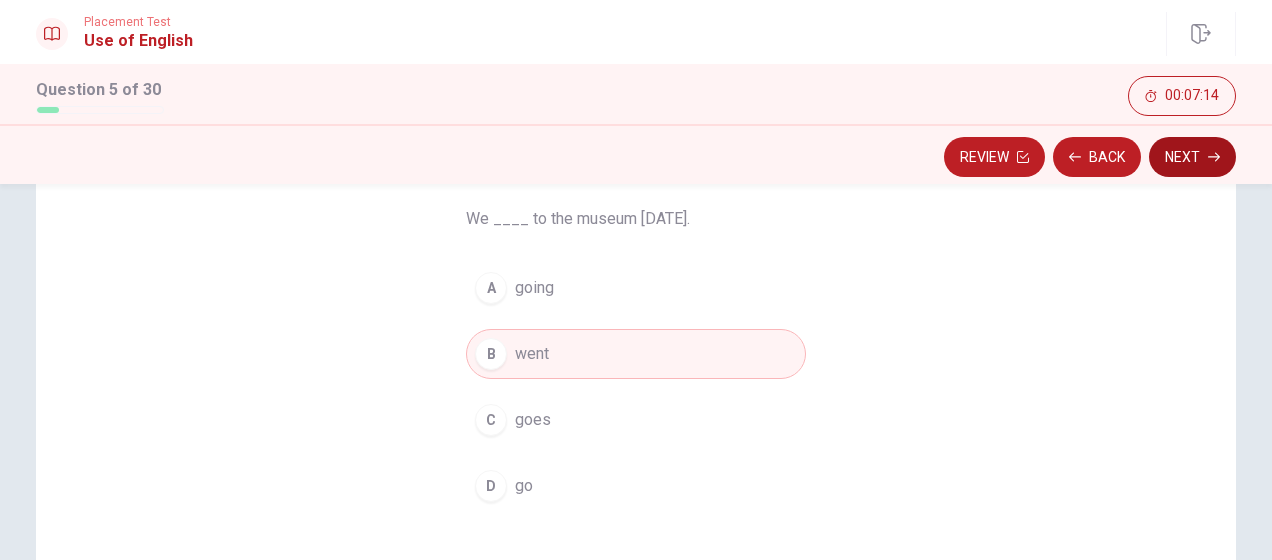 click 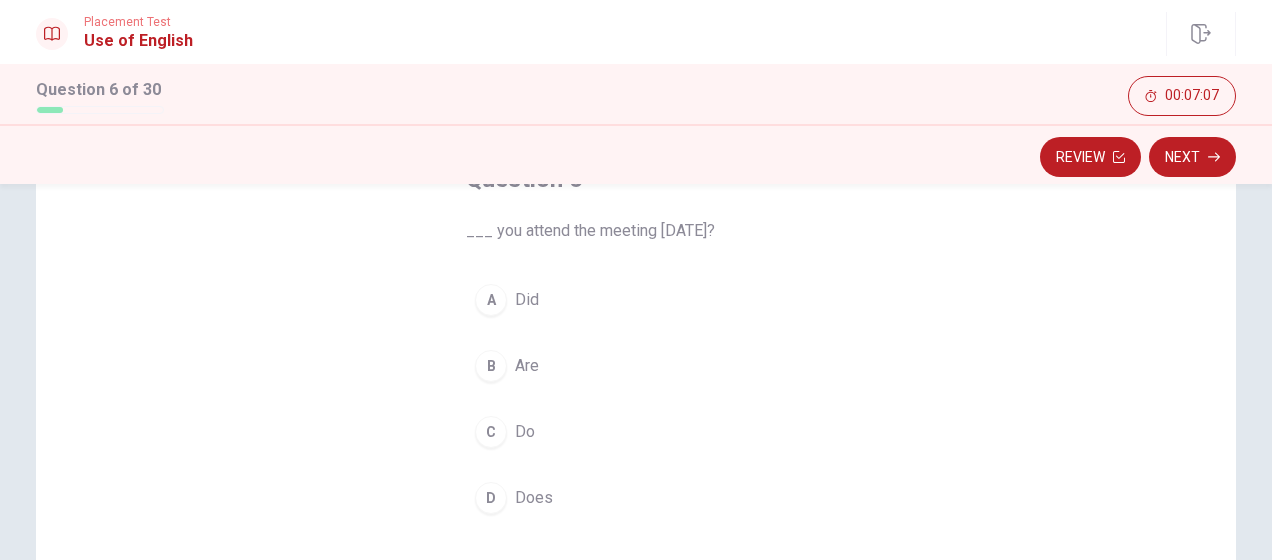 scroll, scrollTop: 144, scrollLeft: 0, axis: vertical 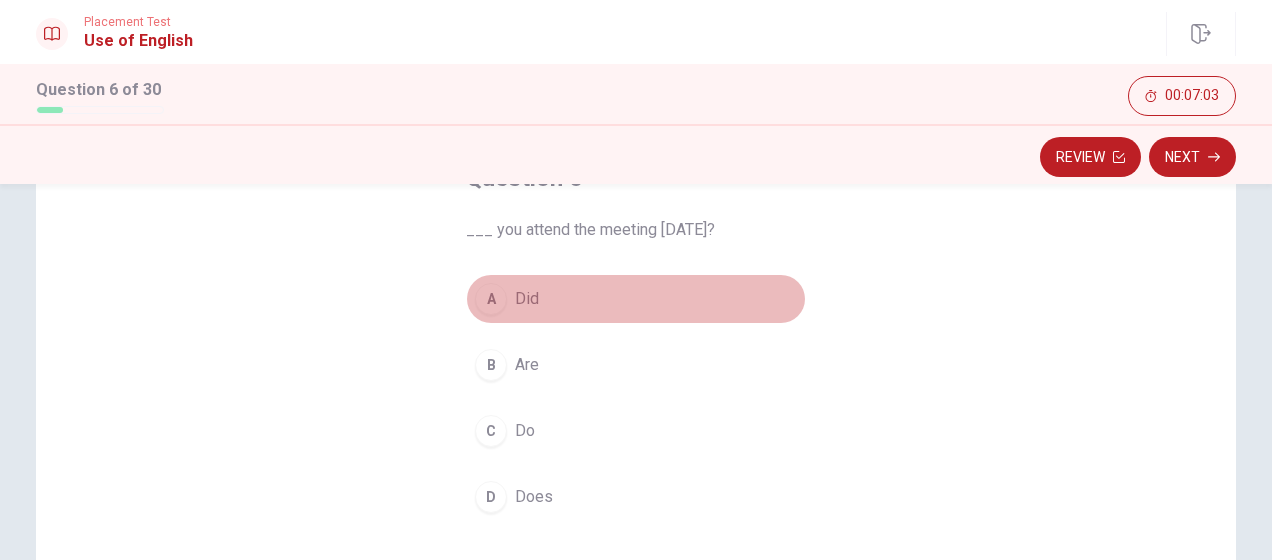 click on "A Did" at bounding box center [636, 299] 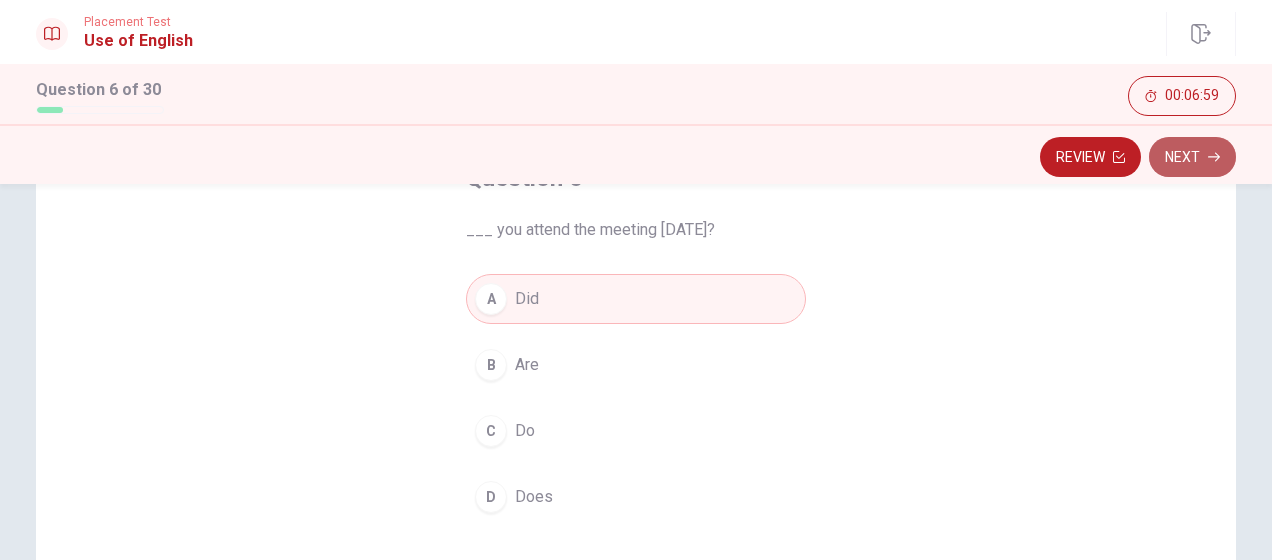 click 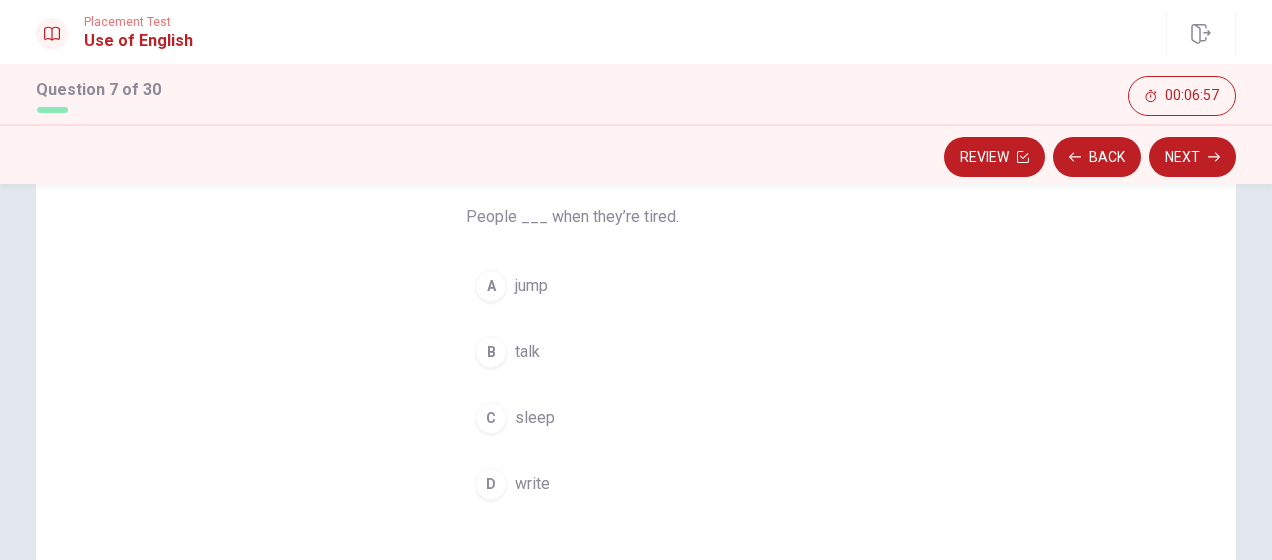 scroll, scrollTop: 158, scrollLeft: 0, axis: vertical 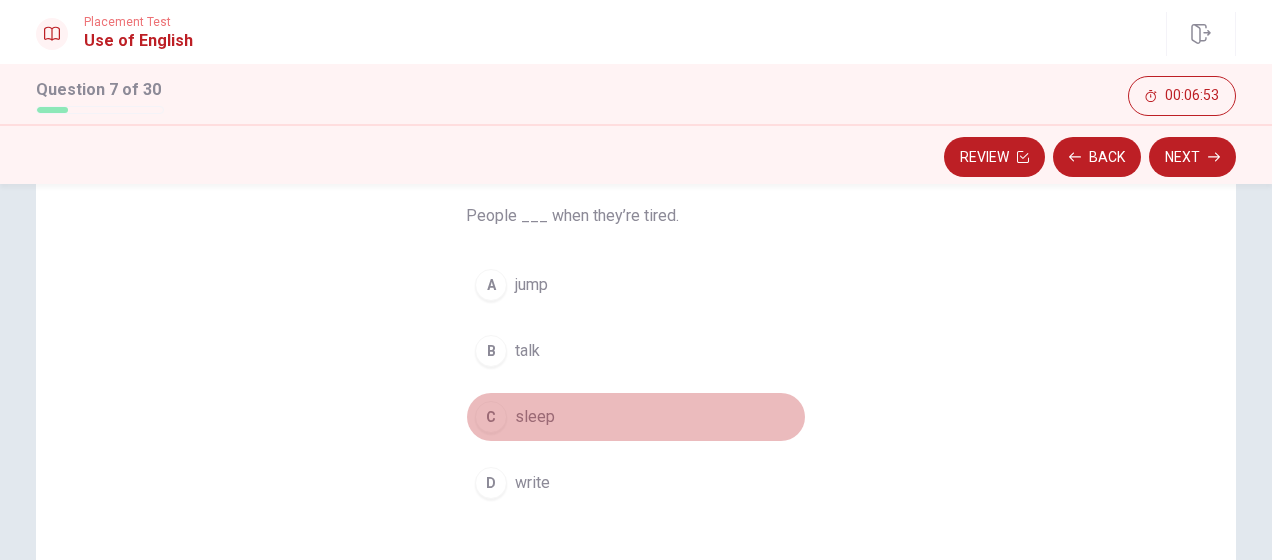 click on "sleep" at bounding box center (535, 417) 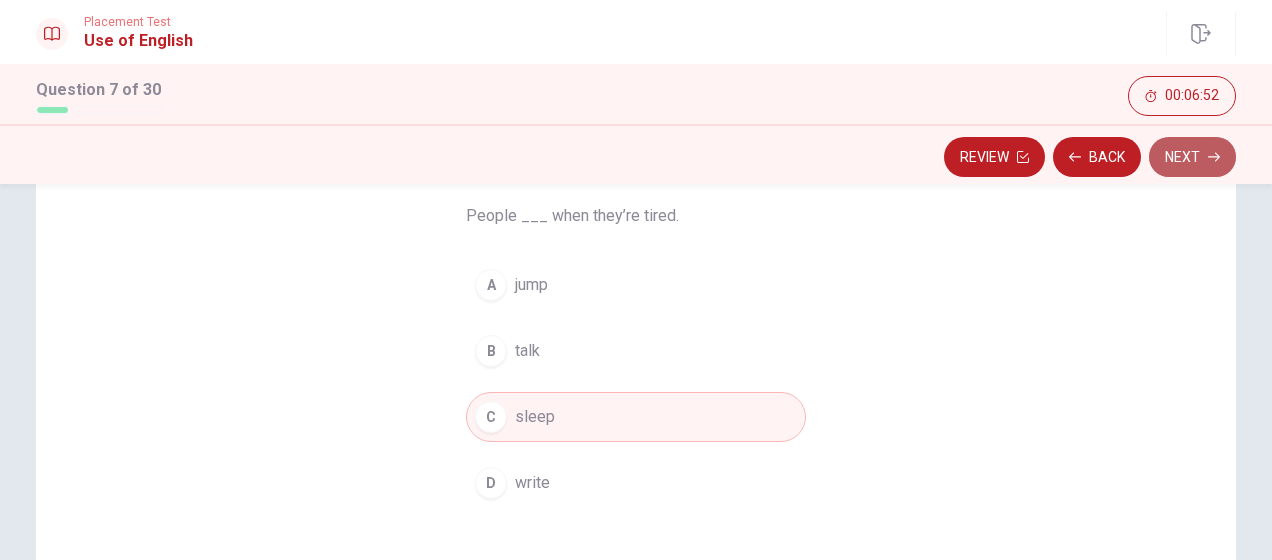 click on "Next" at bounding box center [1192, 157] 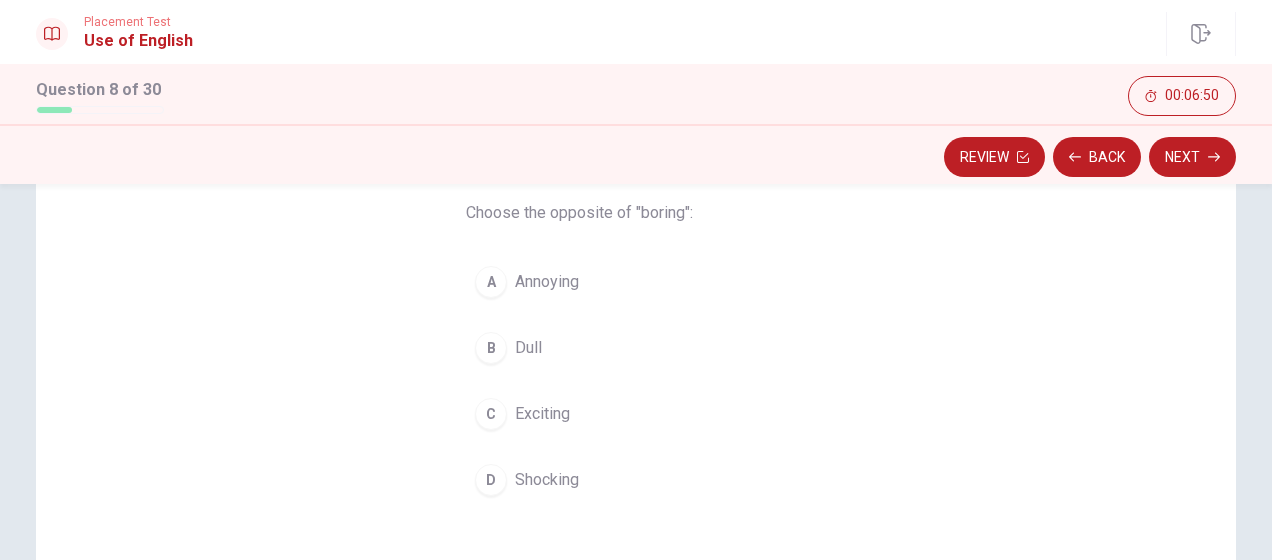 scroll, scrollTop: 163, scrollLeft: 0, axis: vertical 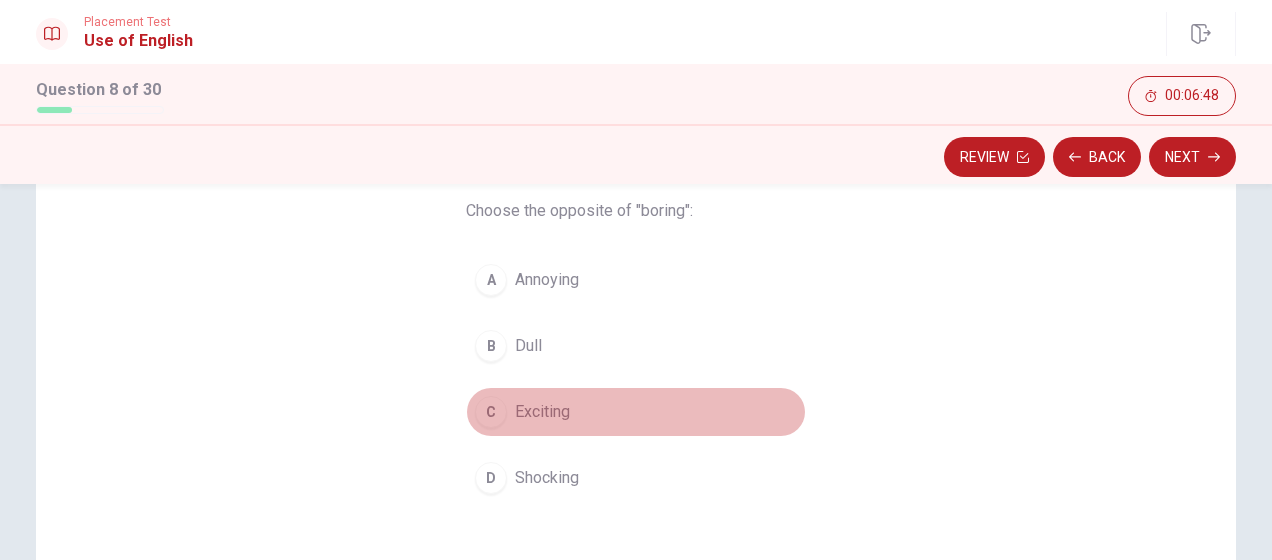 click on "Exciting" at bounding box center (542, 412) 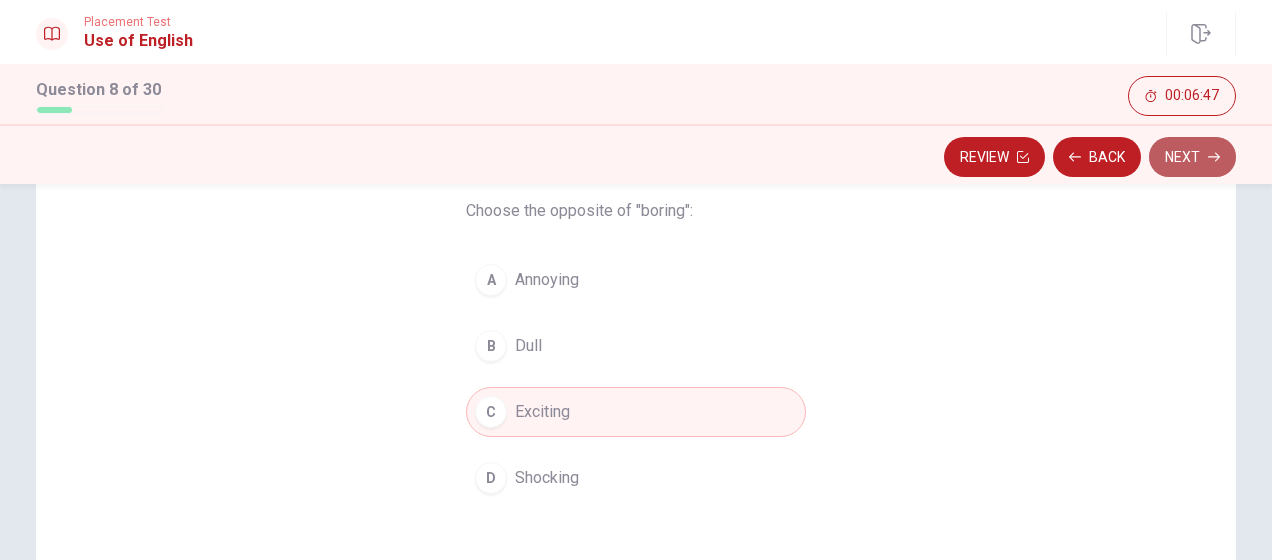 click on "Next" at bounding box center (1192, 157) 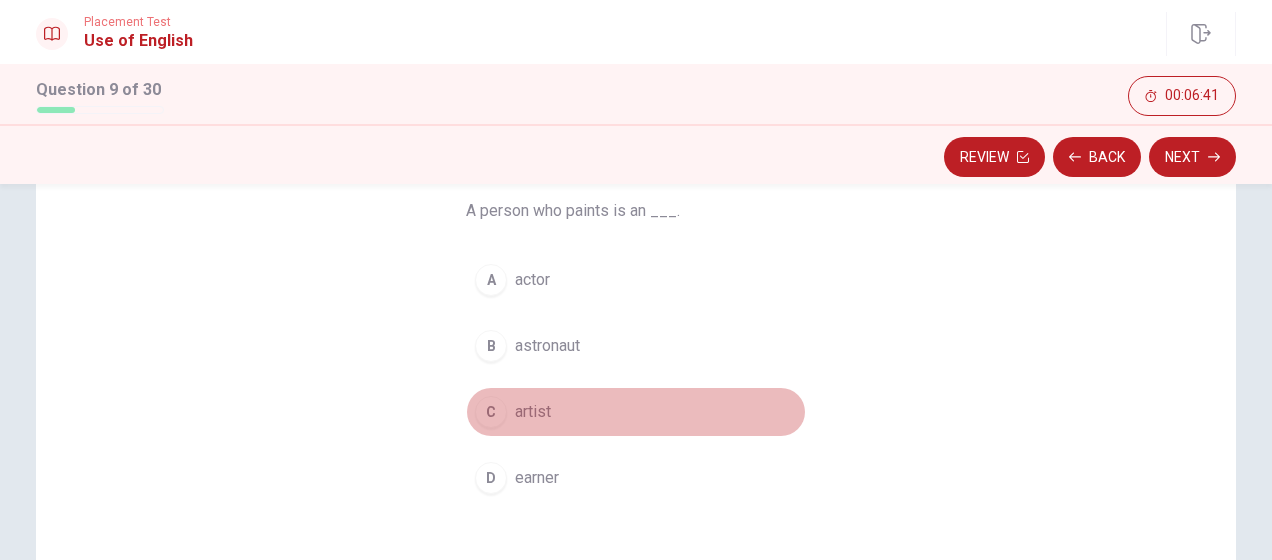 click on "artist" at bounding box center [533, 412] 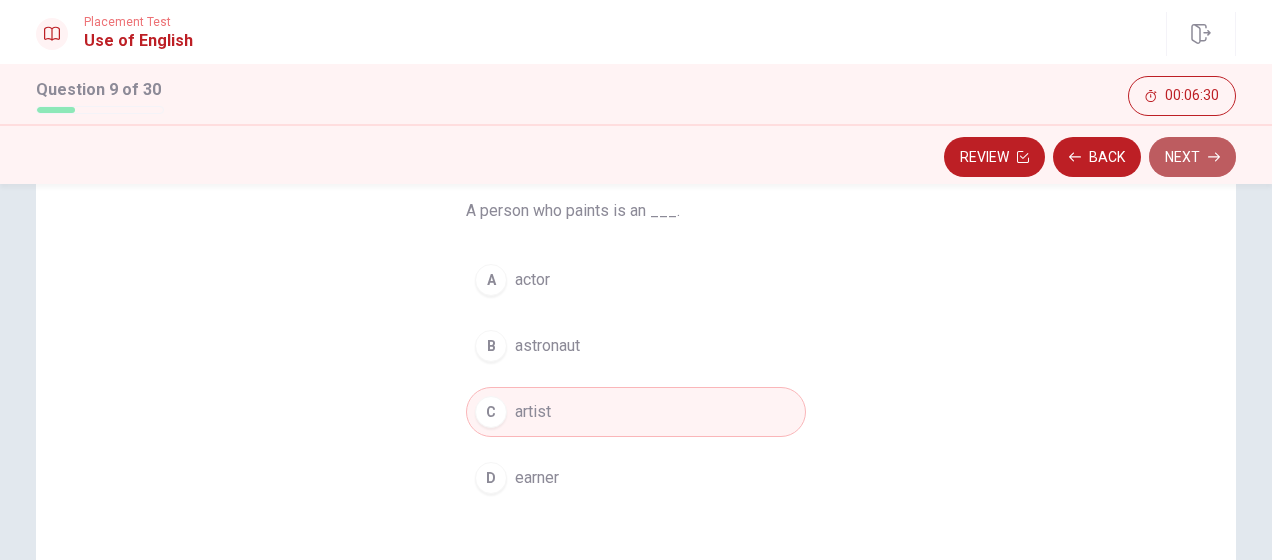 click on "Next" at bounding box center [1192, 157] 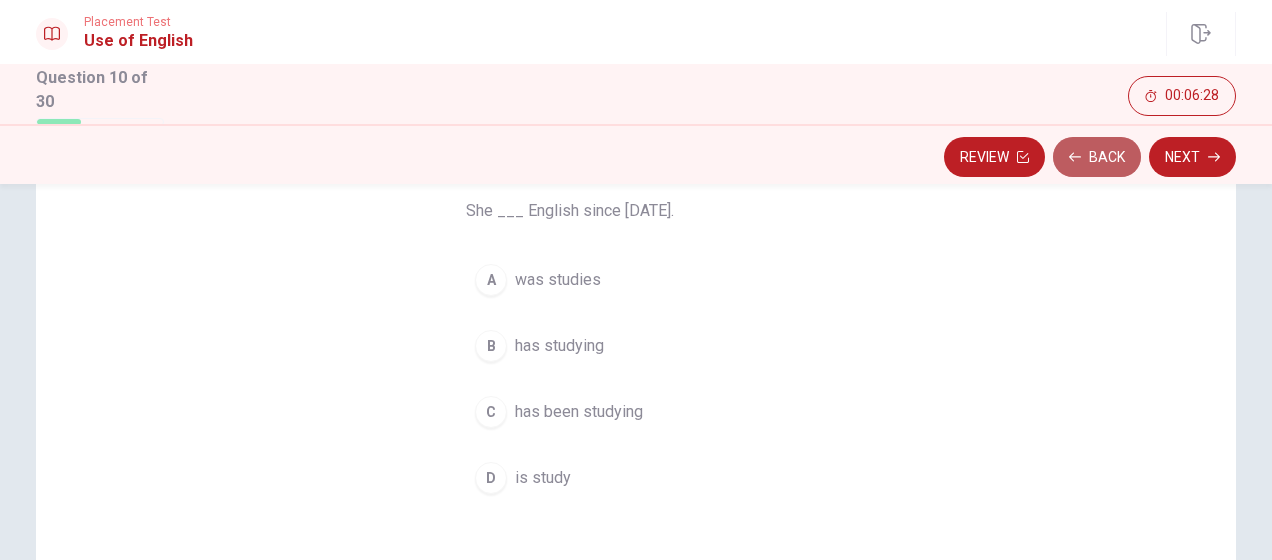 click on "Back" at bounding box center [1097, 157] 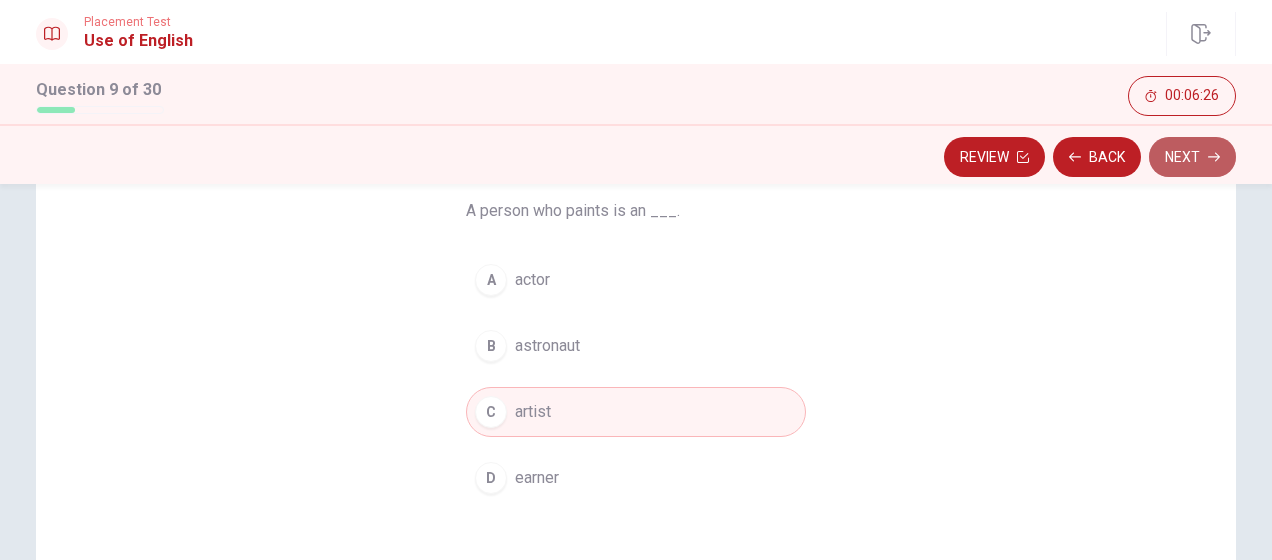 click on "Next" at bounding box center (1192, 157) 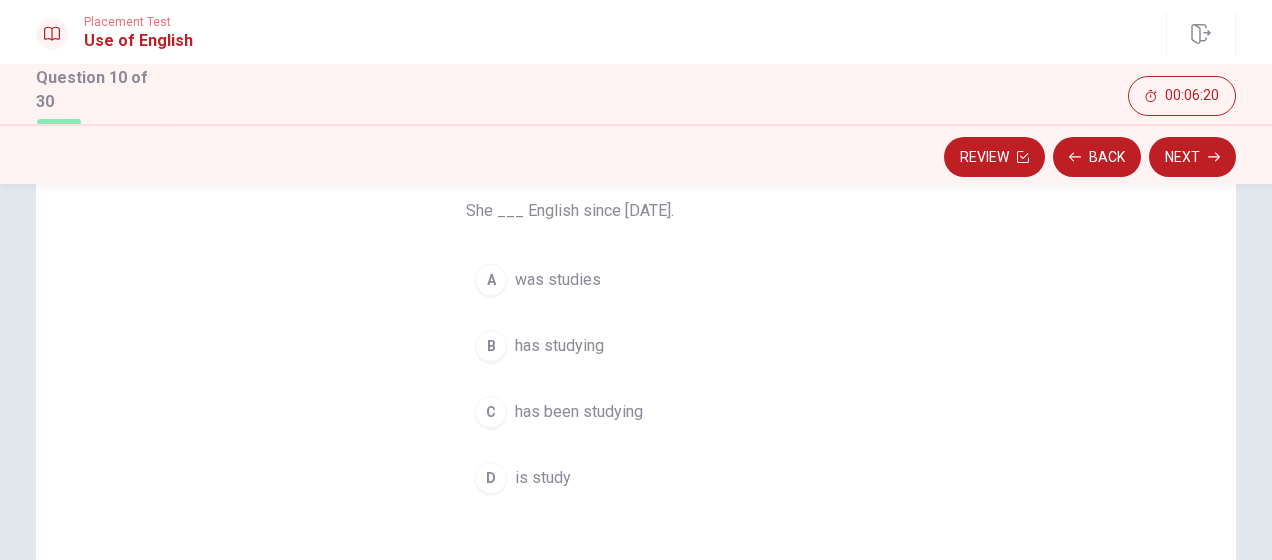 click on "has been studying" at bounding box center [579, 412] 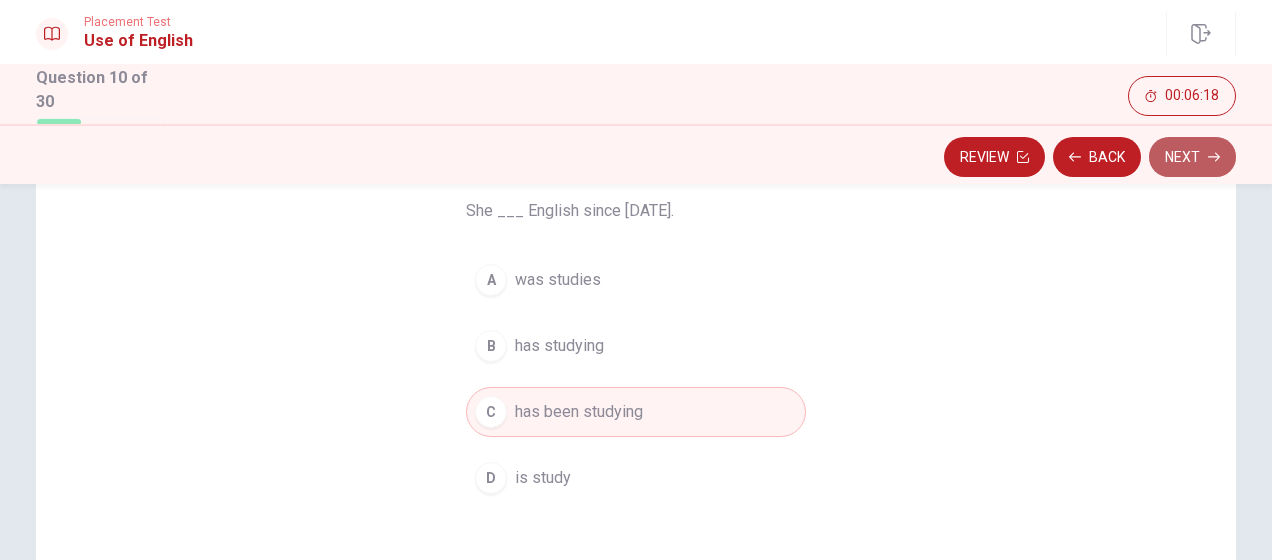 click on "Next" at bounding box center [1192, 157] 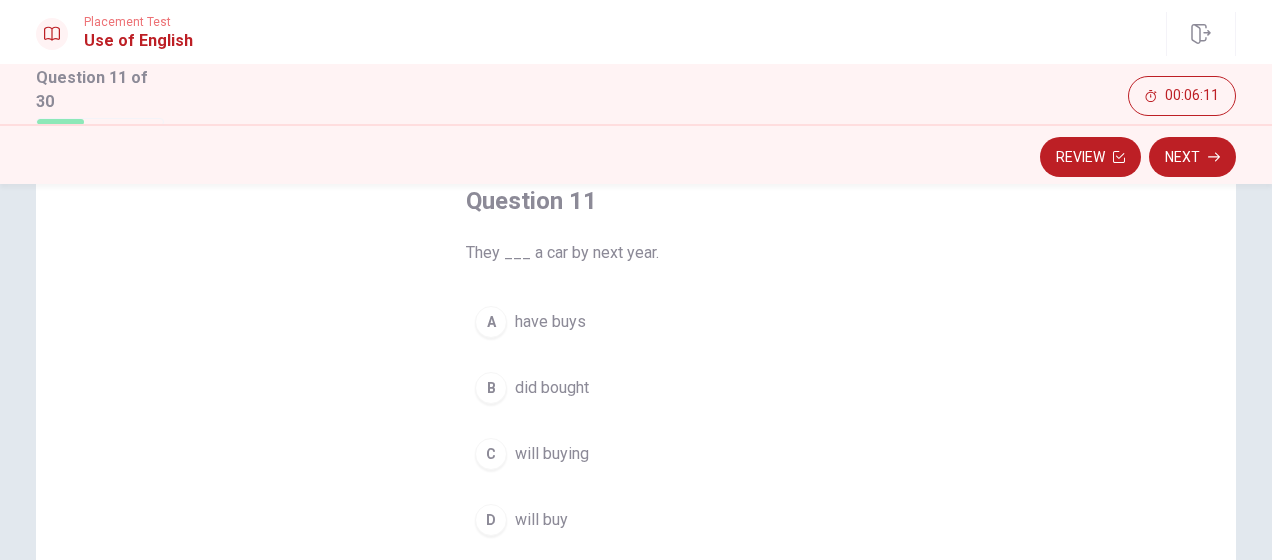 scroll, scrollTop: 122, scrollLeft: 0, axis: vertical 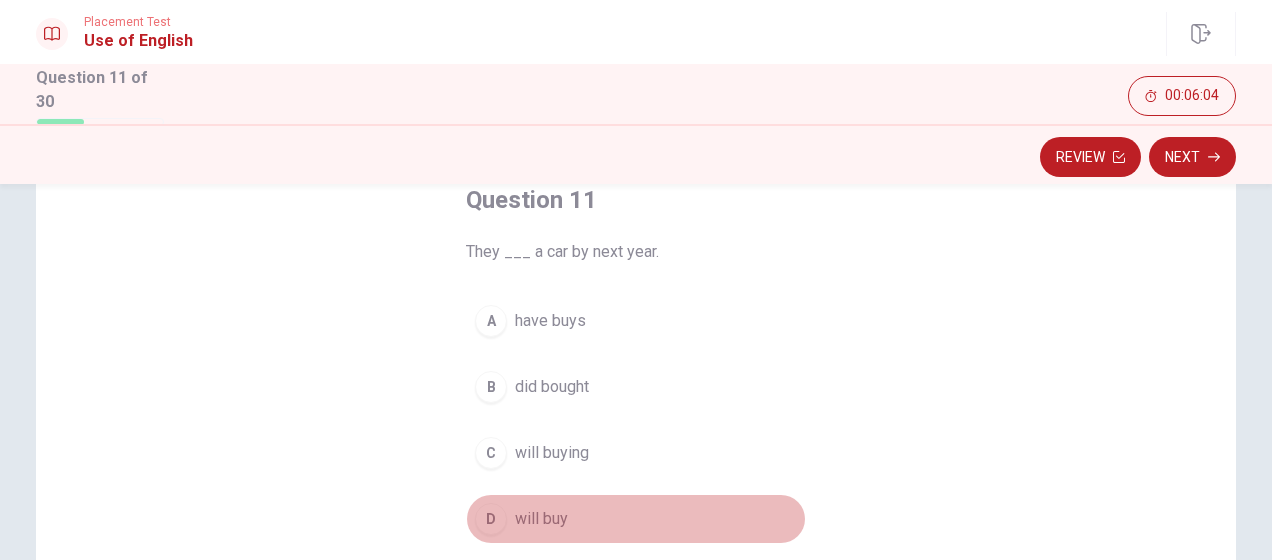 click on "will buy" at bounding box center [541, 519] 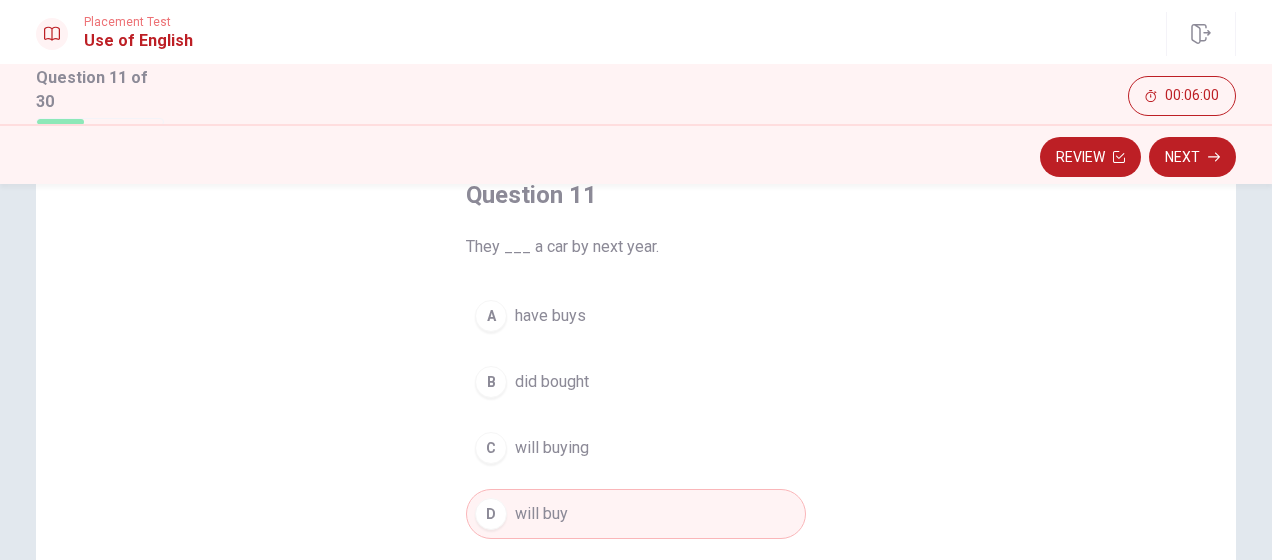 scroll, scrollTop: 128, scrollLeft: 0, axis: vertical 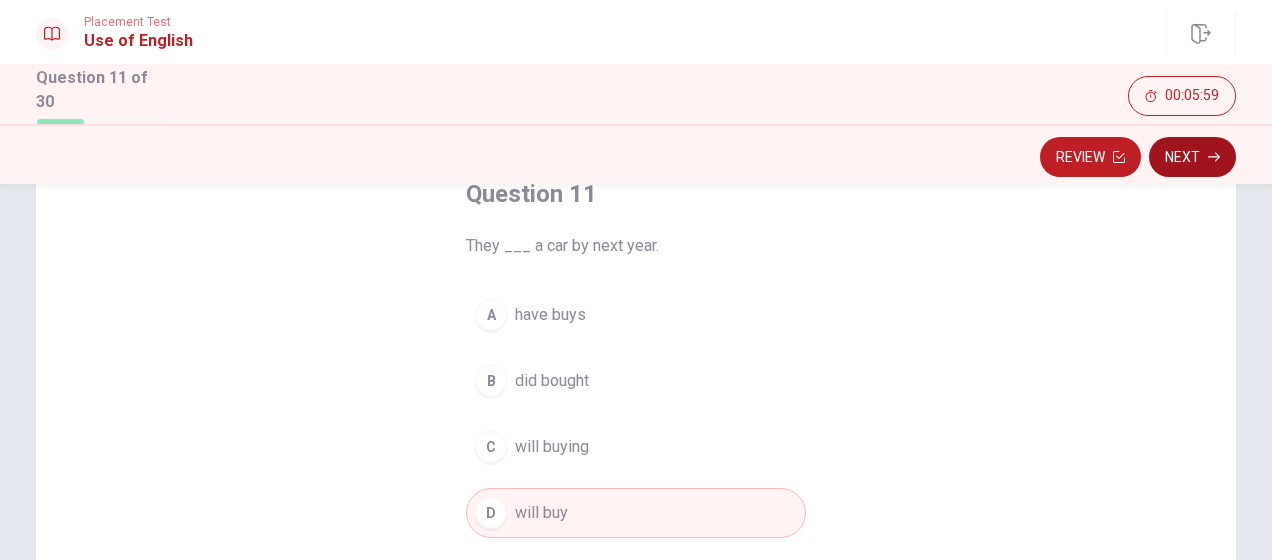 click on "Next" at bounding box center (1192, 157) 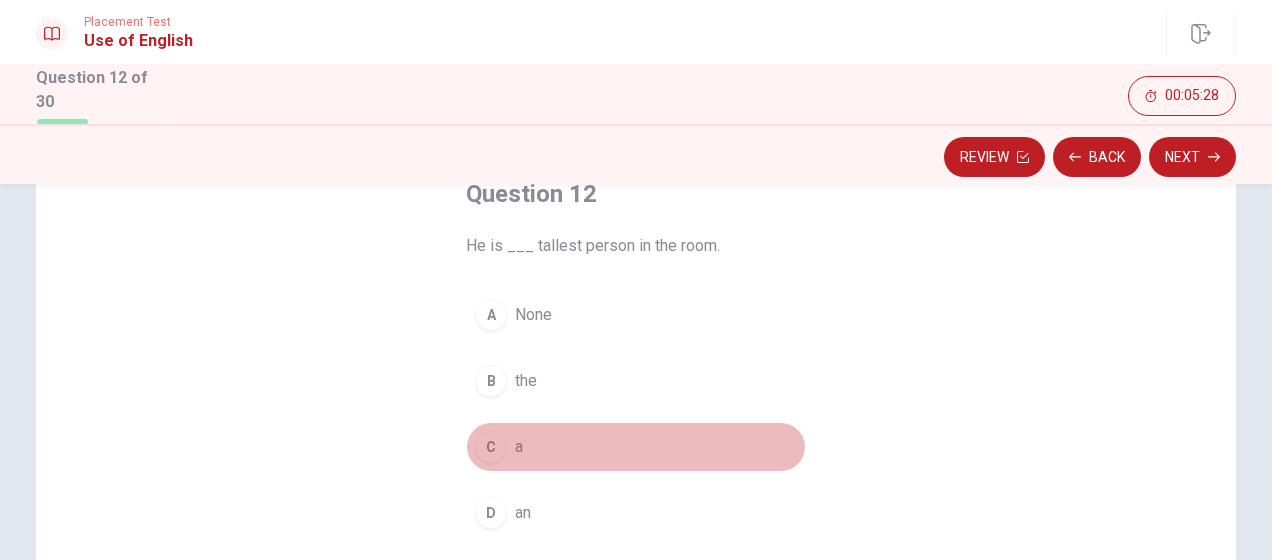 click on "C" at bounding box center (491, 447) 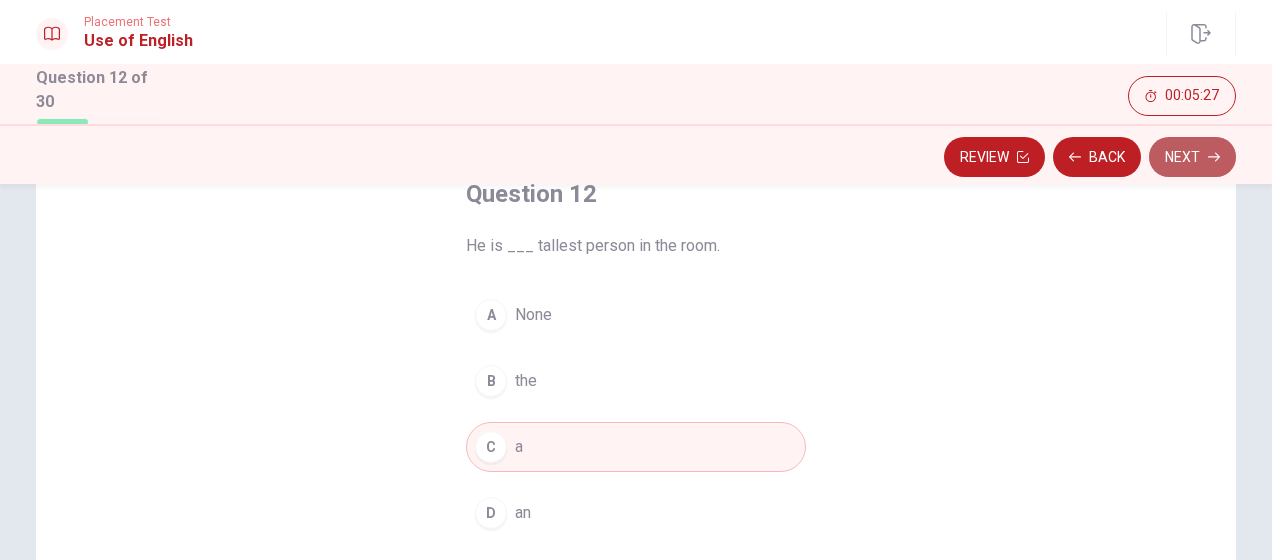 click on "Next" at bounding box center (1192, 157) 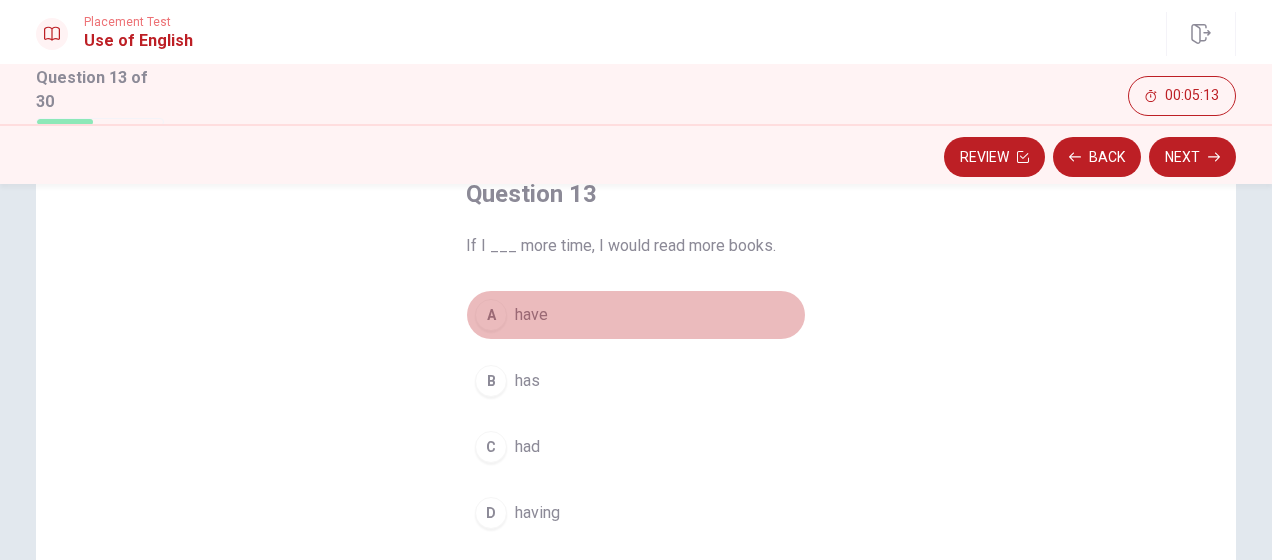 click on "have" at bounding box center (531, 315) 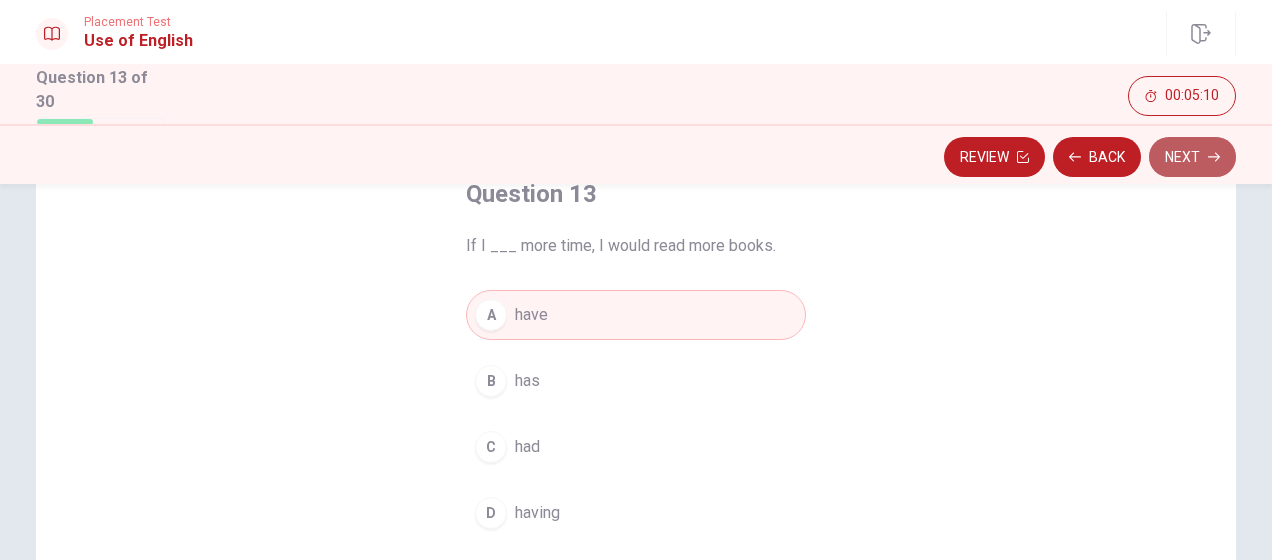 click on "Next" at bounding box center [1192, 157] 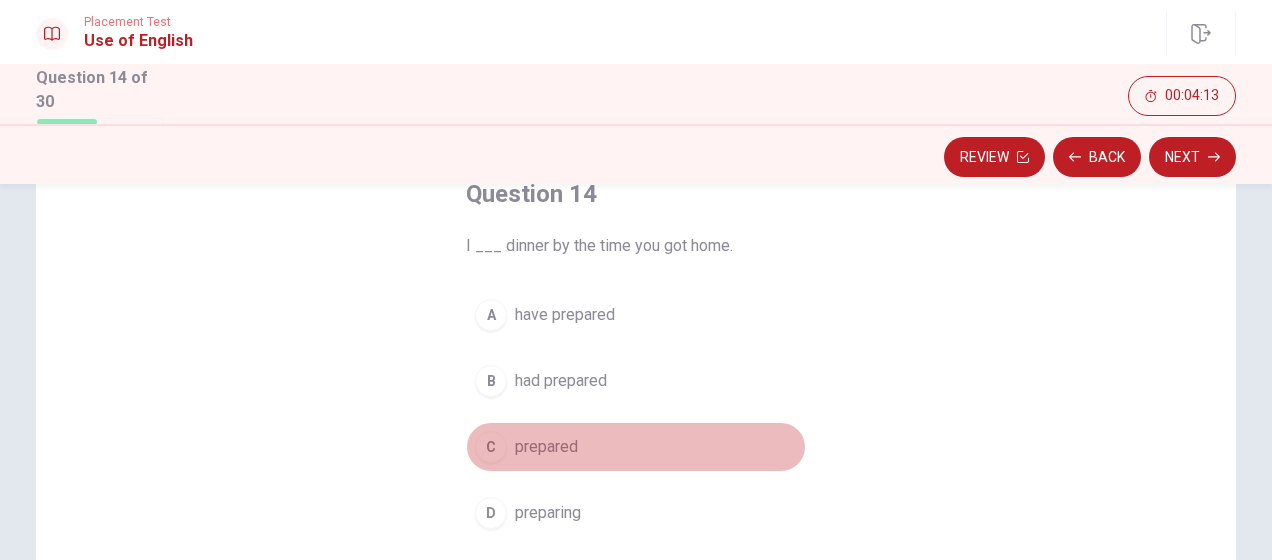 click on "C" at bounding box center (491, 447) 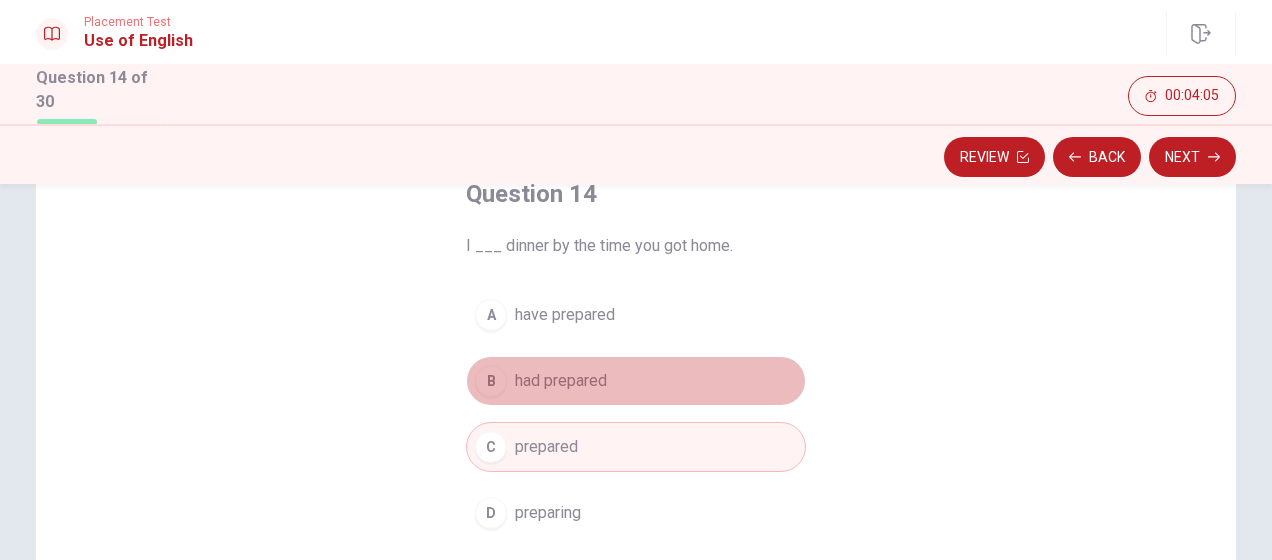 click on "B had prepared" at bounding box center (636, 381) 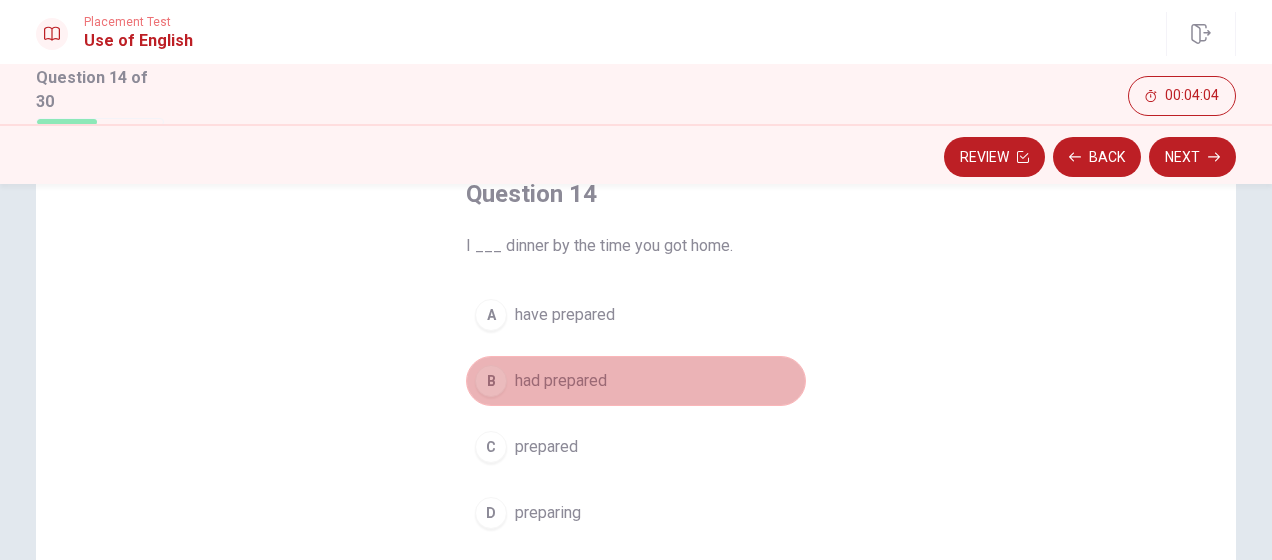 click on "B had prepared" at bounding box center [636, 381] 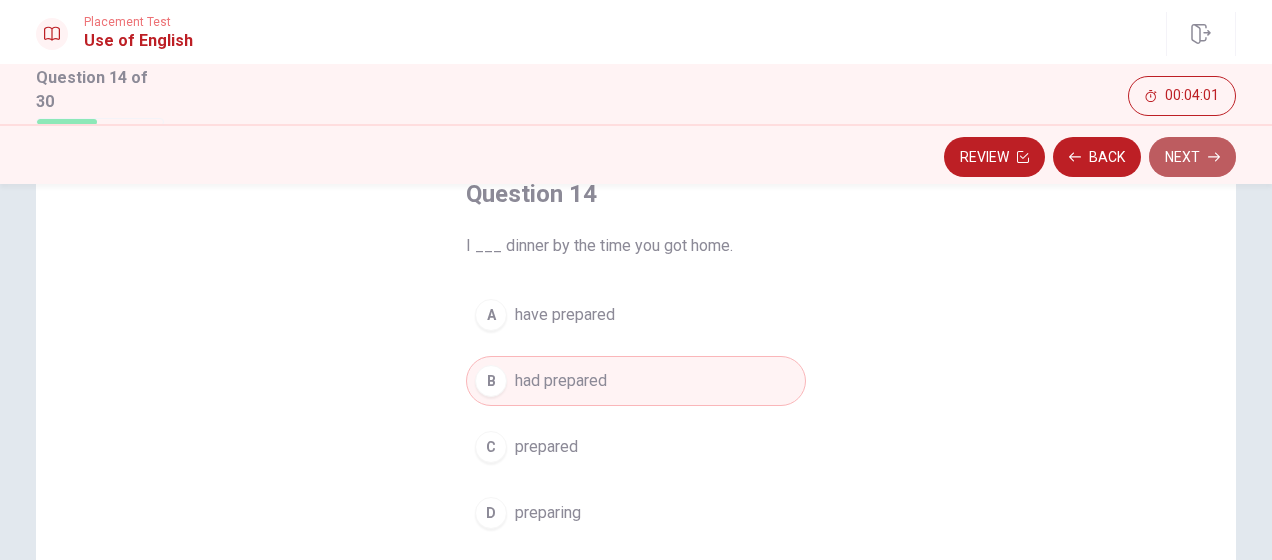 click on "Next" at bounding box center (1192, 157) 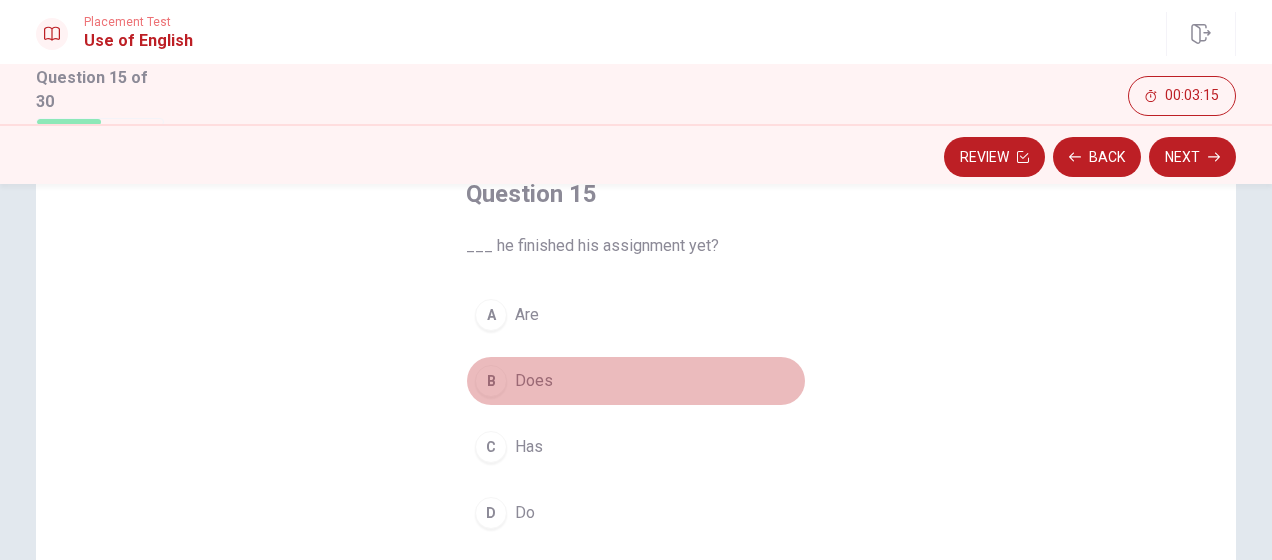 click on "B" at bounding box center [491, 381] 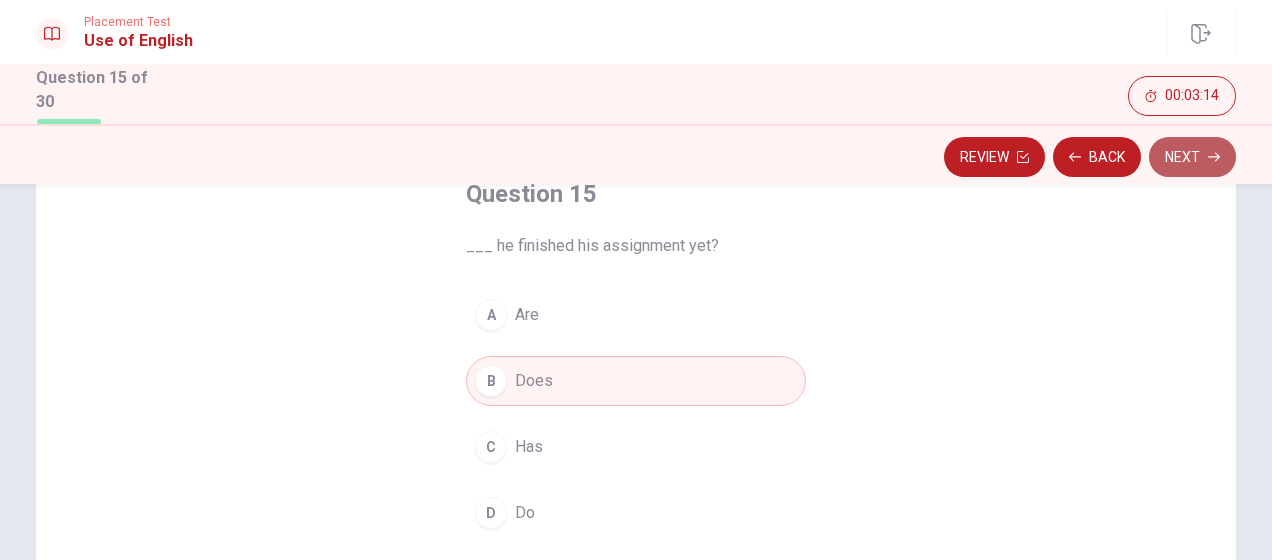 click on "Next" at bounding box center (1192, 157) 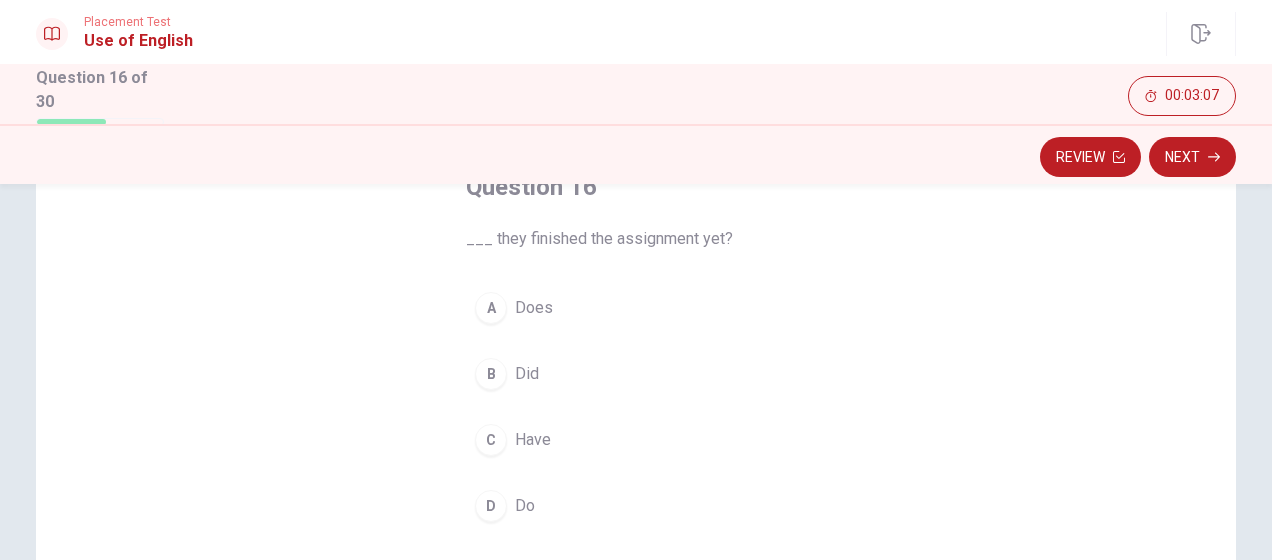 scroll, scrollTop: 136, scrollLeft: 0, axis: vertical 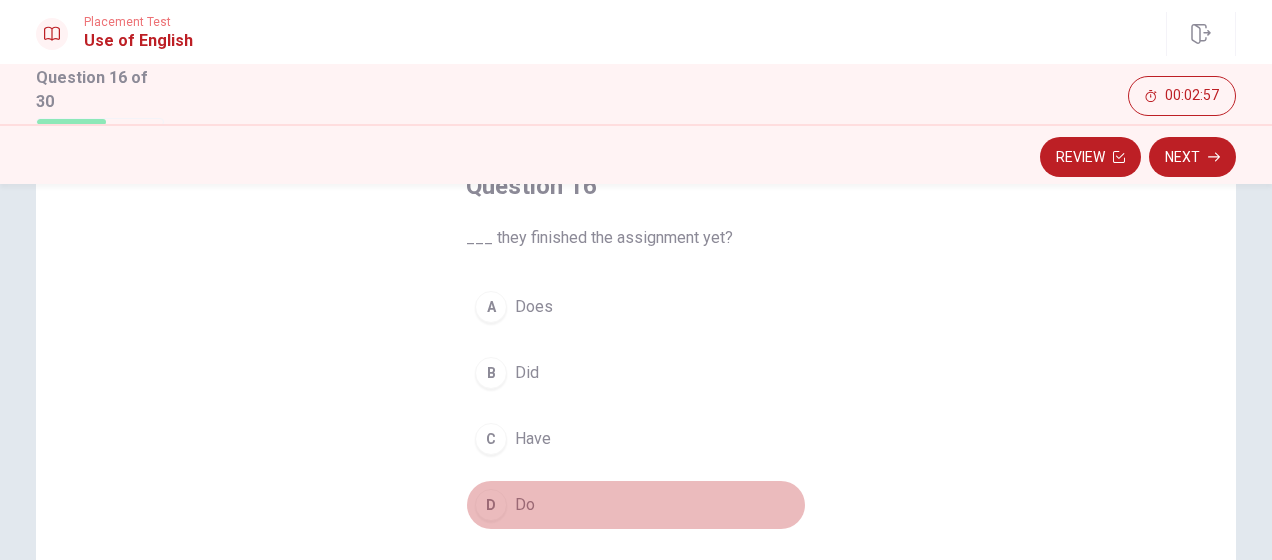 click on "Do" at bounding box center [525, 505] 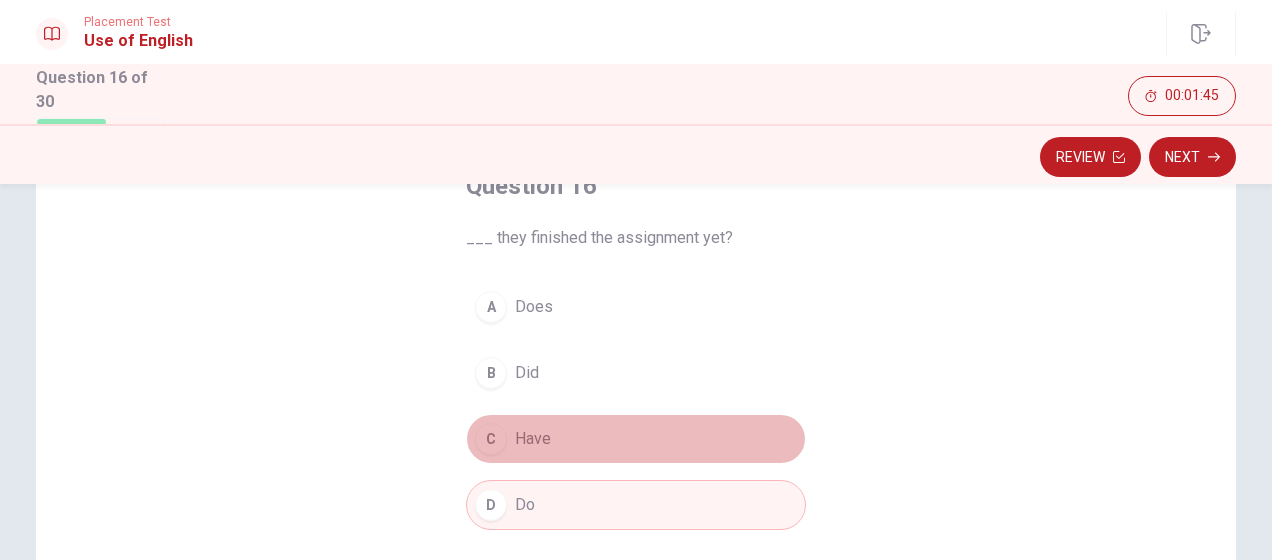 click on "Have" at bounding box center (533, 439) 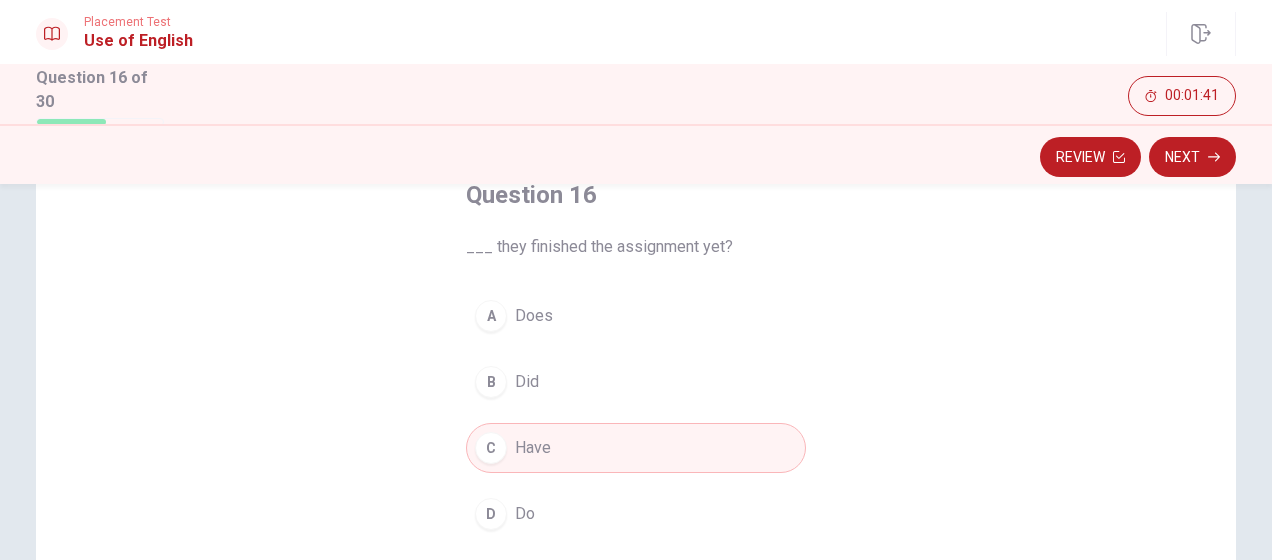 scroll, scrollTop: 133, scrollLeft: 0, axis: vertical 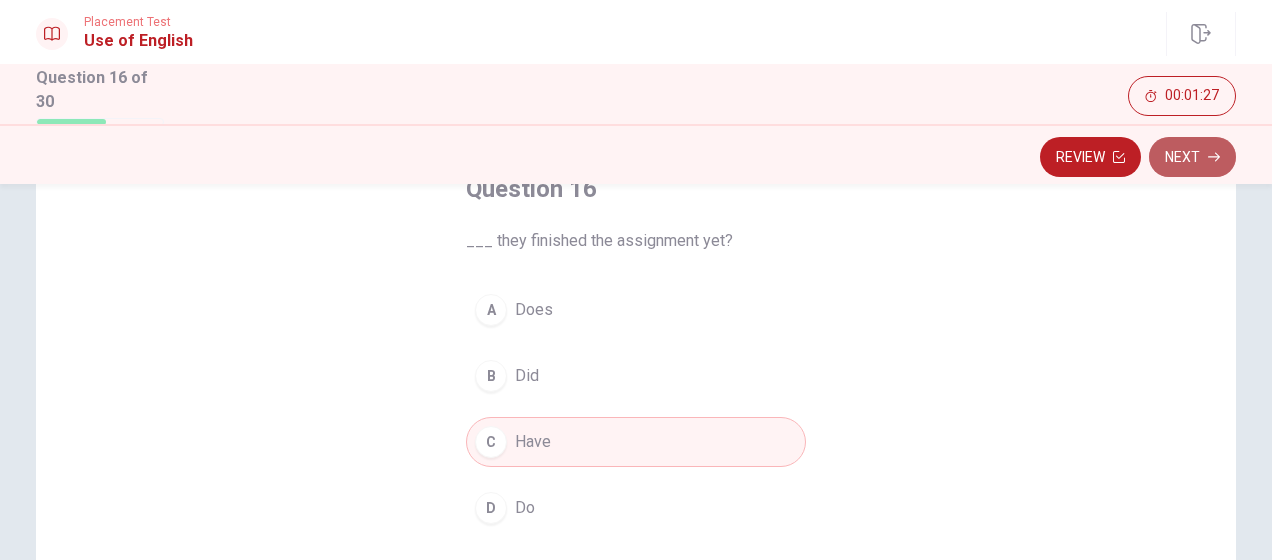 click on "Next" at bounding box center [1192, 157] 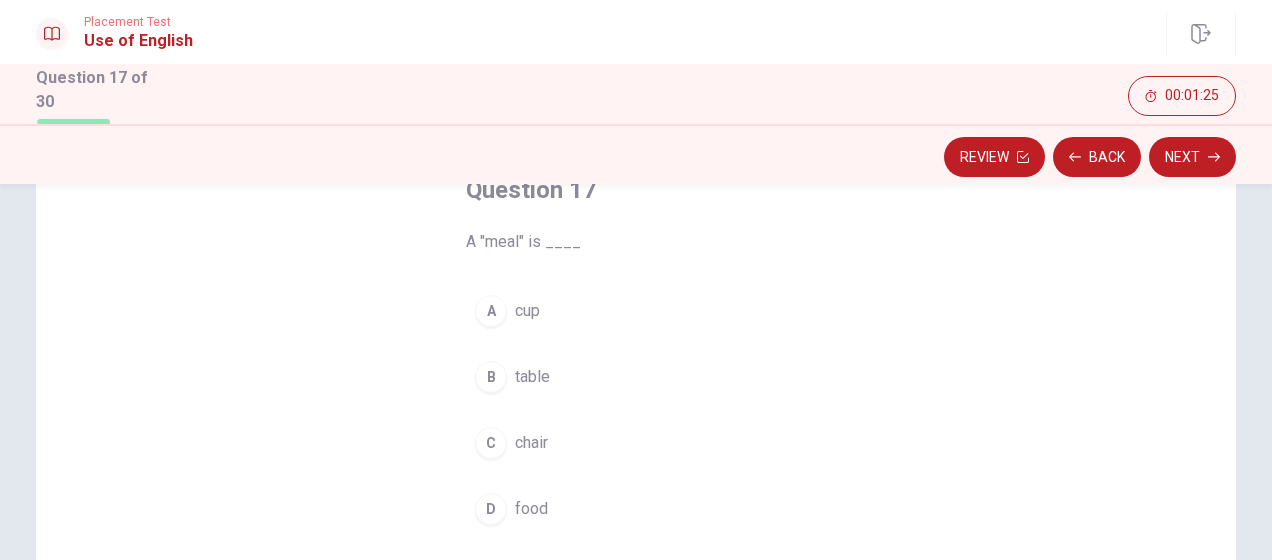 scroll, scrollTop: 133, scrollLeft: 0, axis: vertical 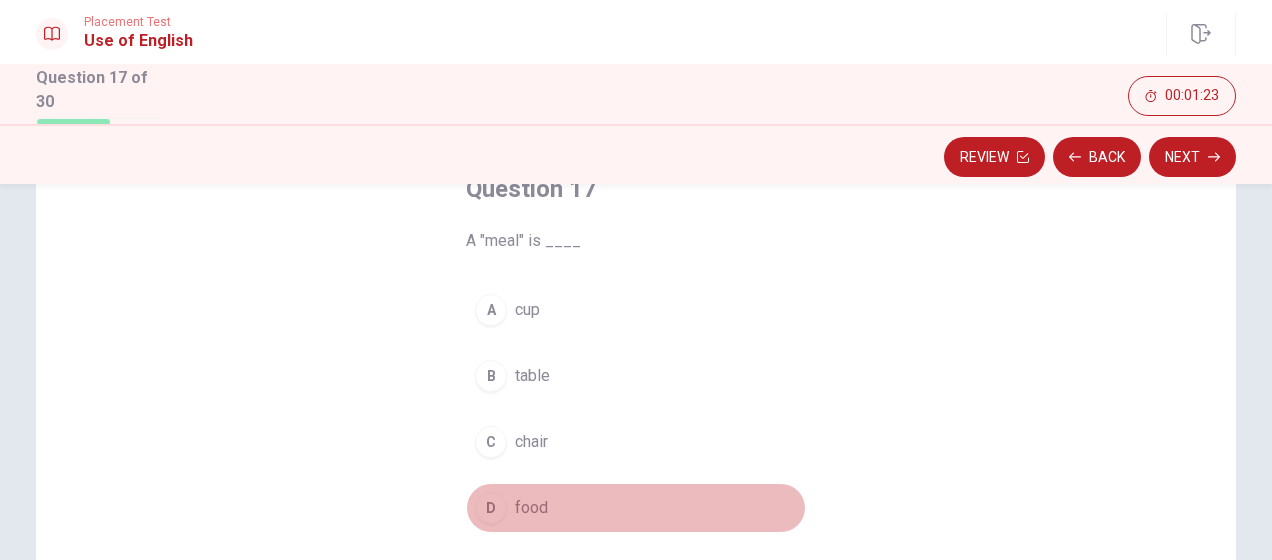 click on "food" at bounding box center (531, 508) 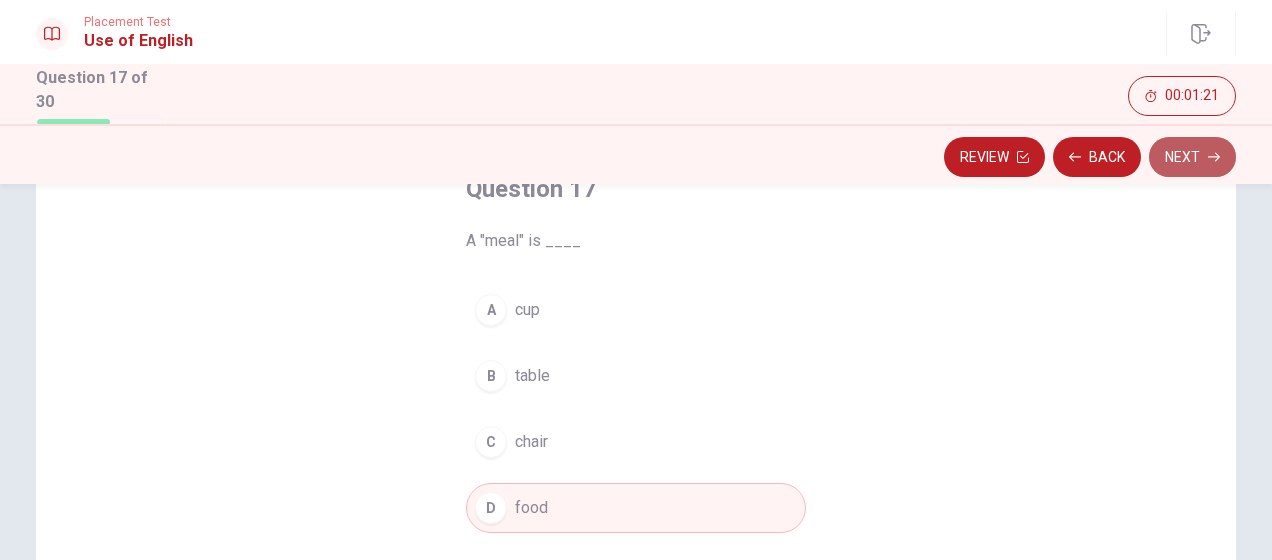 click on "Next" at bounding box center [1192, 157] 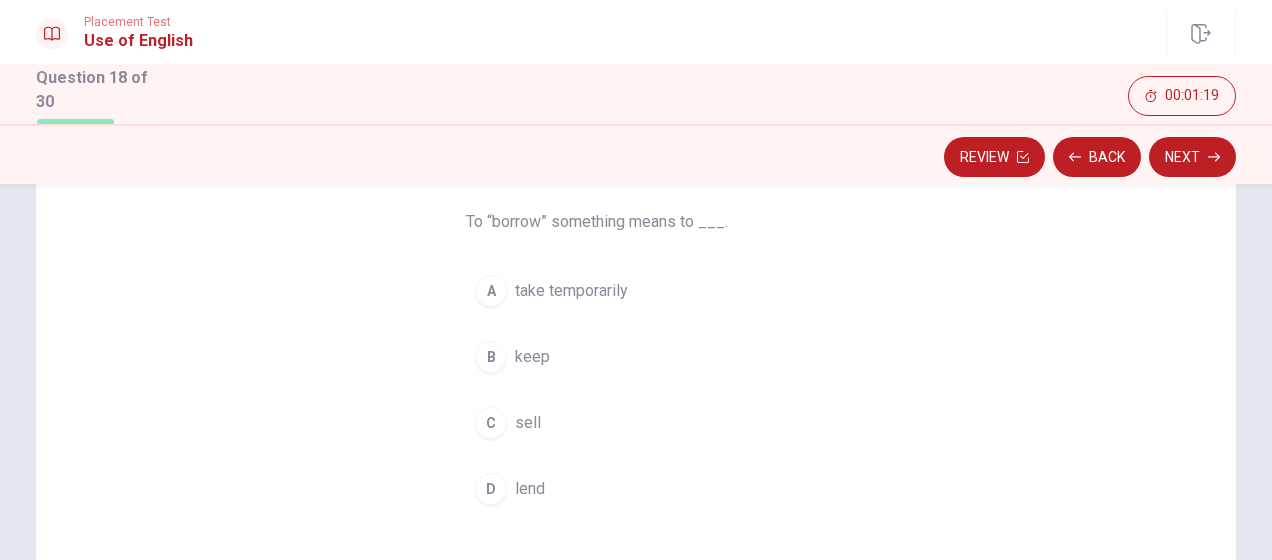 scroll, scrollTop: 153, scrollLeft: 0, axis: vertical 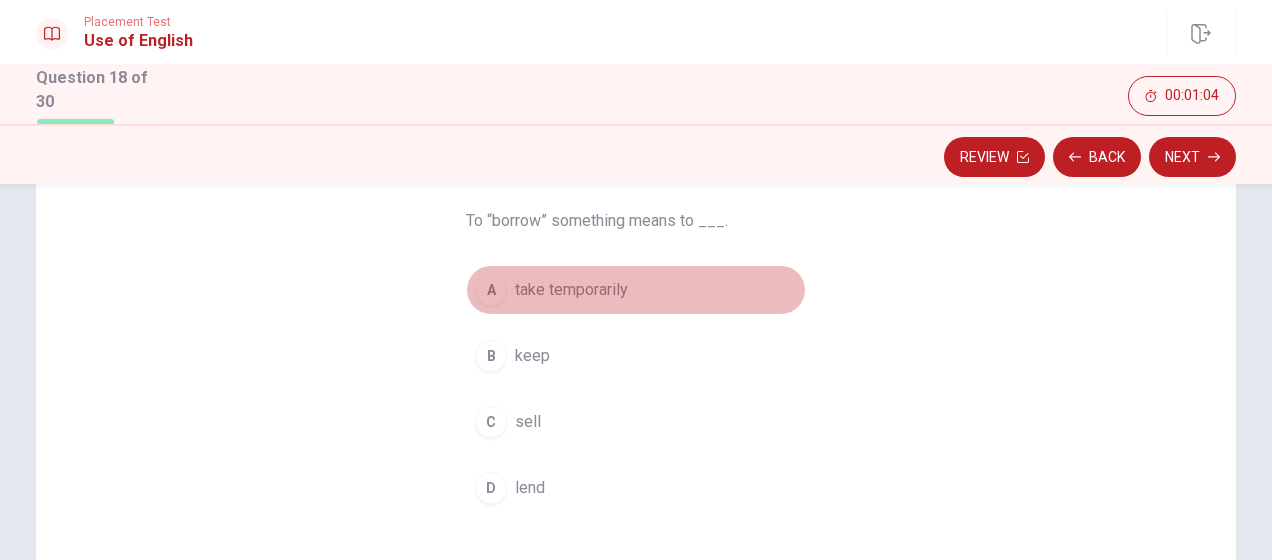 click on "take temporarily" at bounding box center (571, 290) 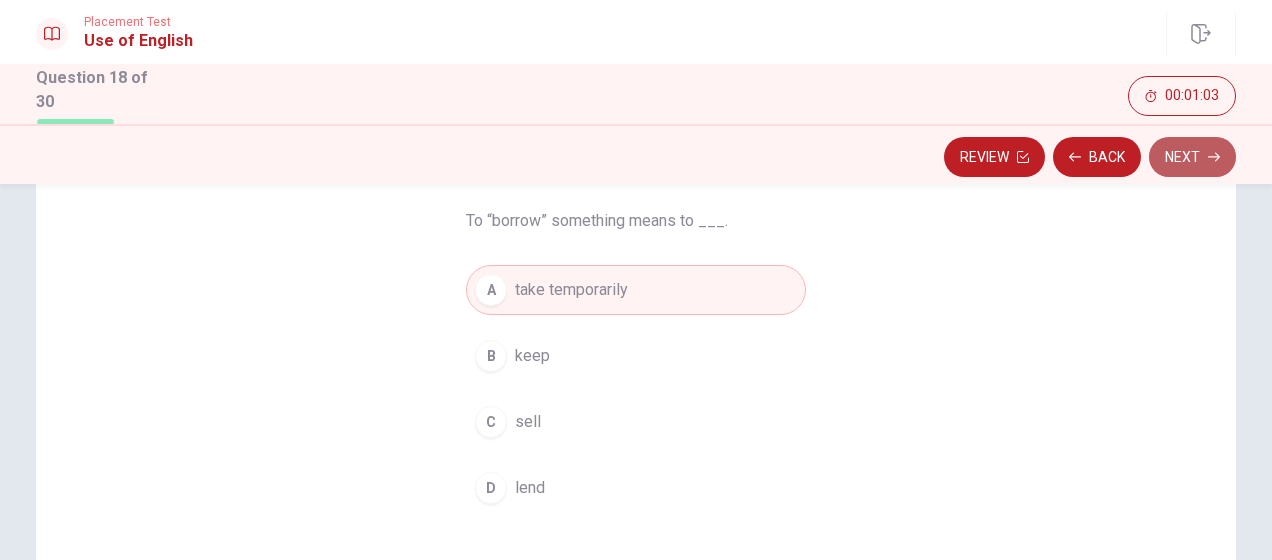 click on "Next" at bounding box center [1192, 157] 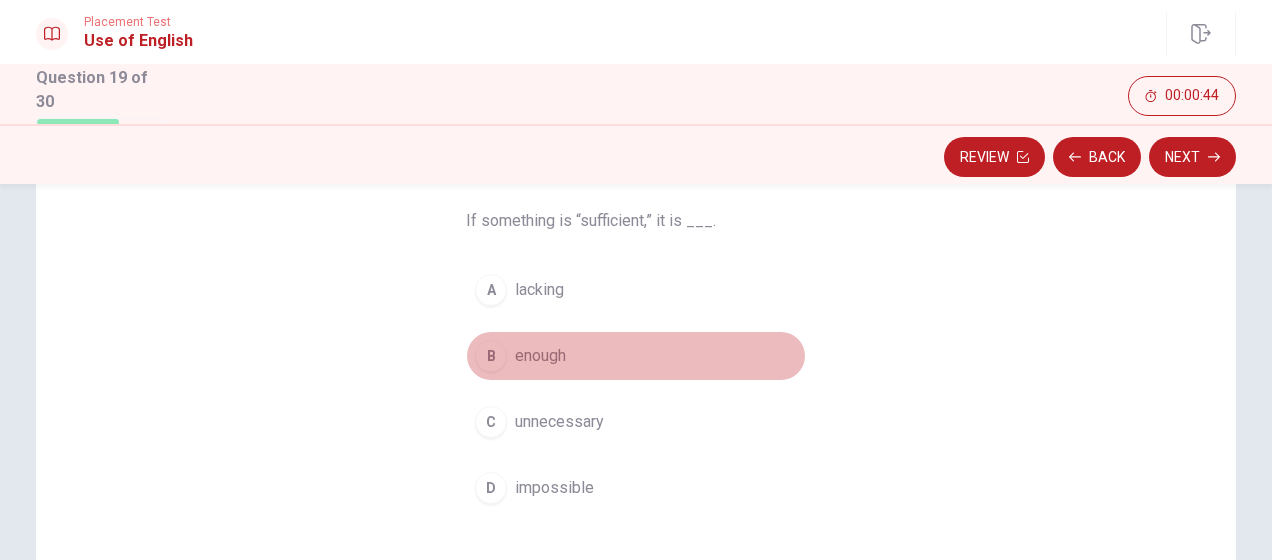 click on "enough" at bounding box center (540, 356) 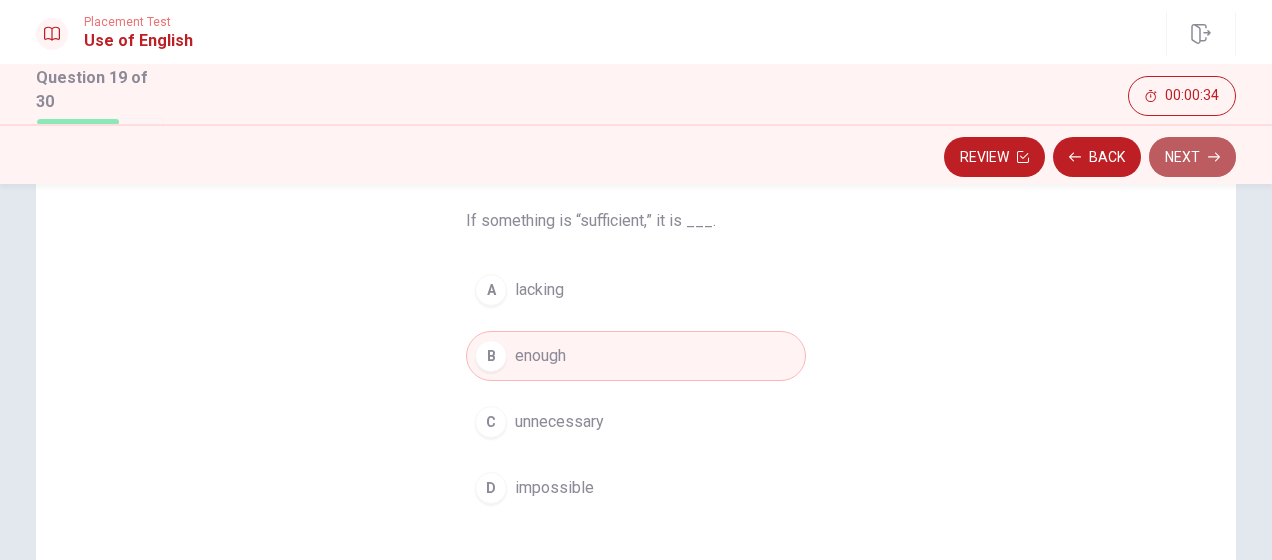 click on "Next" at bounding box center (1192, 157) 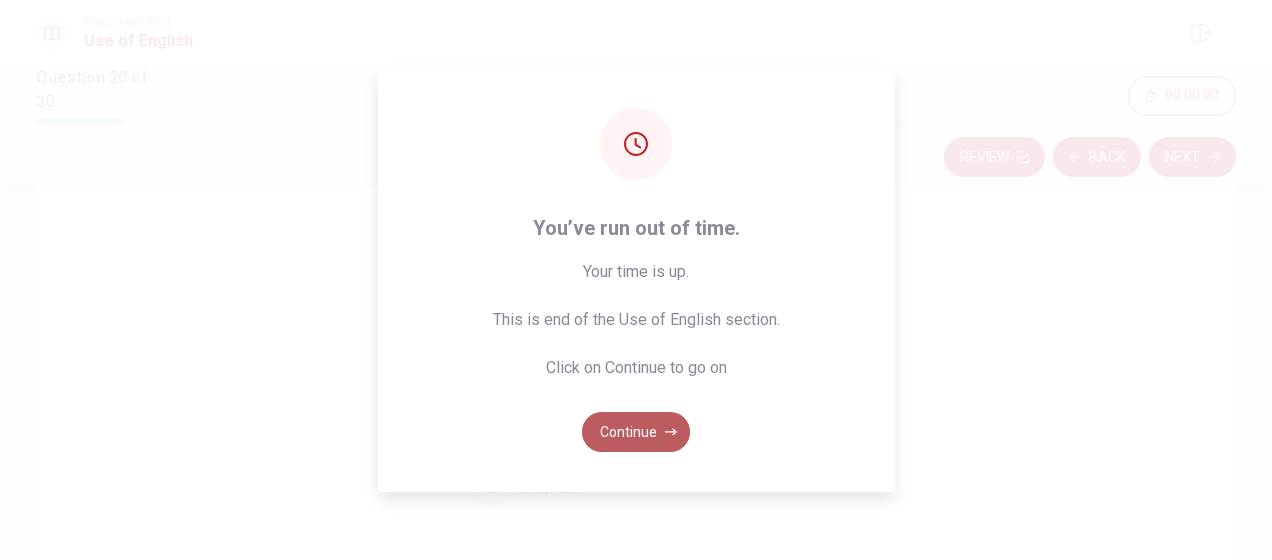 click on "Continue" at bounding box center (636, 432) 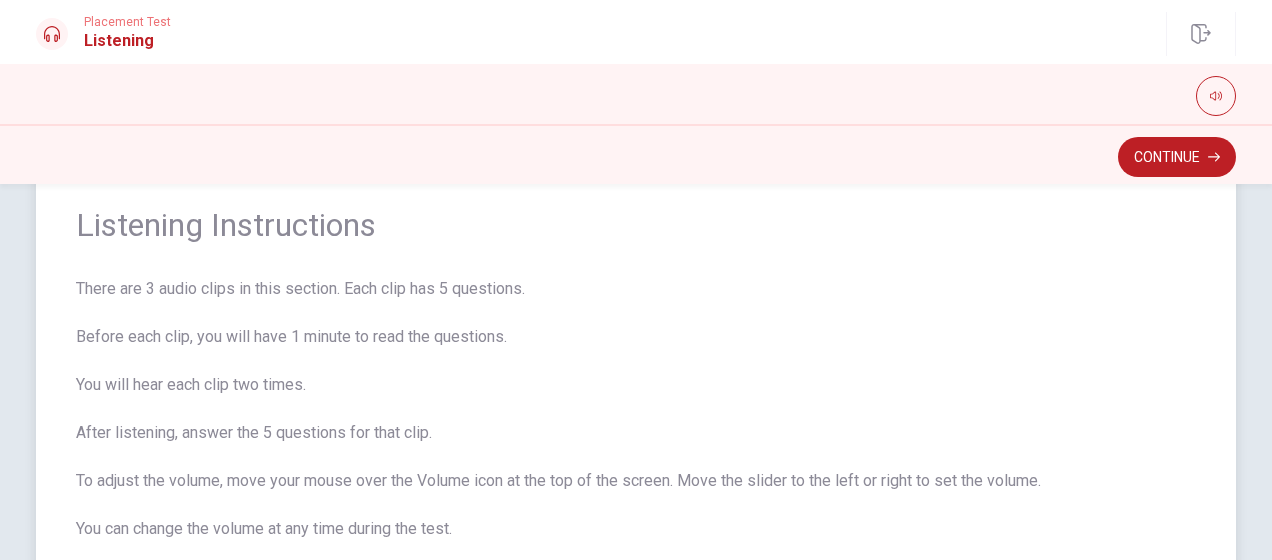 scroll, scrollTop: 58, scrollLeft: 0, axis: vertical 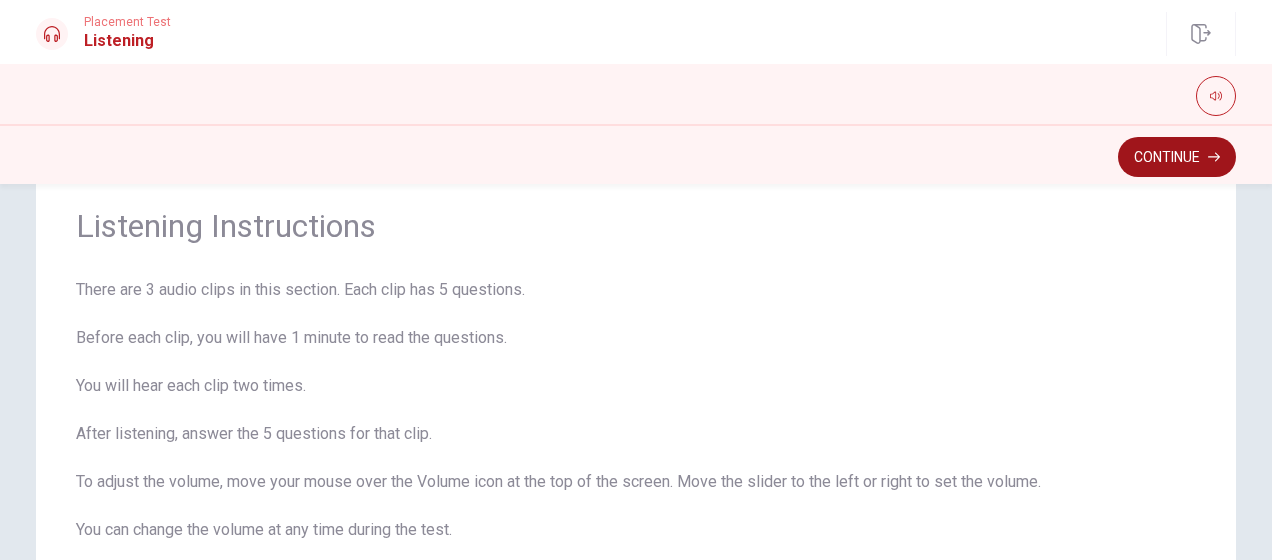 click on "Continue" at bounding box center (1177, 157) 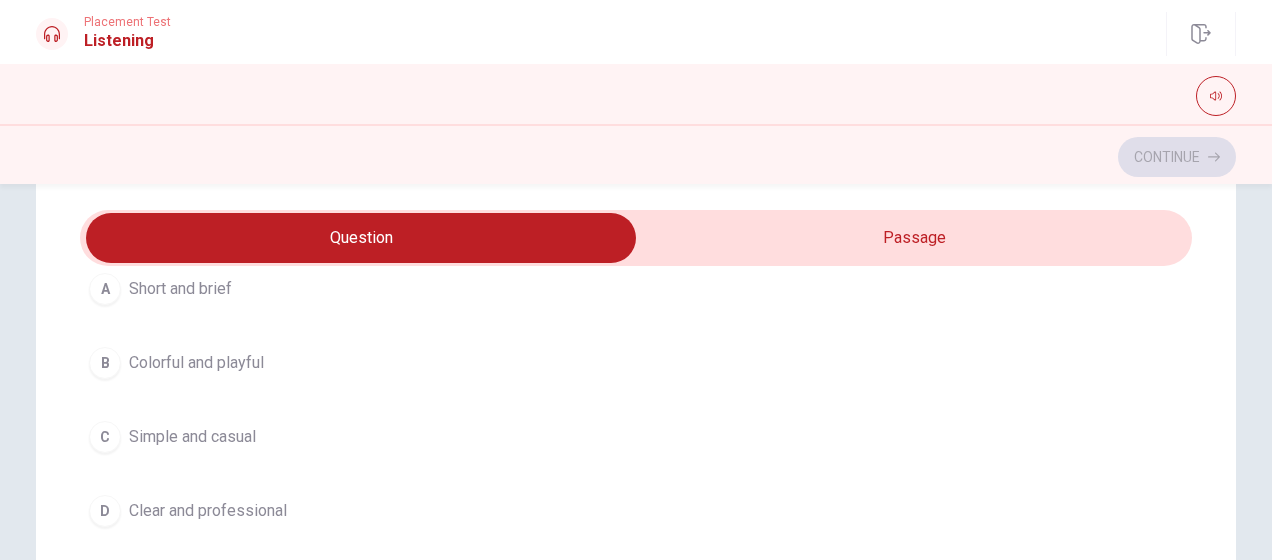 scroll, scrollTop: 155, scrollLeft: 0, axis: vertical 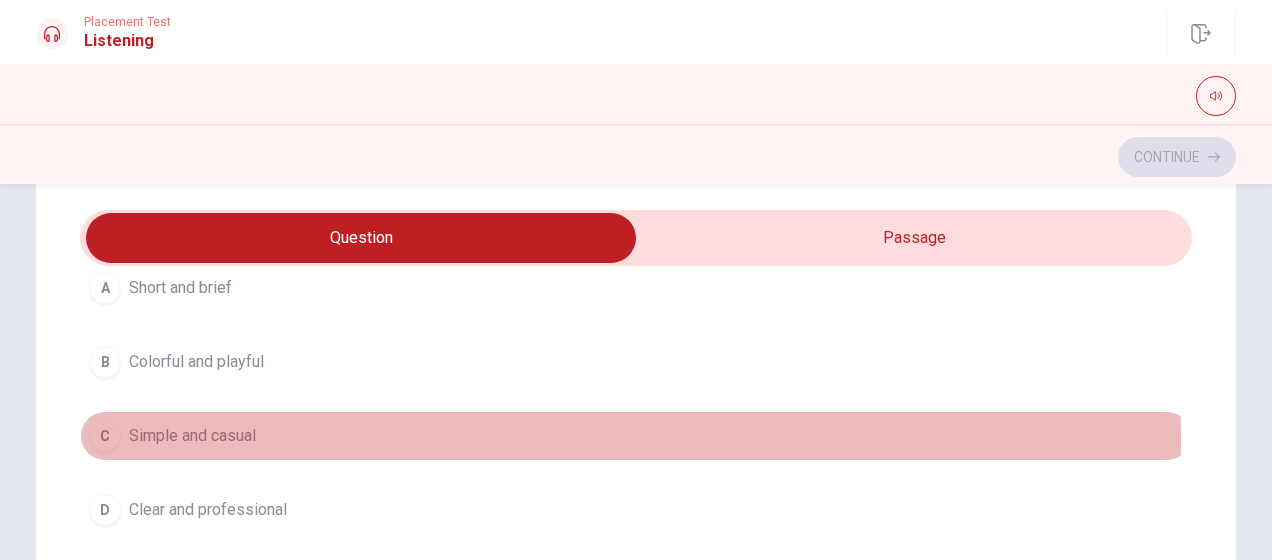 click on "Simple and casual" at bounding box center [192, 436] 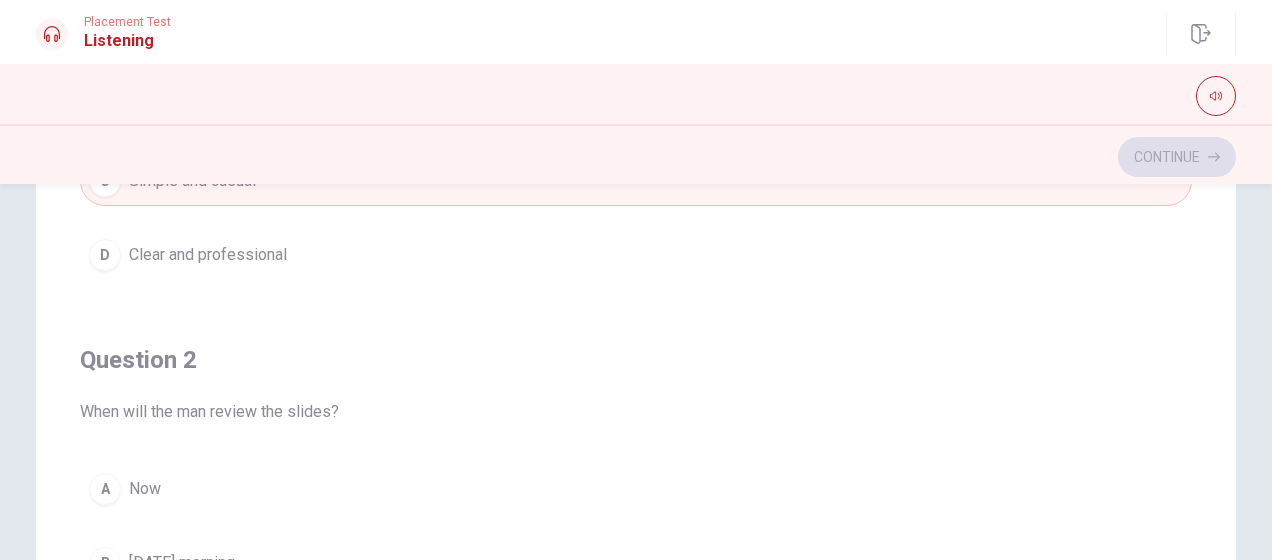 scroll, scrollTop: 314, scrollLeft: 0, axis: vertical 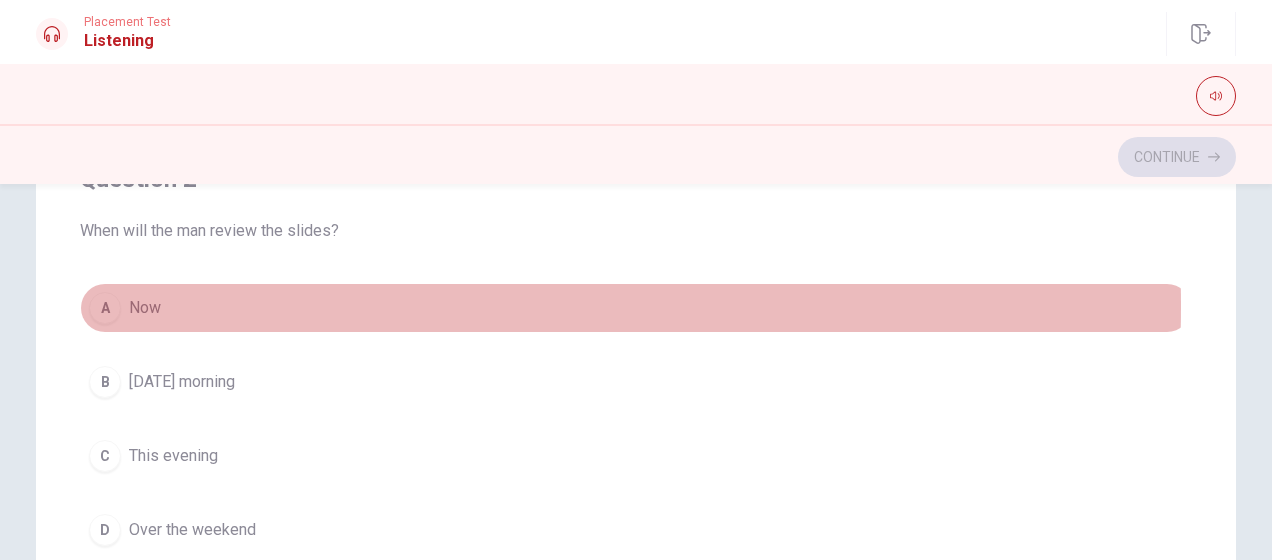 click on "A Now" at bounding box center [636, 308] 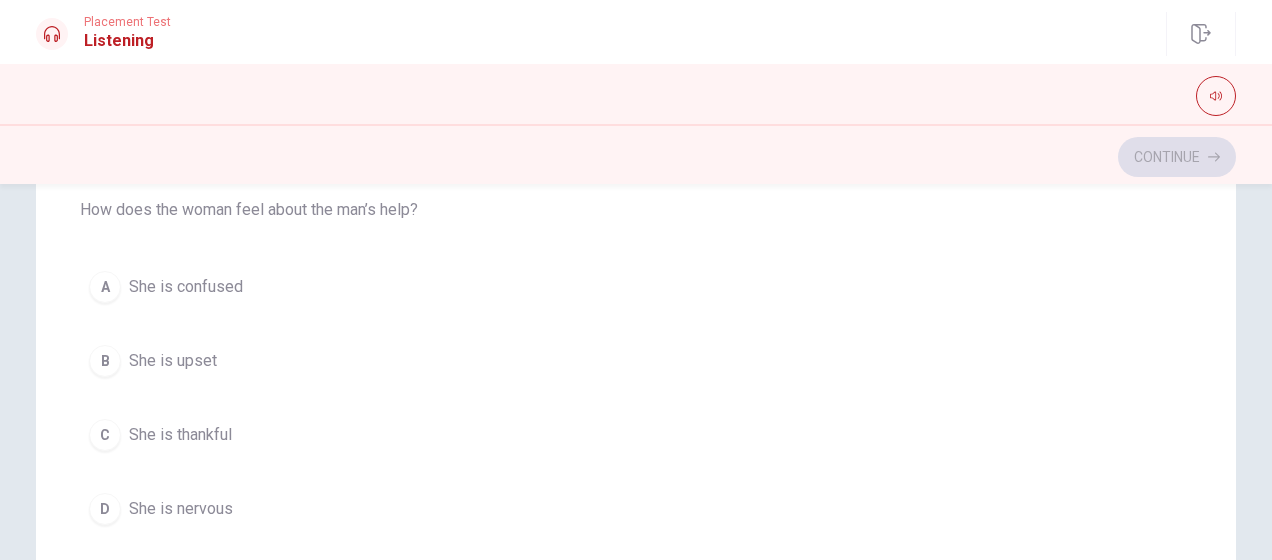 scroll, scrollTop: 763, scrollLeft: 0, axis: vertical 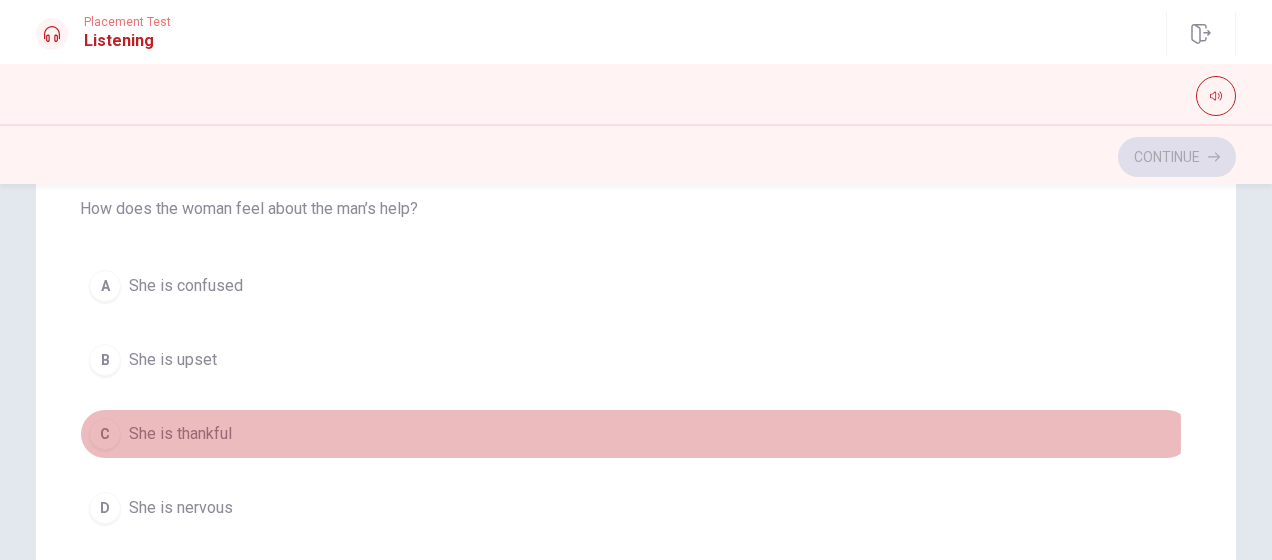 click on "She is thankful" at bounding box center [180, 434] 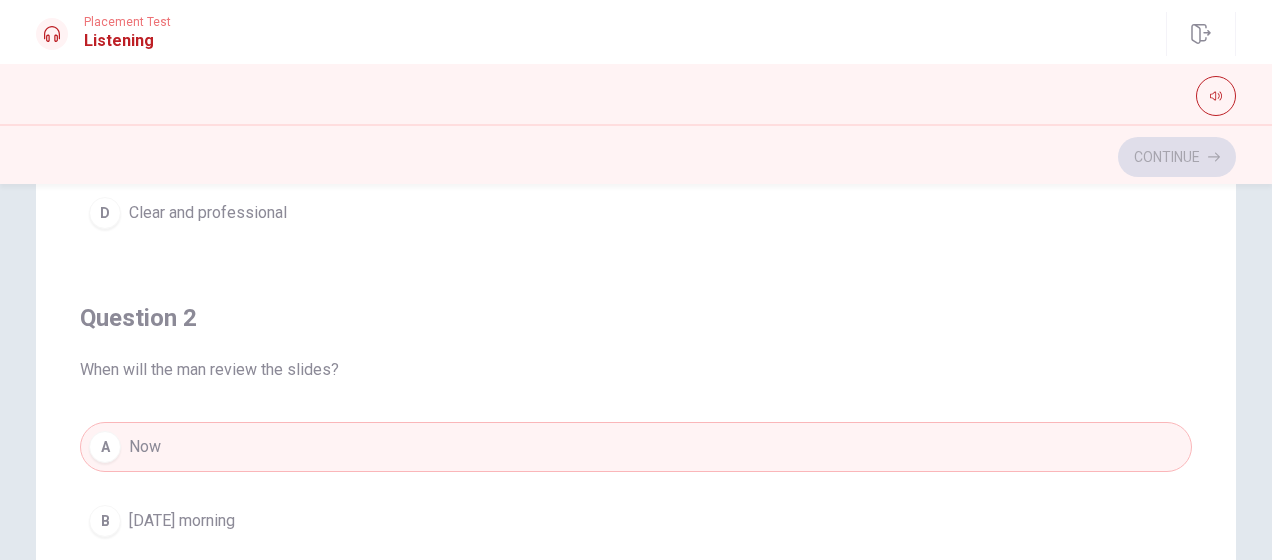 scroll, scrollTop: 0, scrollLeft: 0, axis: both 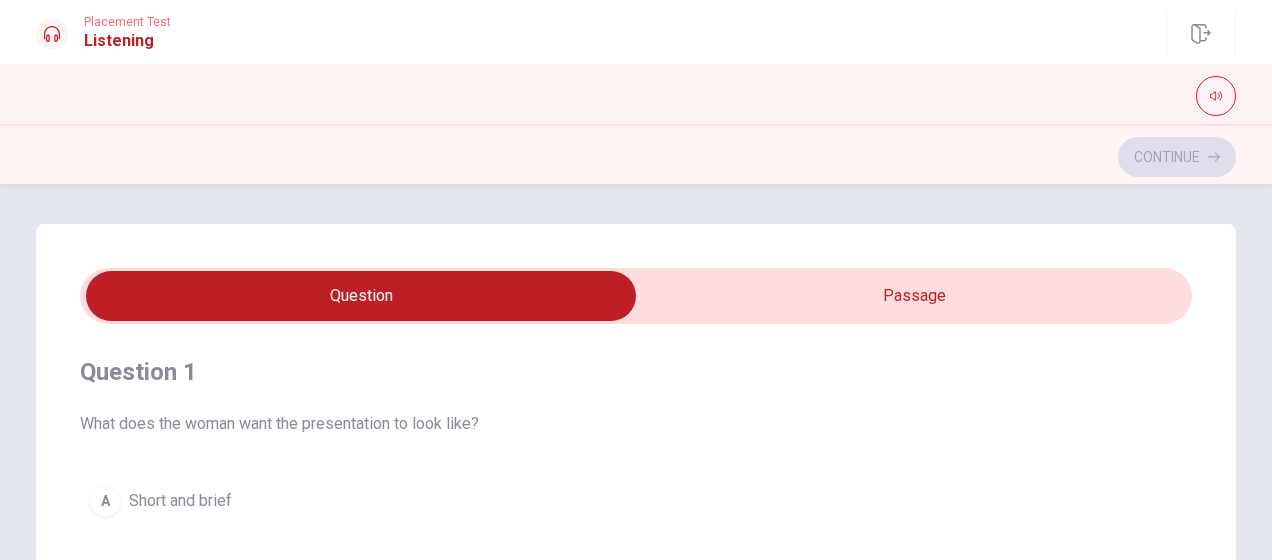 type on "19" 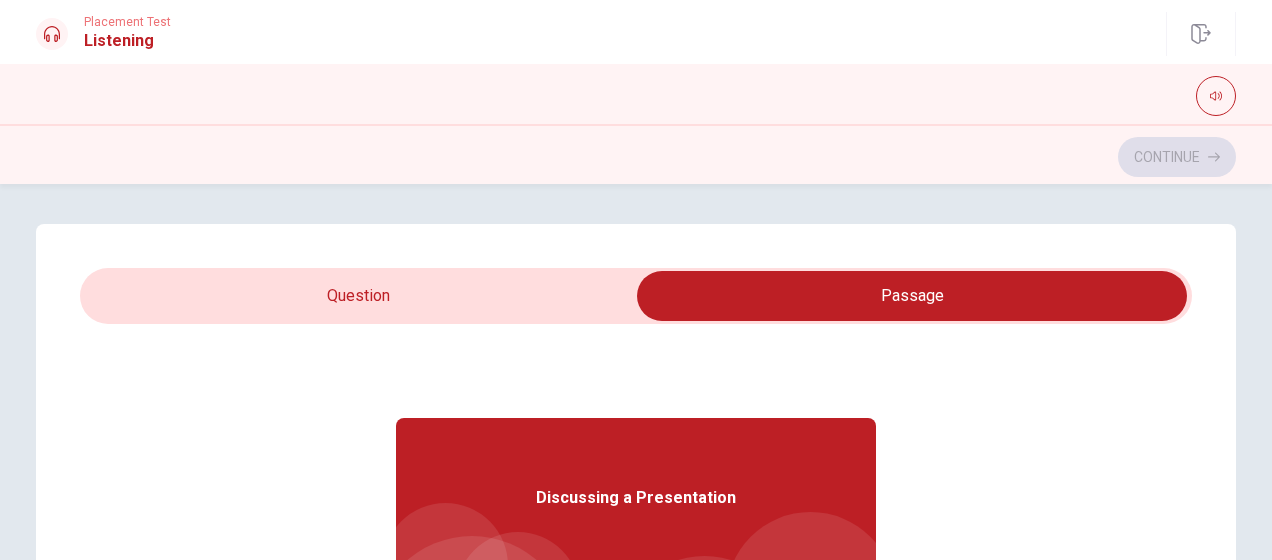 scroll, scrollTop: 112, scrollLeft: 0, axis: vertical 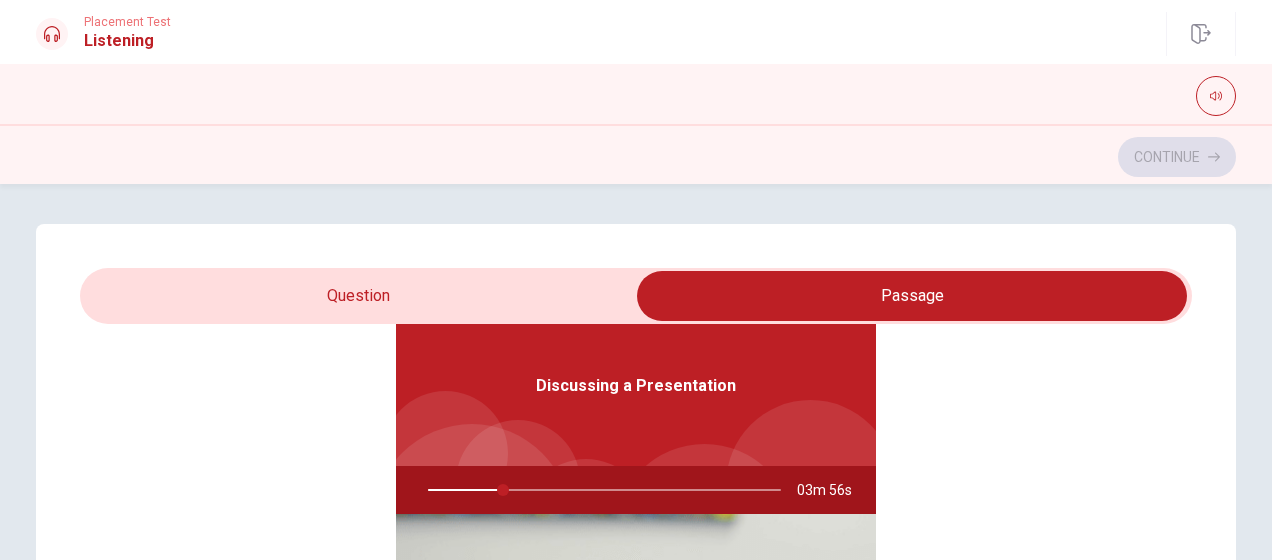 type on "22" 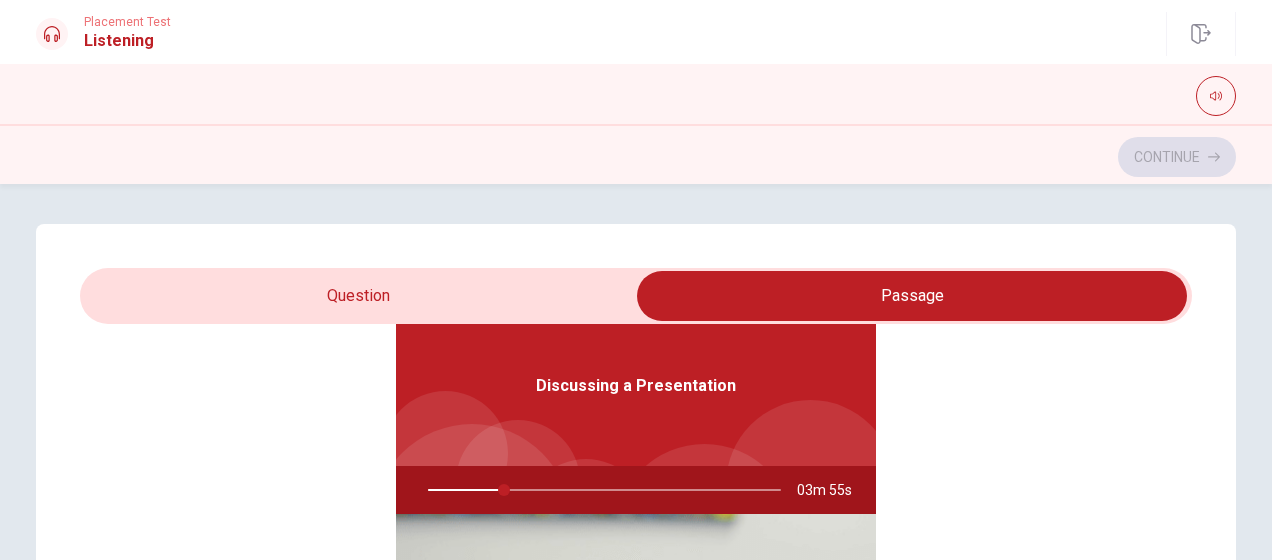 click at bounding box center [912, 296] 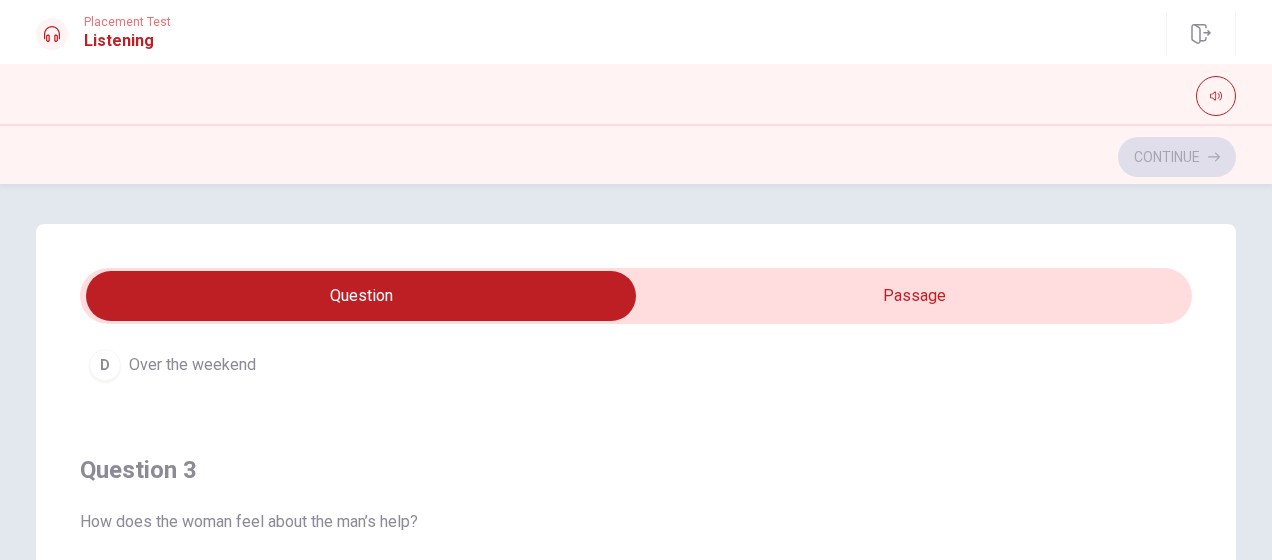 scroll, scrollTop: 815, scrollLeft: 0, axis: vertical 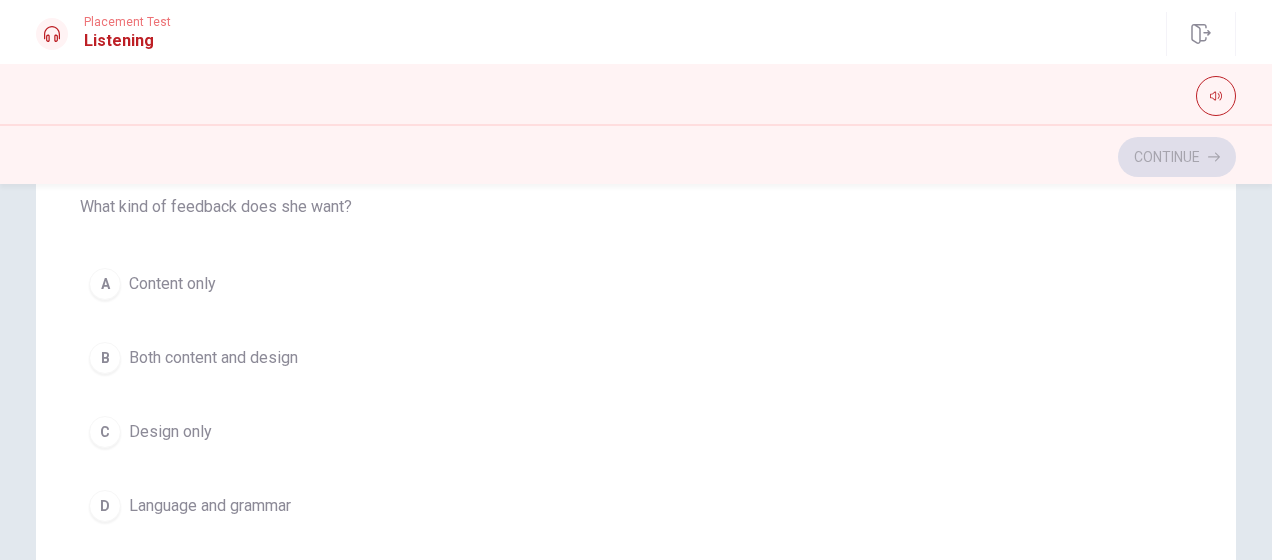 click on "D Language and grammar" at bounding box center [636, 506] 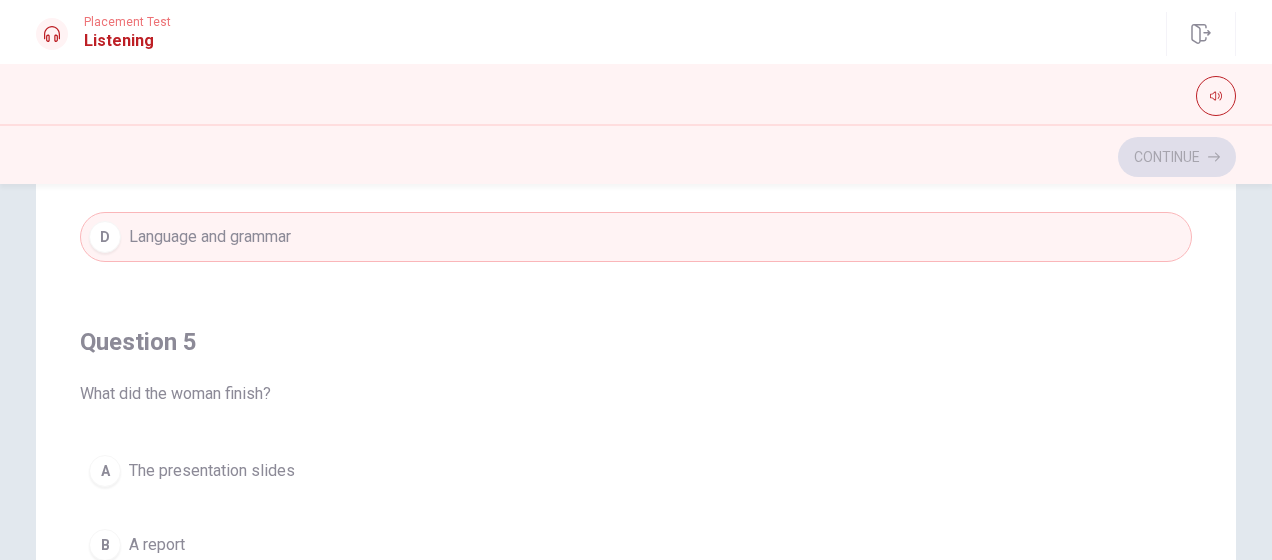 scroll, scrollTop: 1606, scrollLeft: 0, axis: vertical 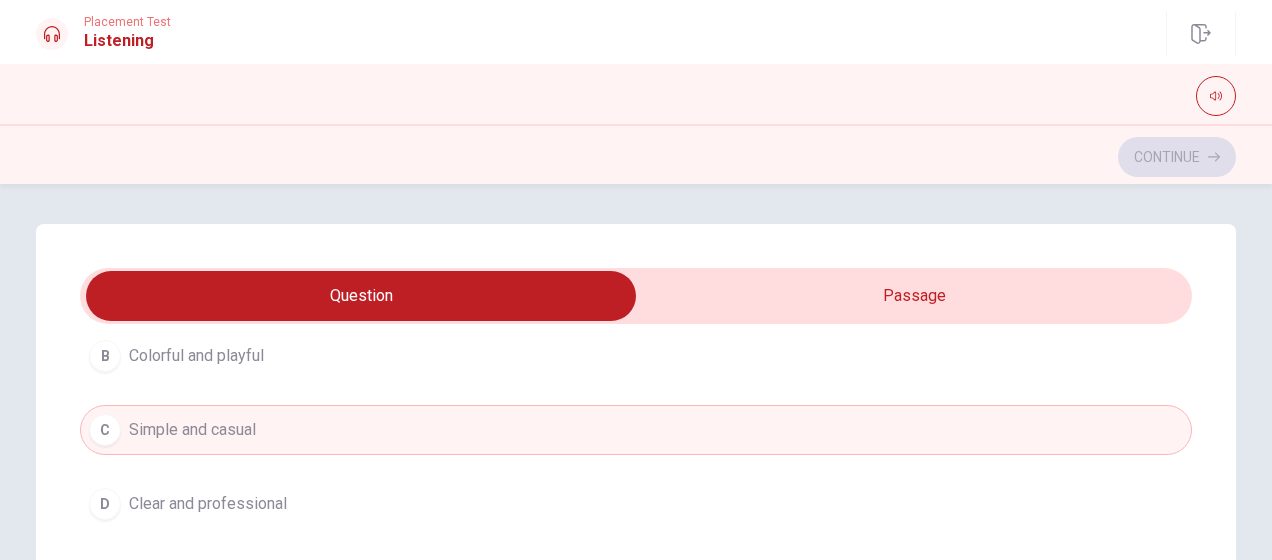 click on "Clear and professional" at bounding box center [208, 504] 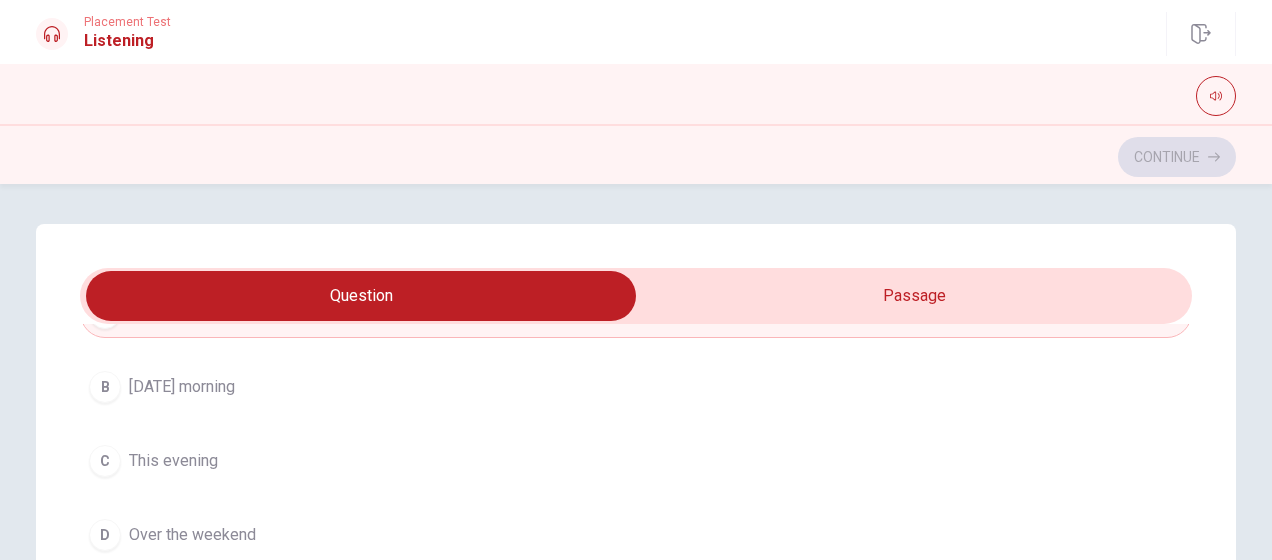 scroll, scrollTop: 644, scrollLeft: 0, axis: vertical 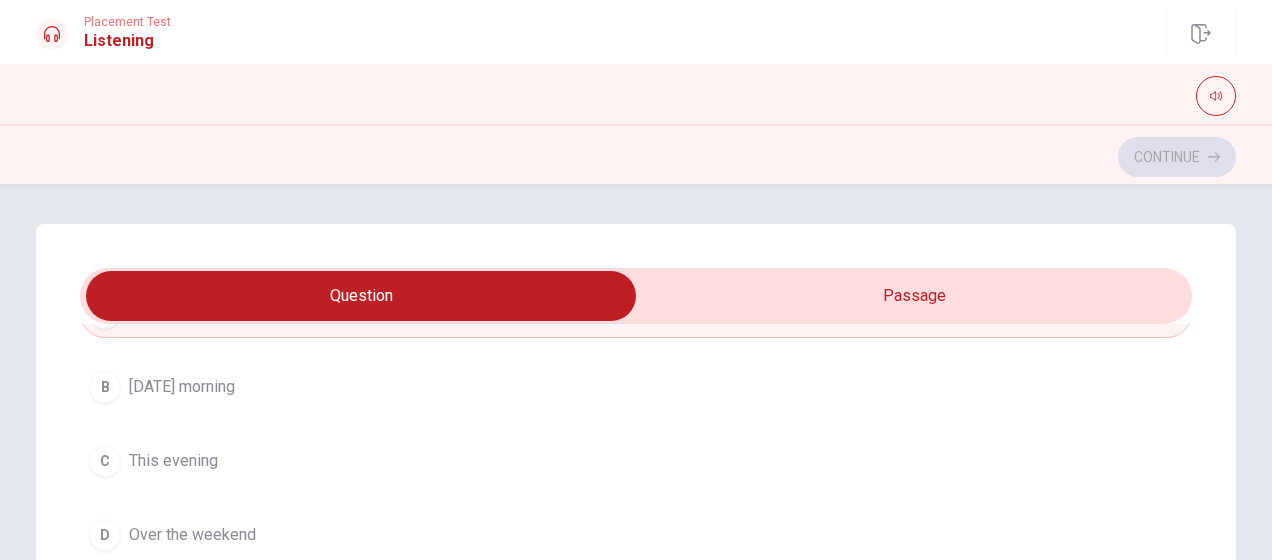 click on "C This evening" at bounding box center (636, 461) 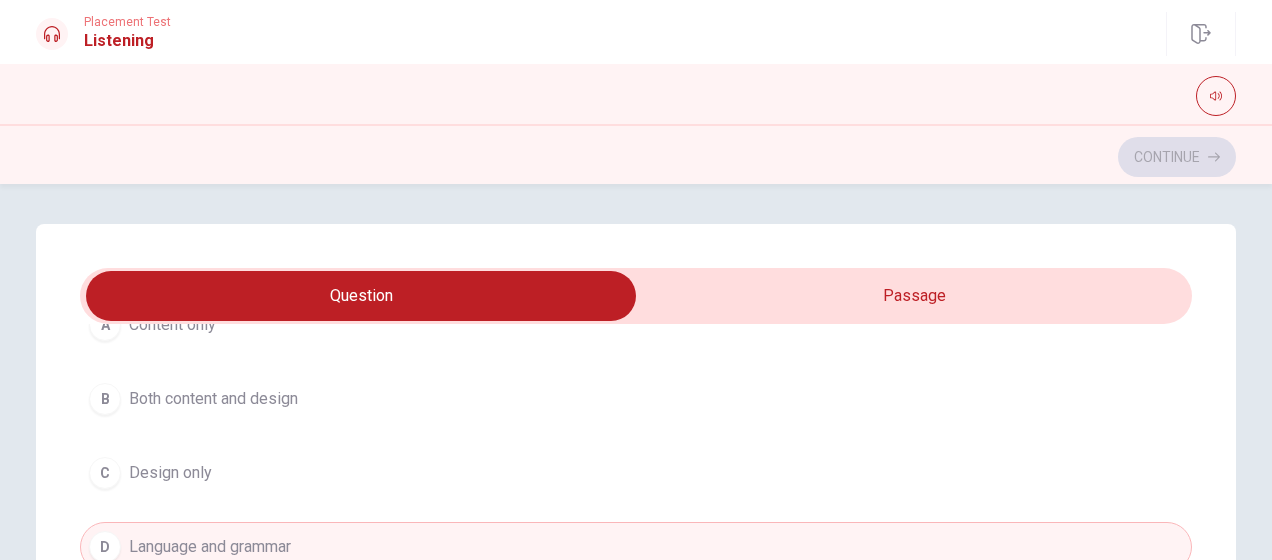 scroll, scrollTop: 1545, scrollLeft: 0, axis: vertical 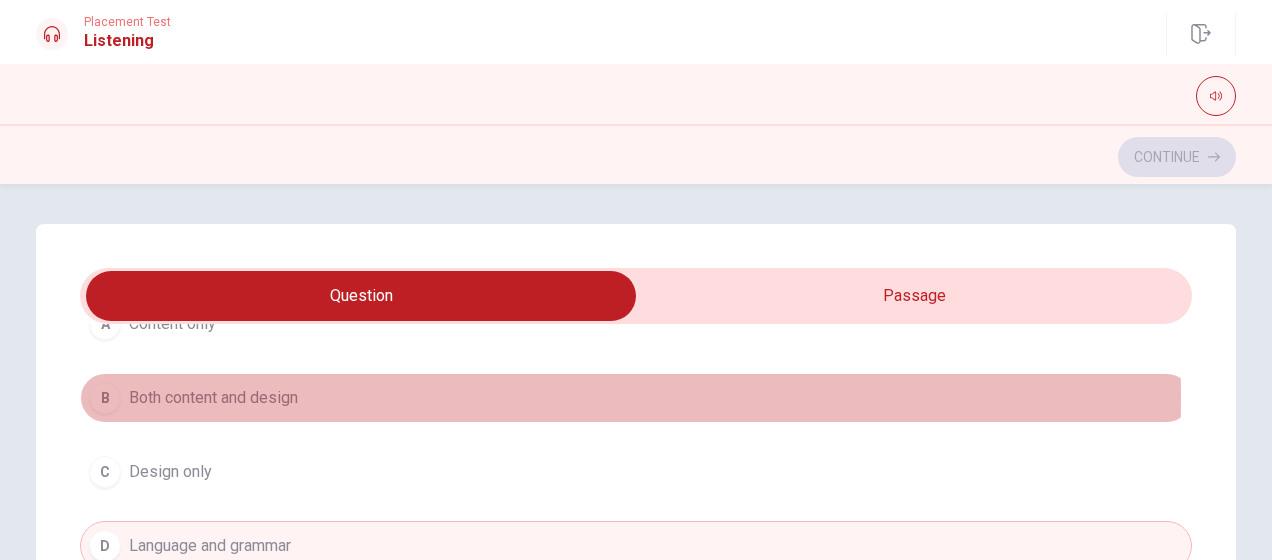 click on "Both content and design" at bounding box center (213, 398) 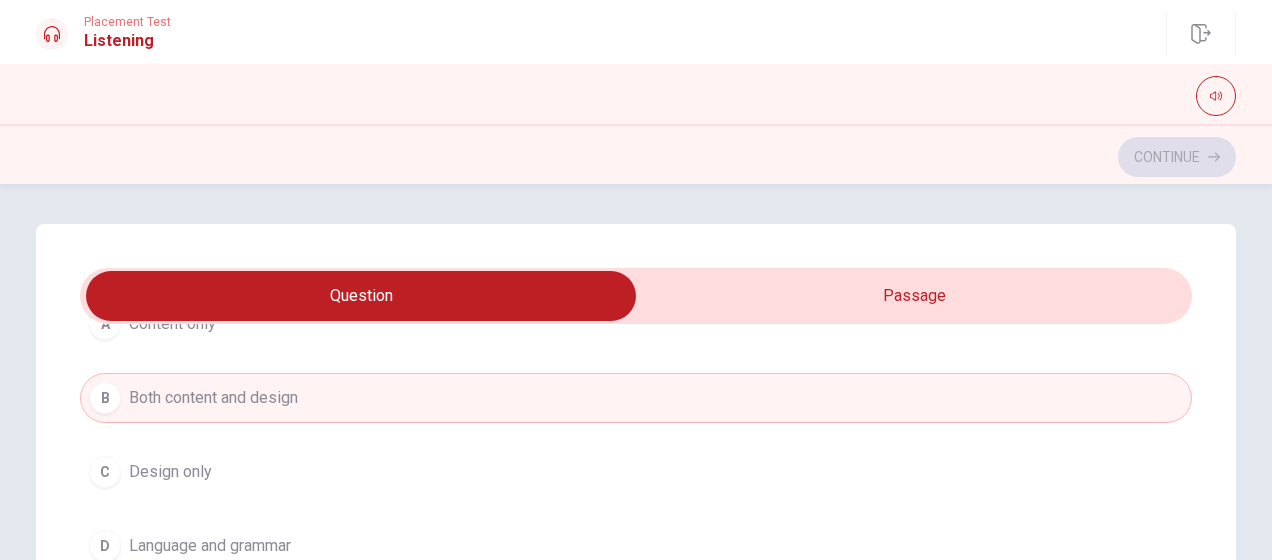 scroll, scrollTop: 1606, scrollLeft: 0, axis: vertical 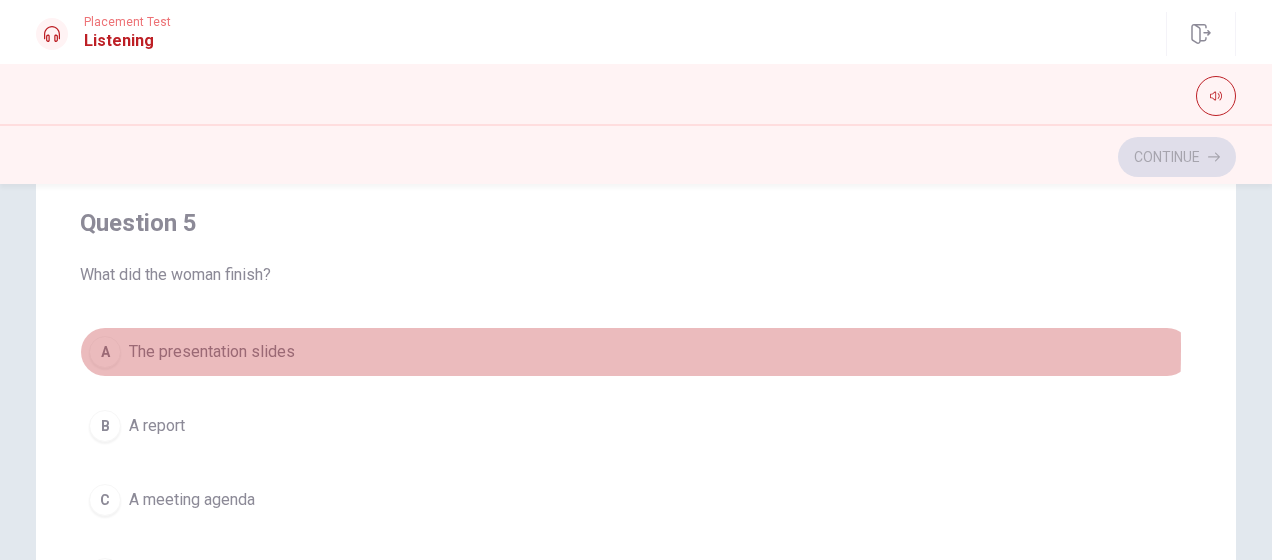 click on "The presentation slides" at bounding box center (212, 352) 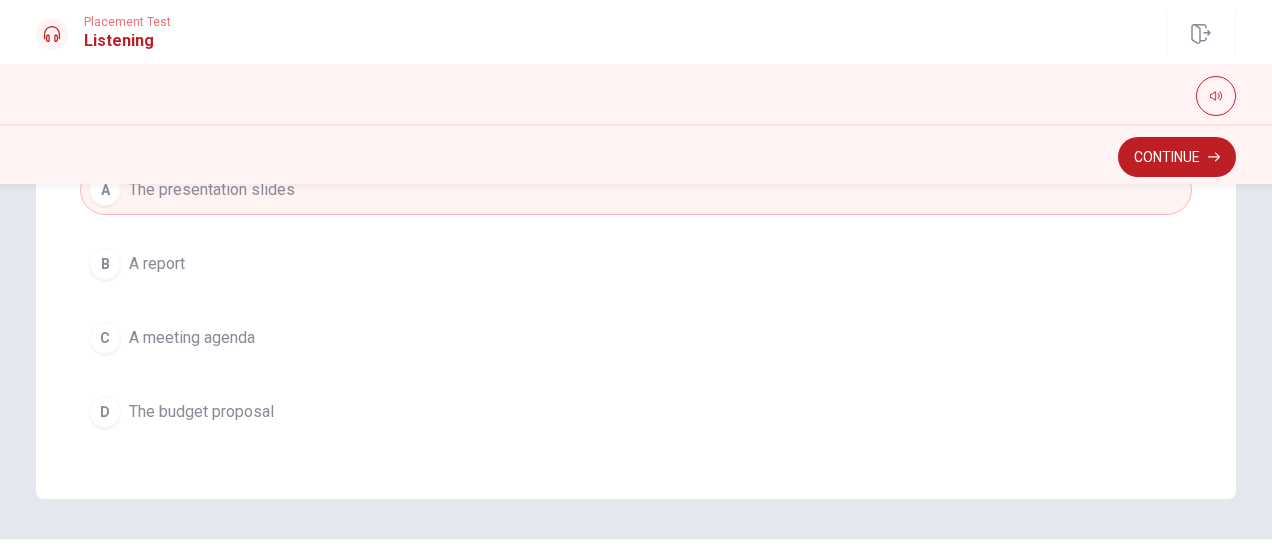 scroll, scrollTop: 534, scrollLeft: 0, axis: vertical 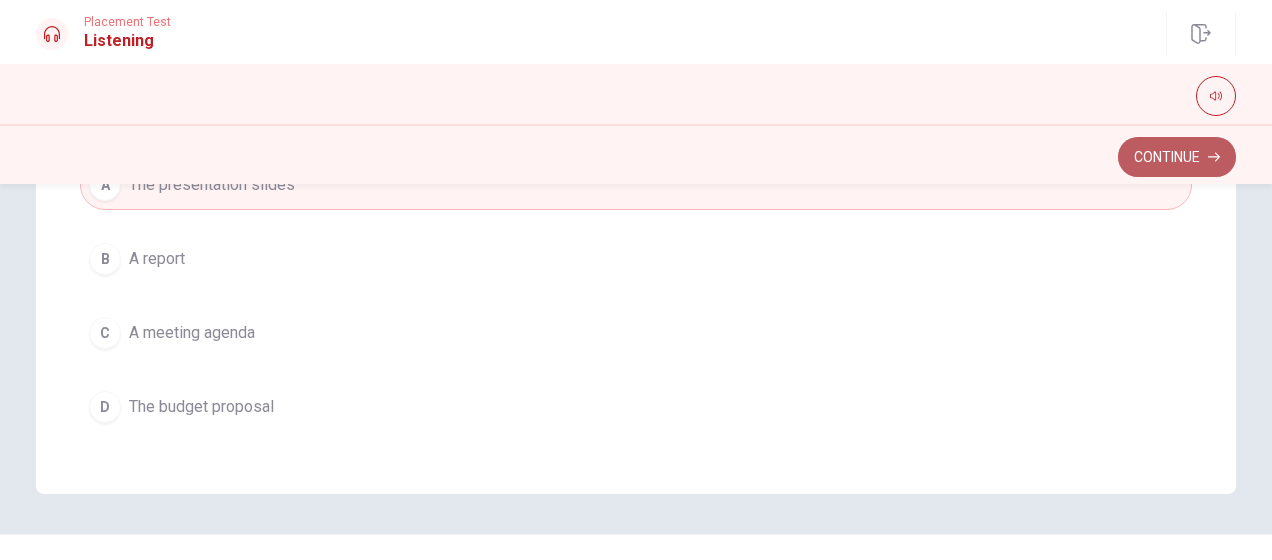click on "Continue" at bounding box center (1177, 157) 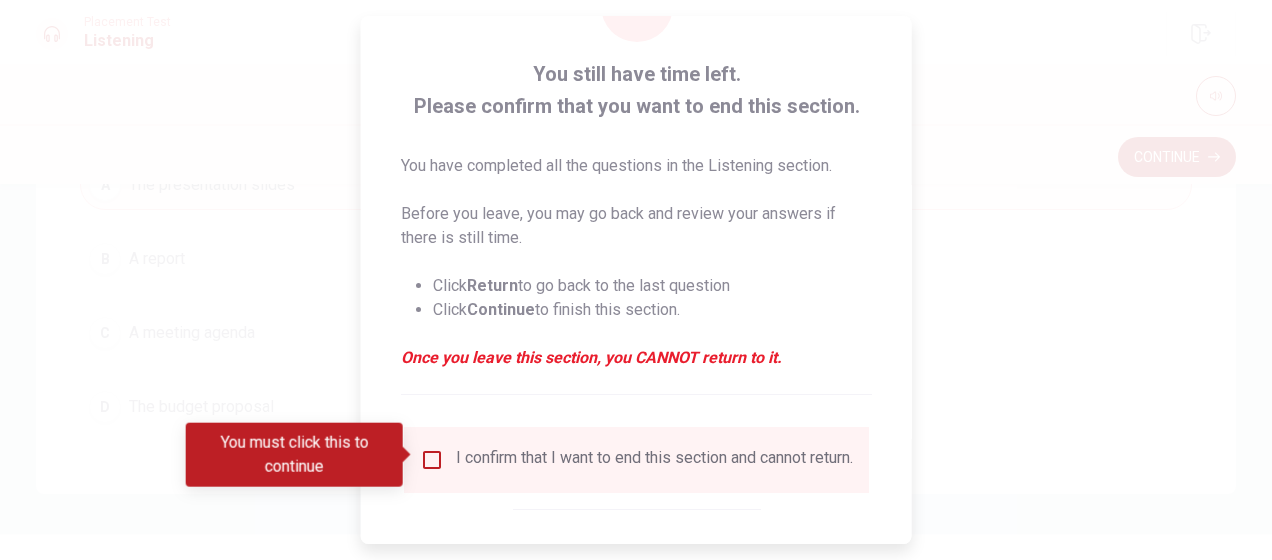 scroll, scrollTop: 92, scrollLeft: 0, axis: vertical 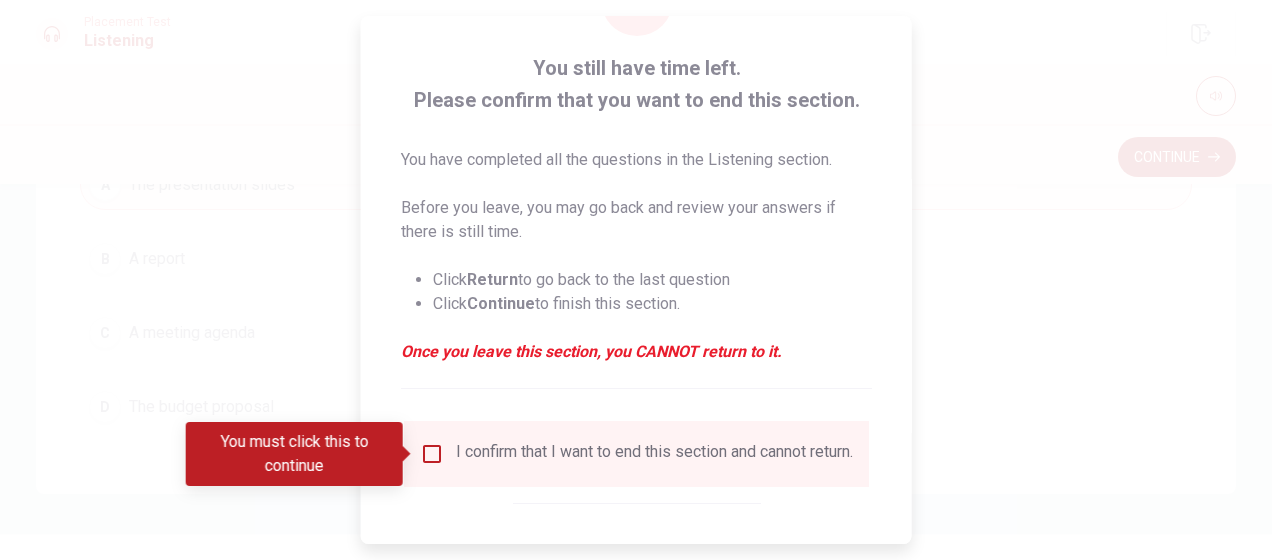 click on "I confirm that I want to end this section and cannot return." at bounding box center [654, 454] 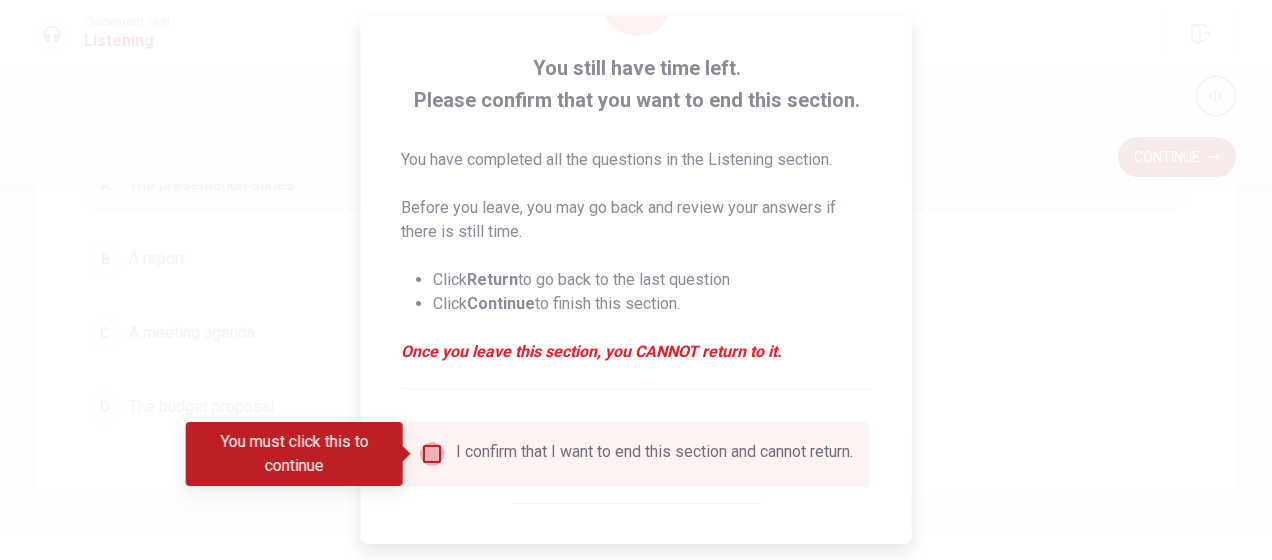 click at bounding box center (432, 454) 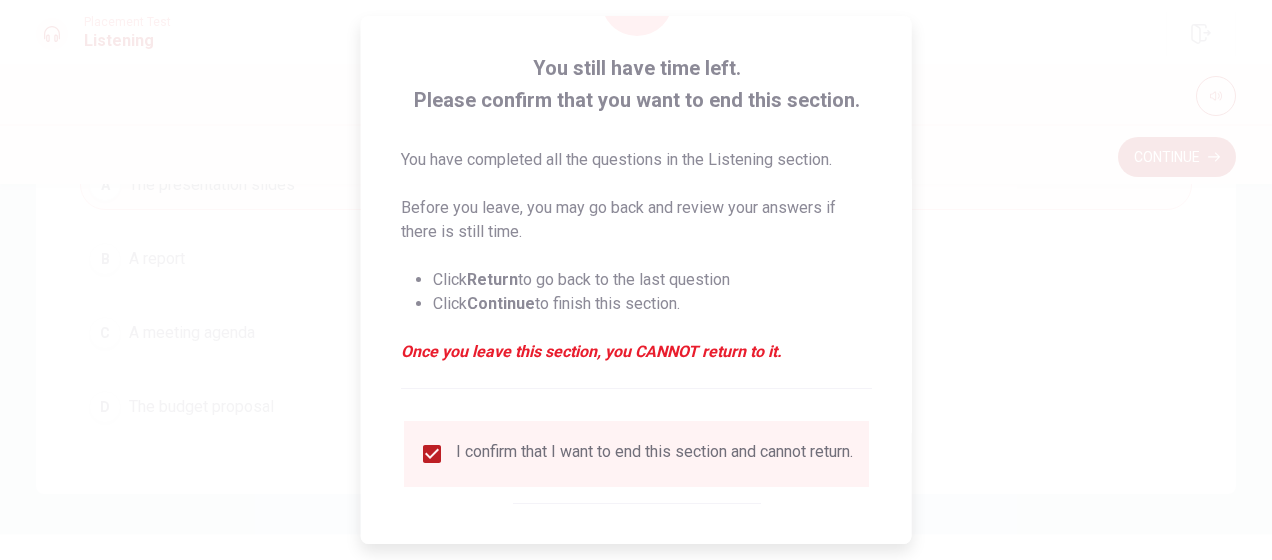 scroll, scrollTop: 186, scrollLeft: 0, axis: vertical 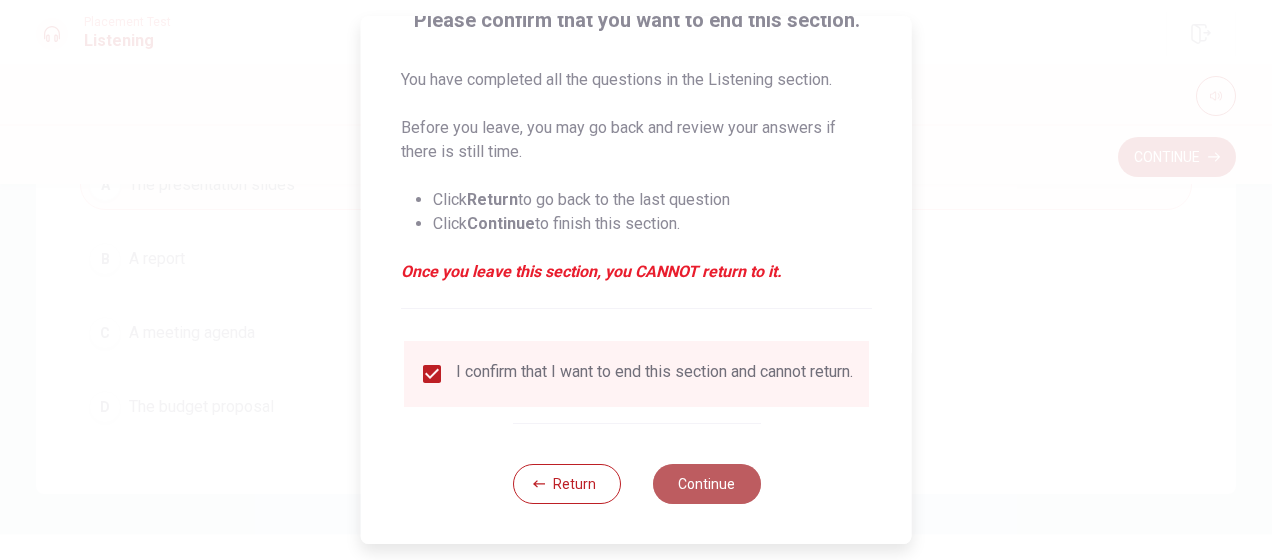 click on "Continue" at bounding box center (706, 484) 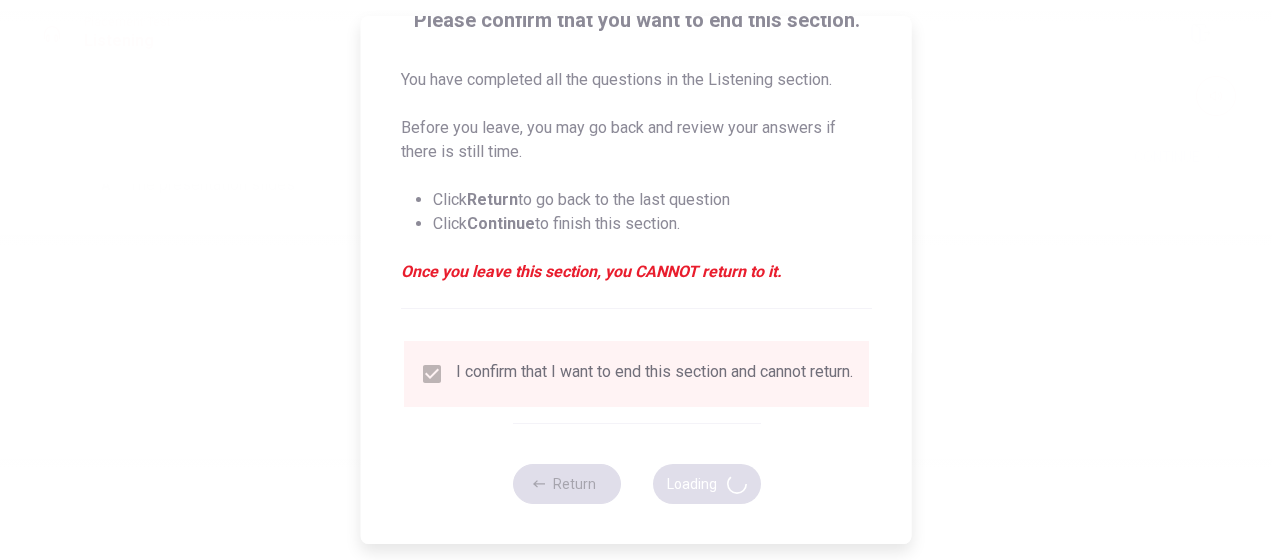 scroll, scrollTop: 0, scrollLeft: 0, axis: both 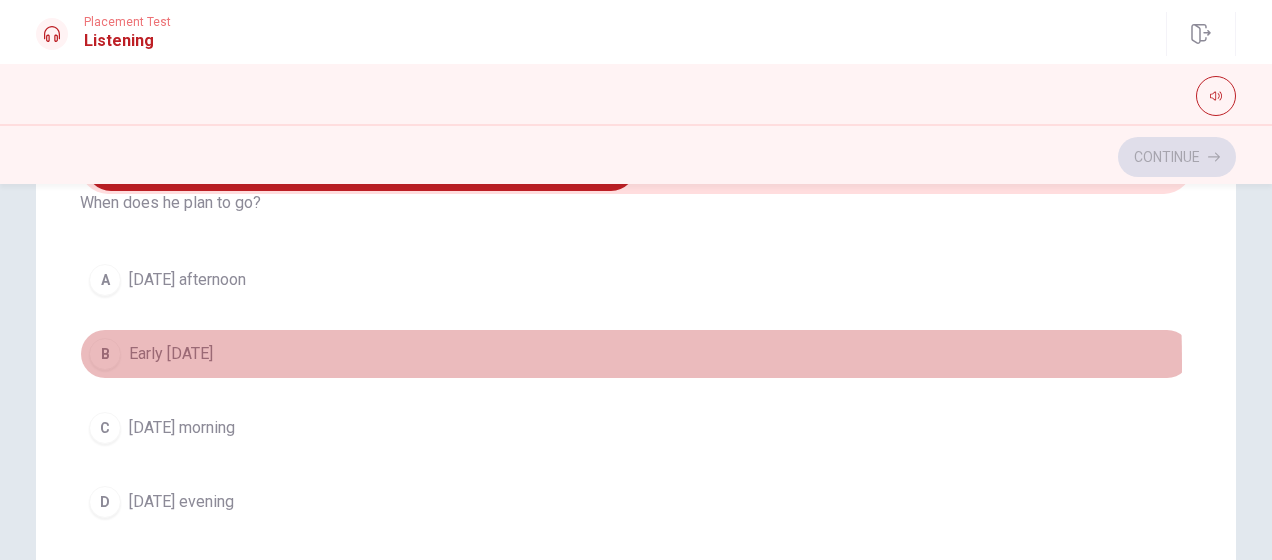 click on "Early [DATE]" at bounding box center [171, 354] 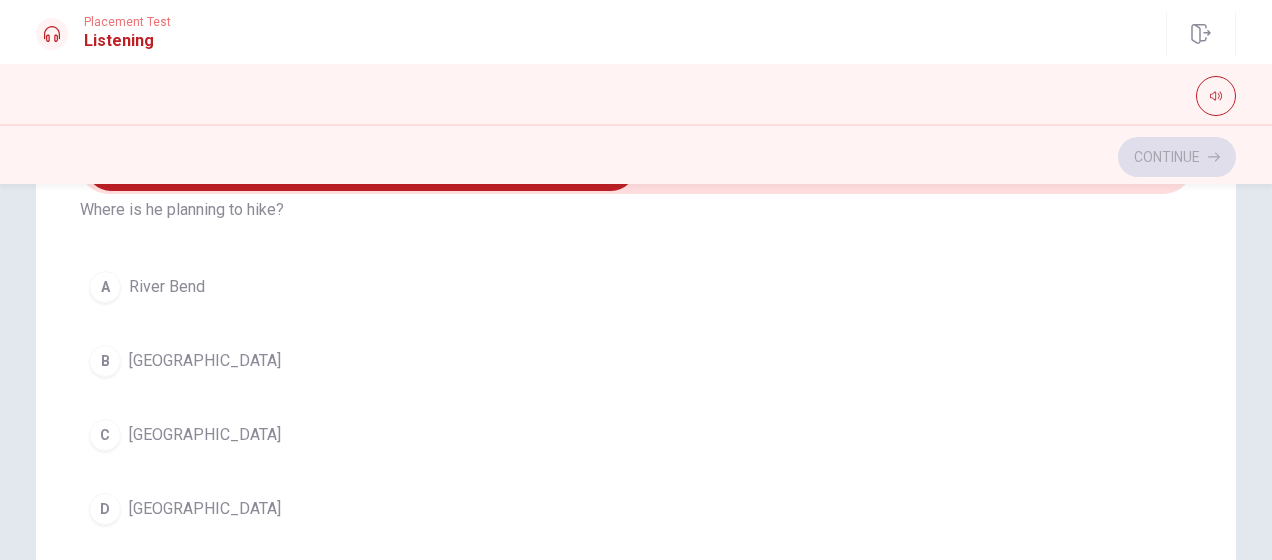 scroll, scrollTop: 85, scrollLeft: 0, axis: vertical 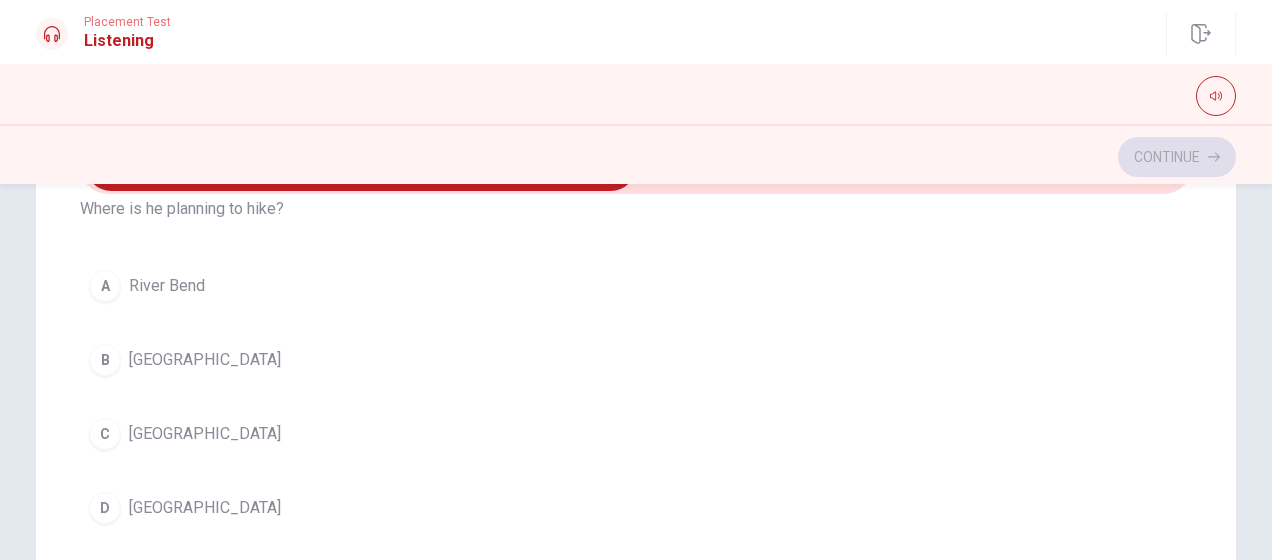 click on "[GEOGRAPHIC_DATA]" at bounding box center (205, 360) 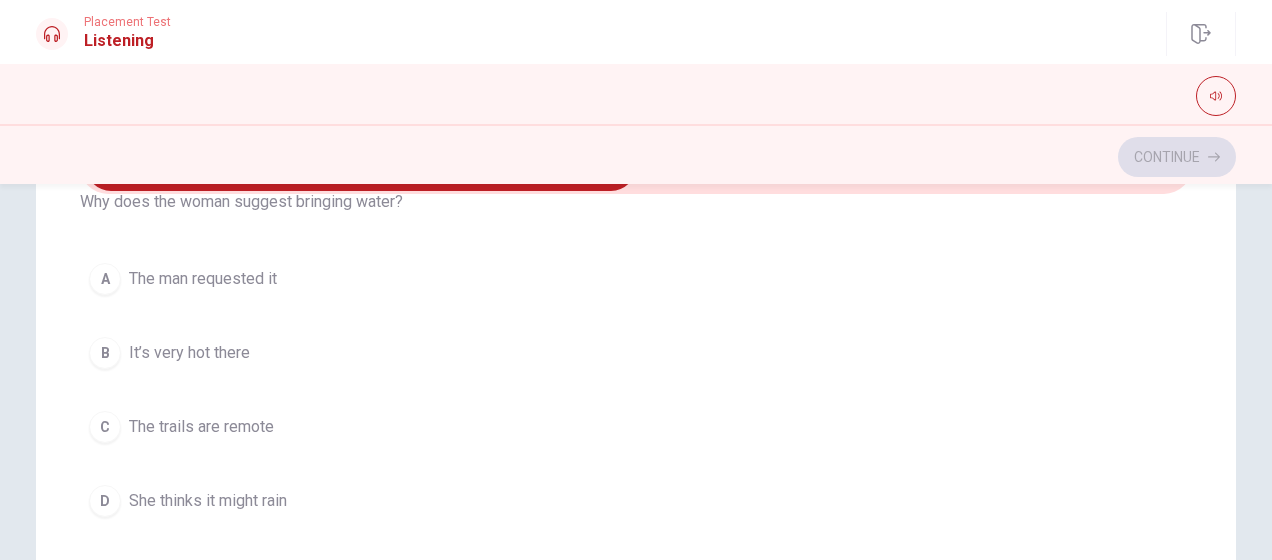 scroll, scrollTop: 546, scrollLeft: 0, axis: vertical 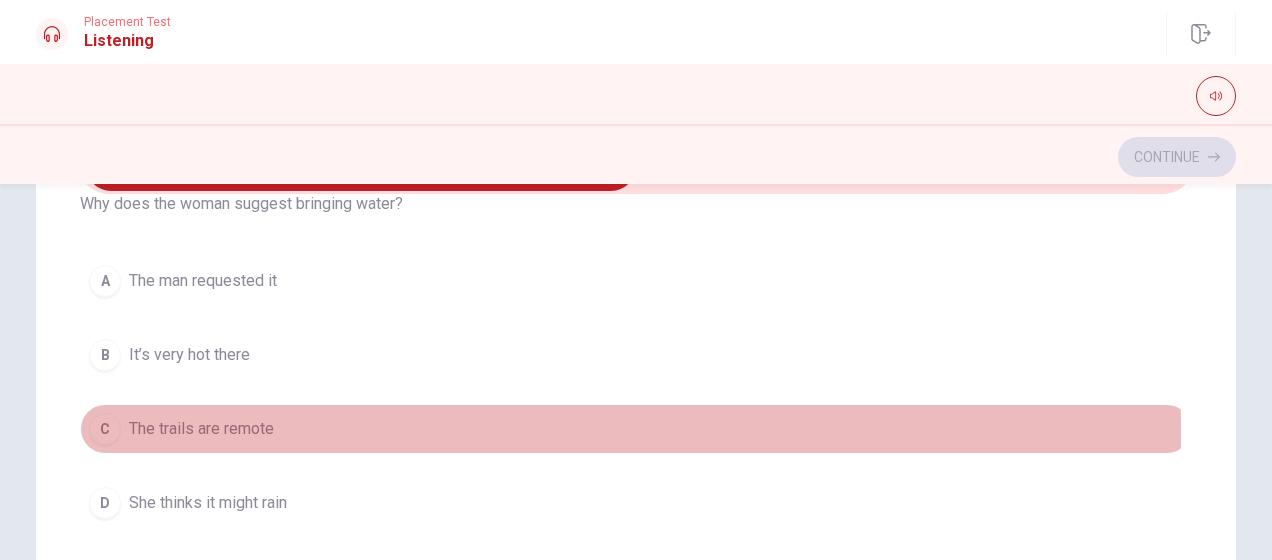 click on "The trails are remote" at bounding box center (201, 429) 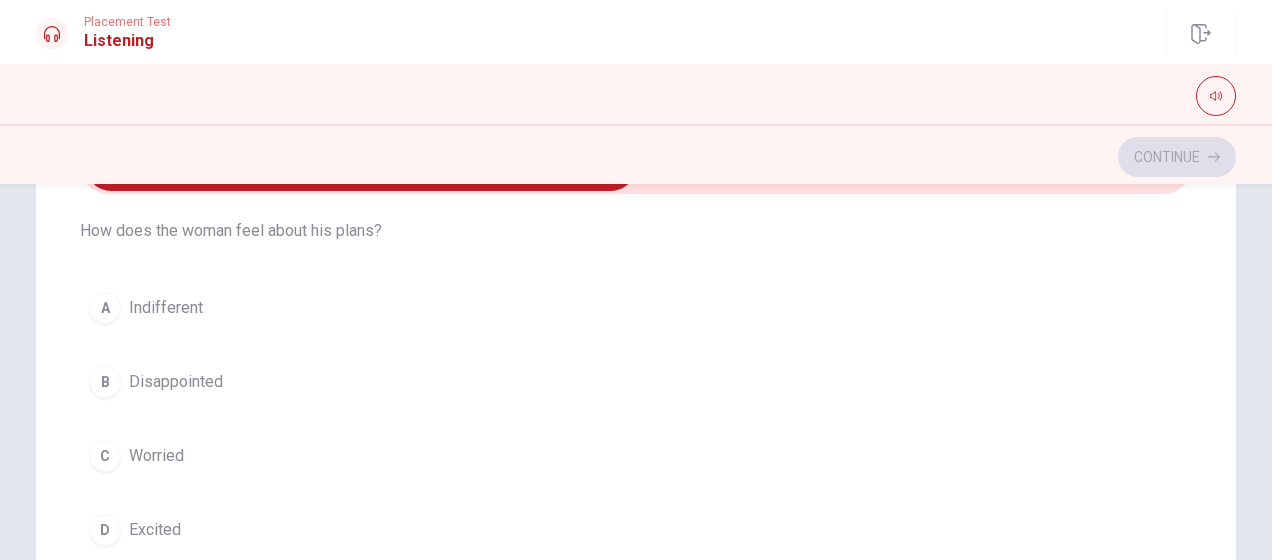 scroll, scrollTop: 981, scrollLeft: 0, axis: vertical 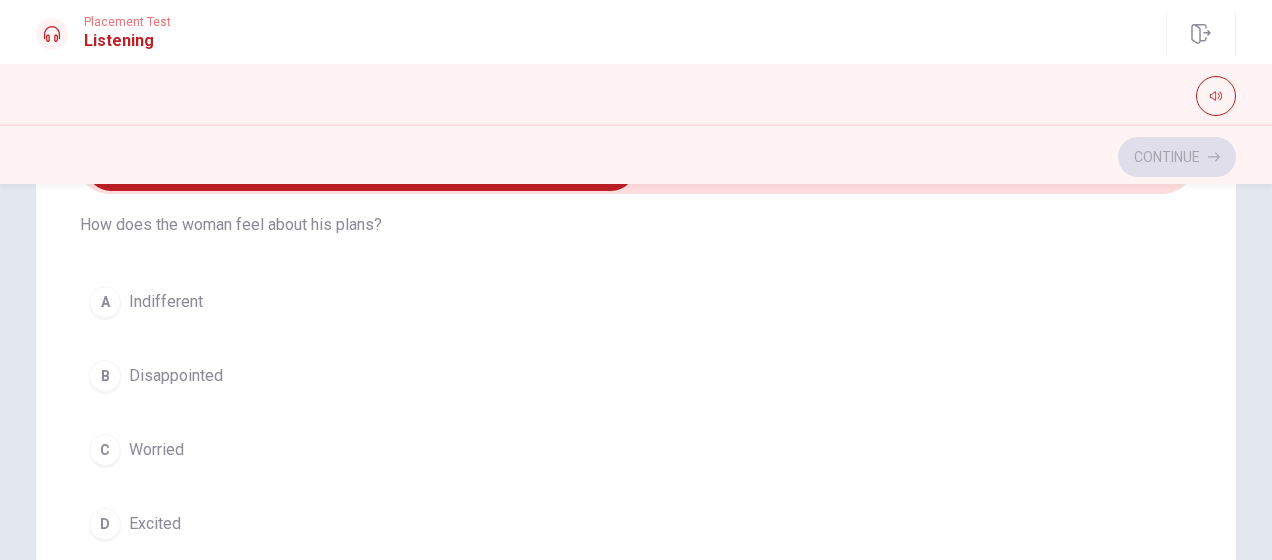 click on "Indifferent" at bounding box center [166, 302] 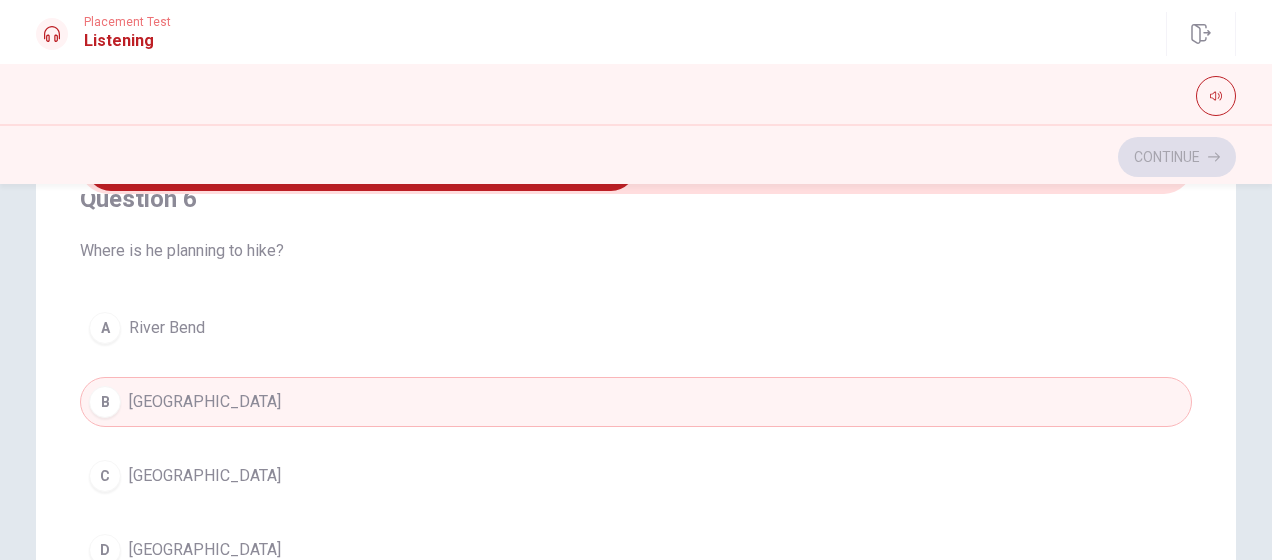 scroll, scrollTop: 0, scrollLeft: 0, axis: both 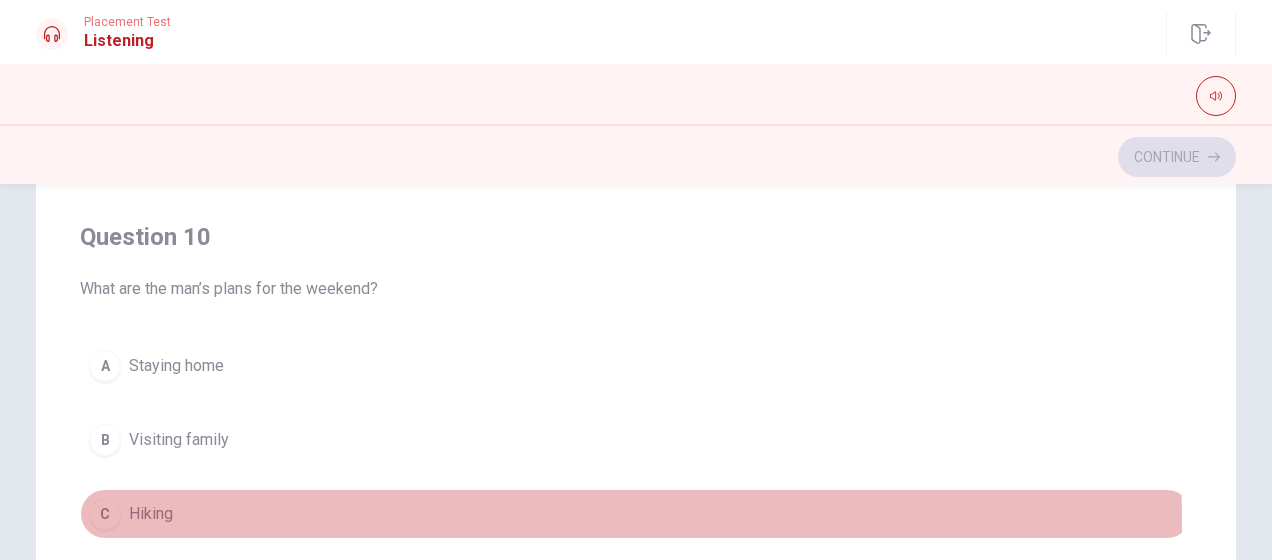click on "Hiking" at bounding box center [151, 514] 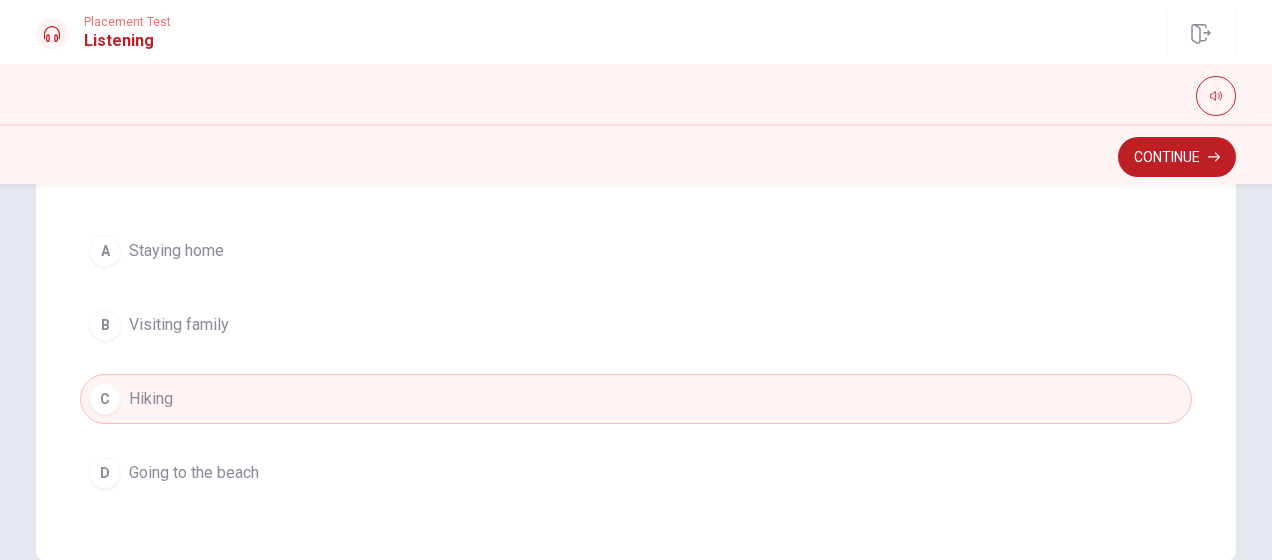 scroll, scrollTop: 483, scrollLeft: 0, axis: vertical 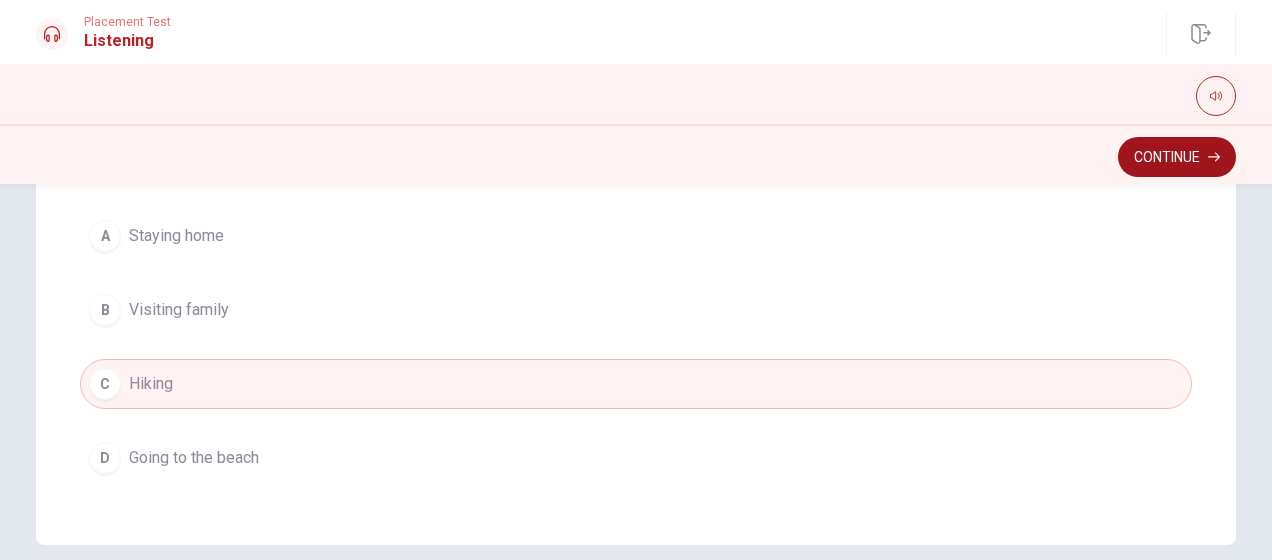 click on "Continue" at bounding box center [1177, 157] 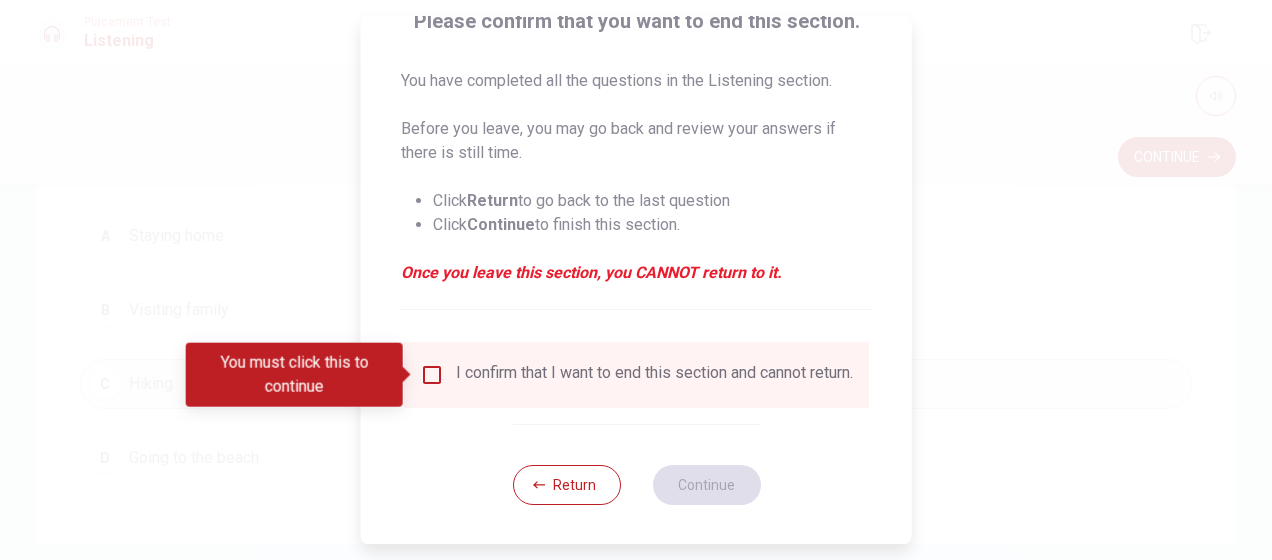 scroll, scrollTop: 173, scrollLeft: 0, axis: vertical 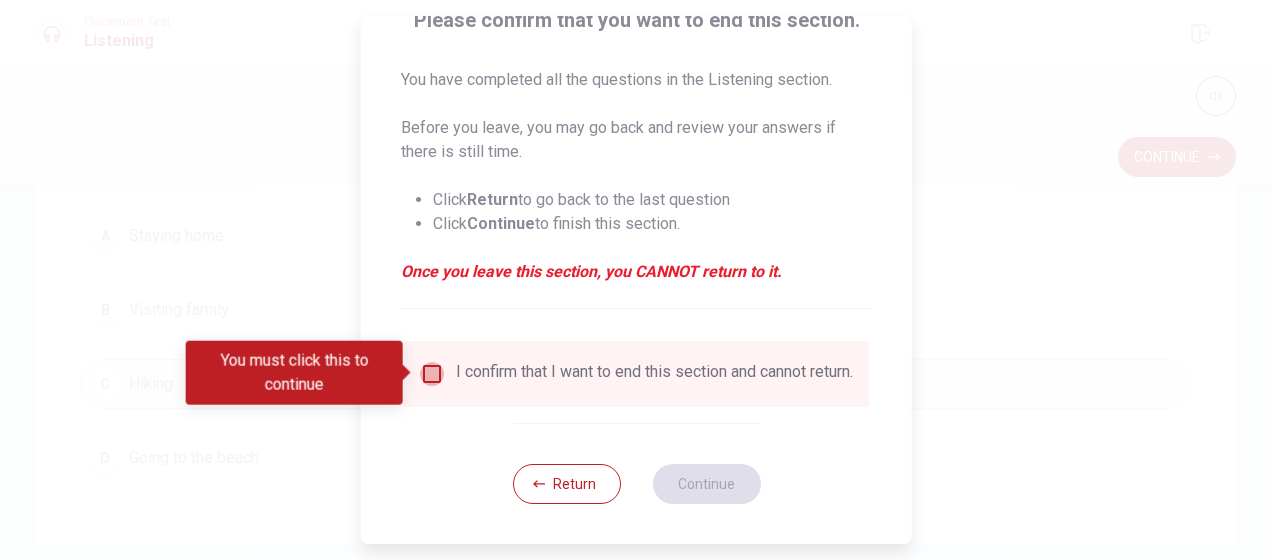 click at bounding box center [432, 374] 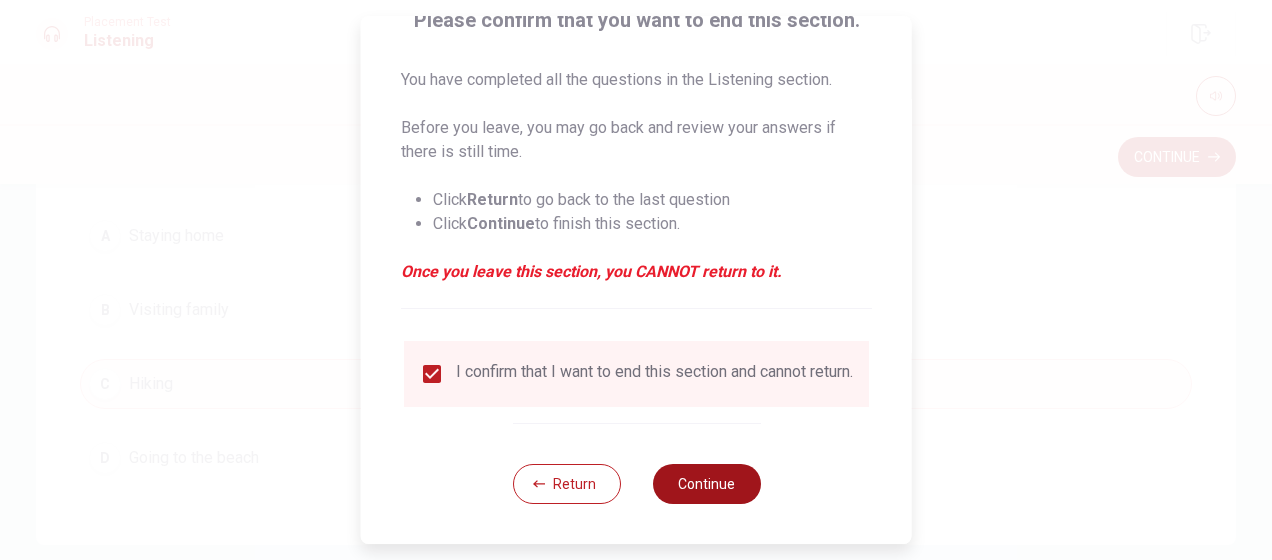 click on "Continue" at bounding box center [706, 484] 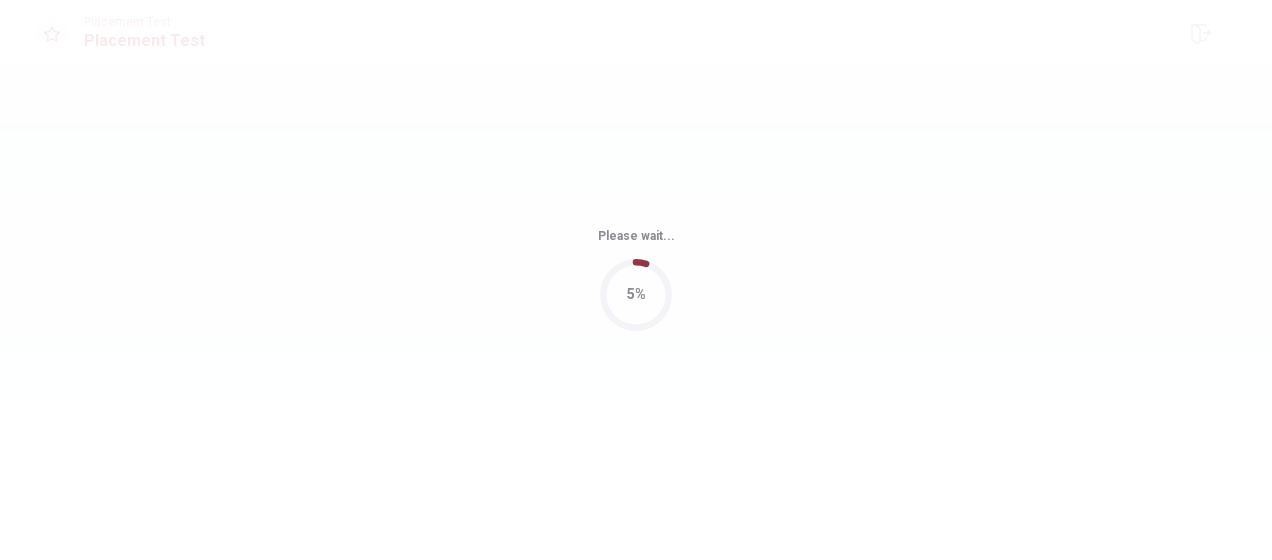 scroll, scrollTop: 0, scrollLeft: 0, axis: both 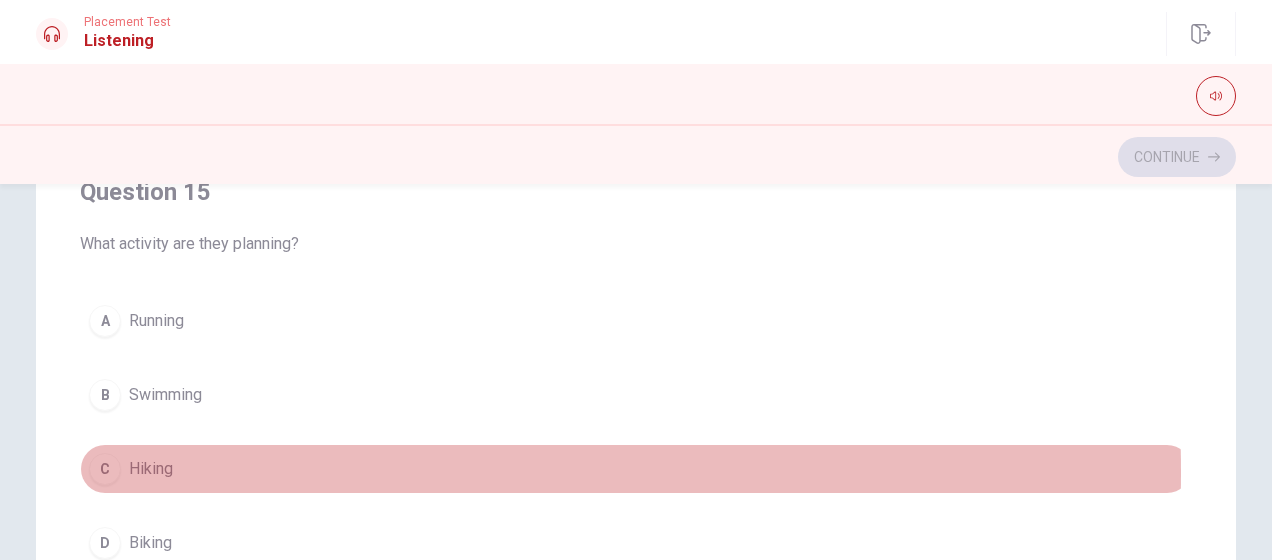 click on "Hiking" at bounding box center (151, 469) 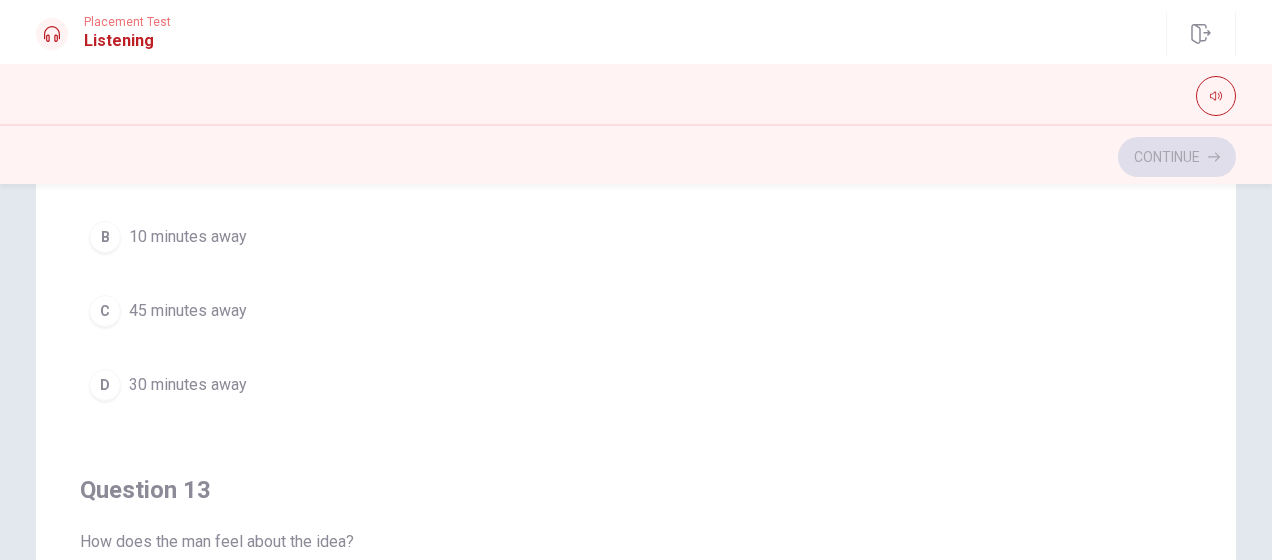 scroll, scrollTop: 396, scrollLeft: 0, axis: vertical 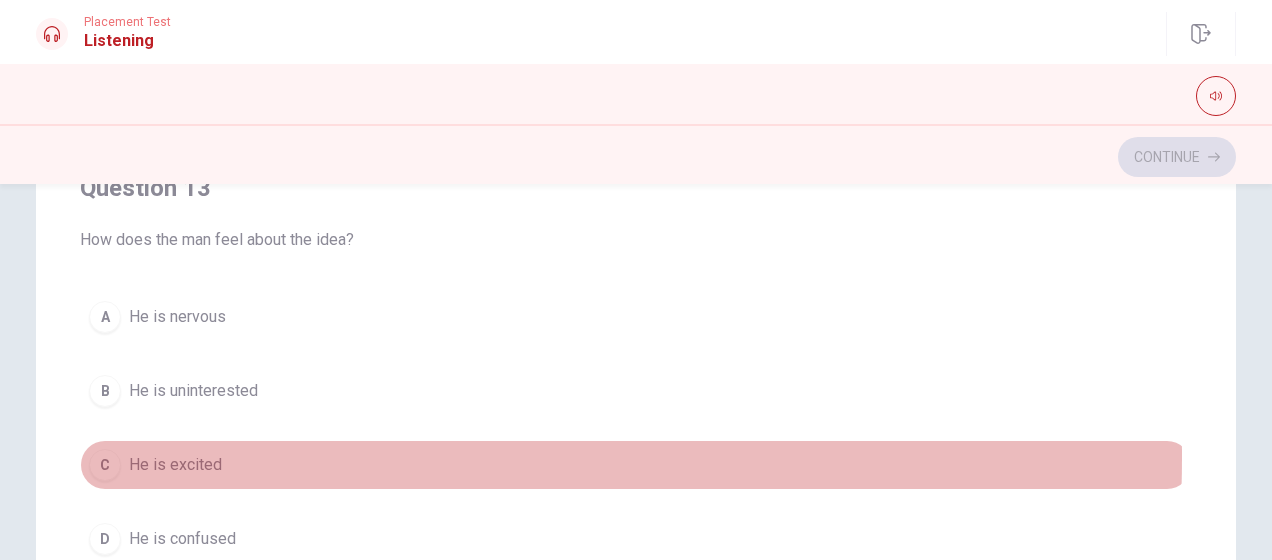 click on "He is excited" at bounding box center [175, 465] 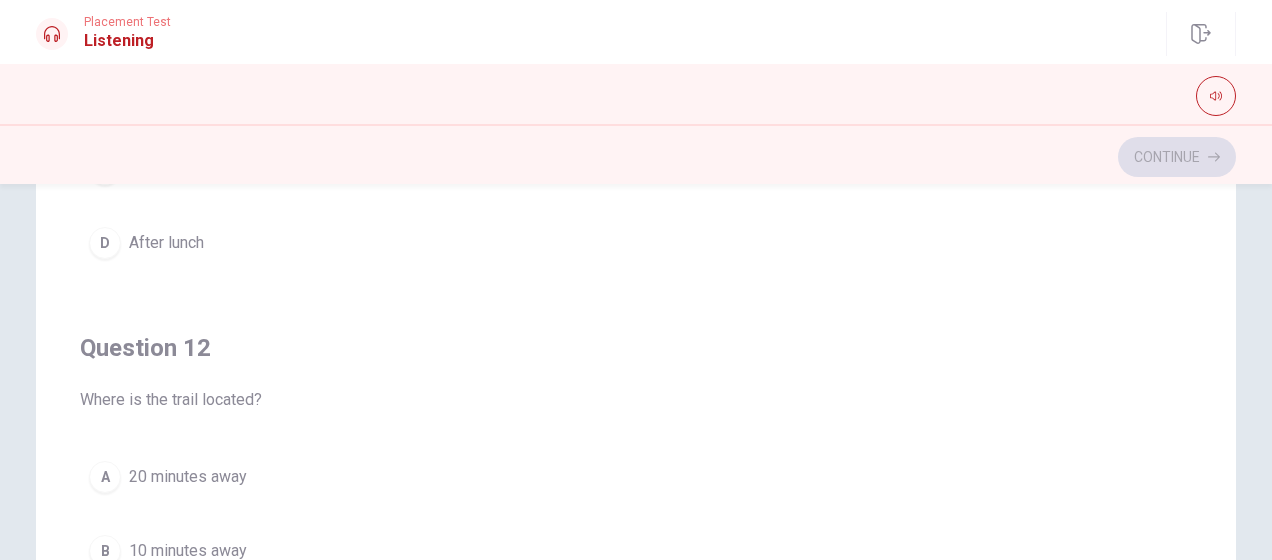 scroll, scrollTop: 0, scrollLeft: 0, axis: both 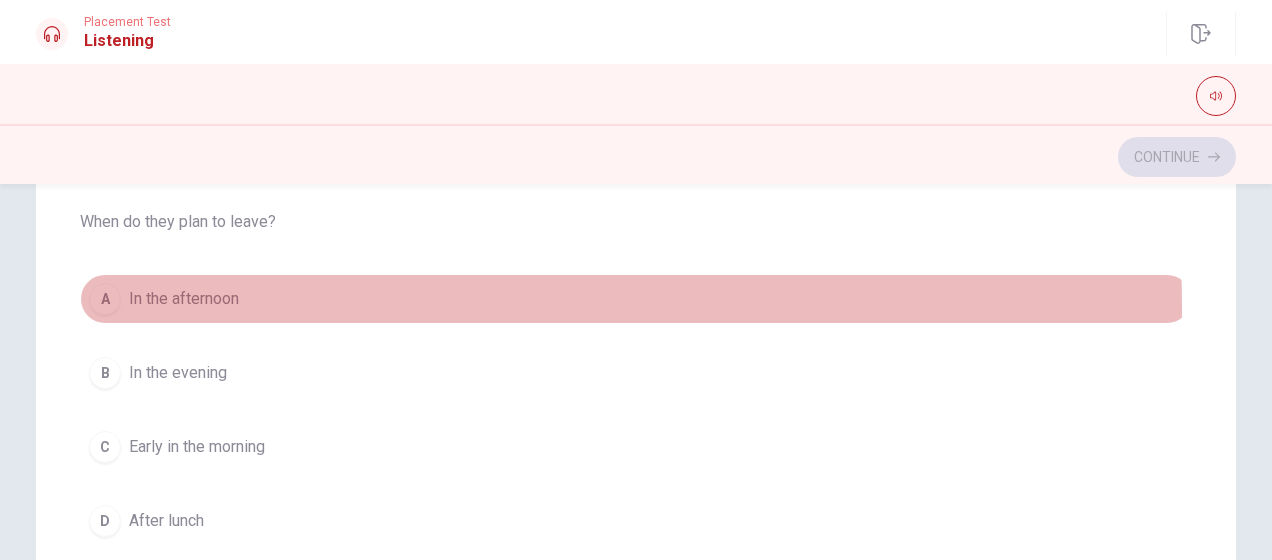 click on "In the afternoon" at bounding box center (184, 299) 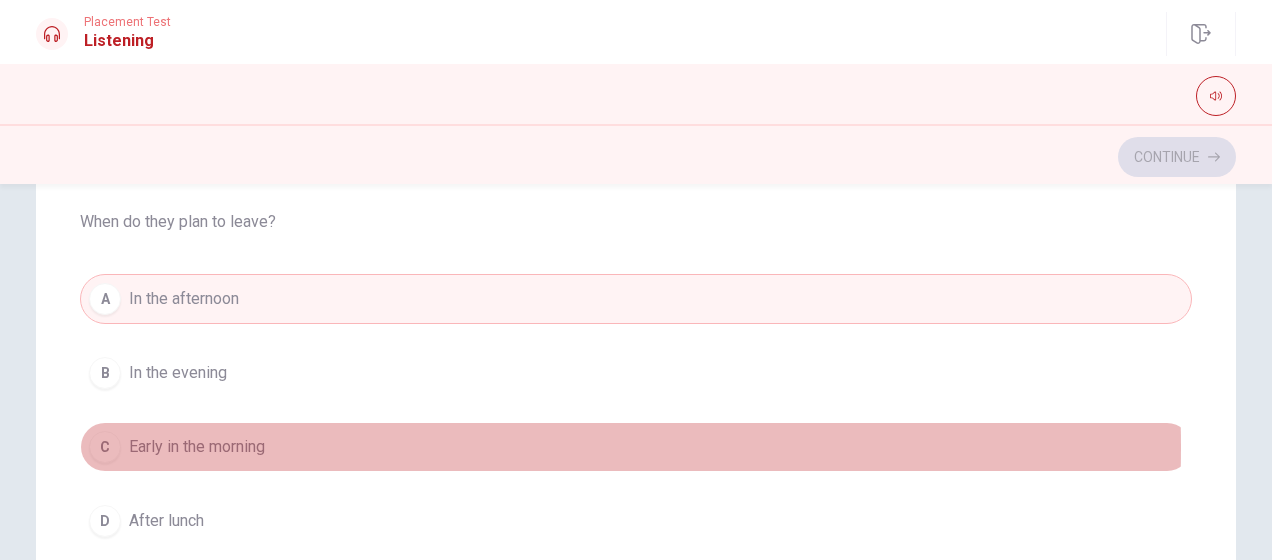 click on "Early in the morning" at bounding box center (197, 447) 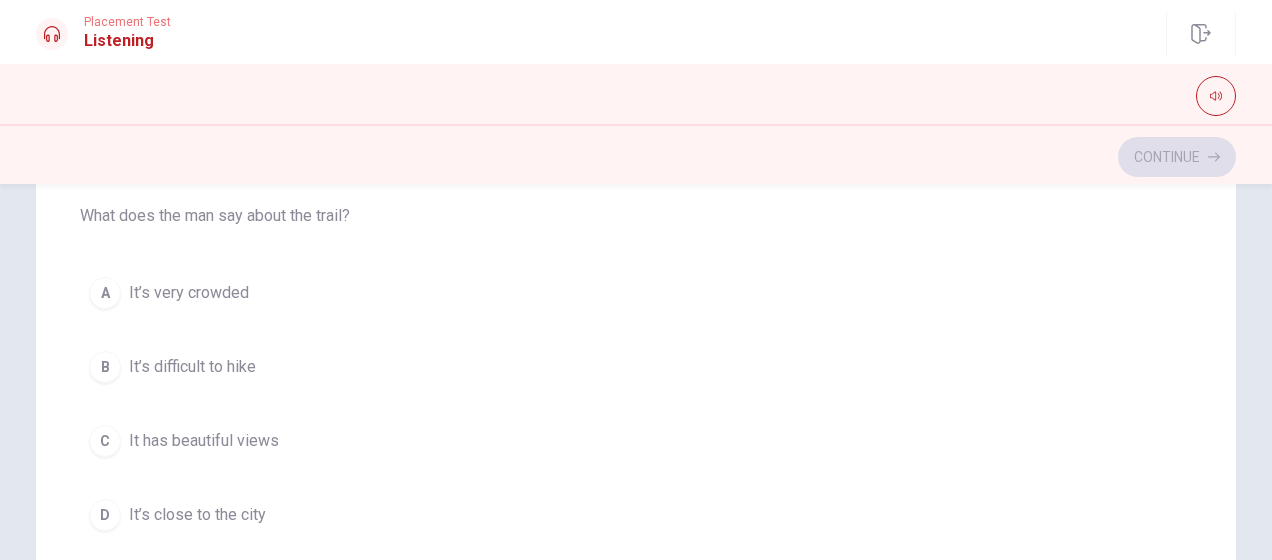scroll, scrollTop: 1375, scrollLeft: 0, axis: vertical 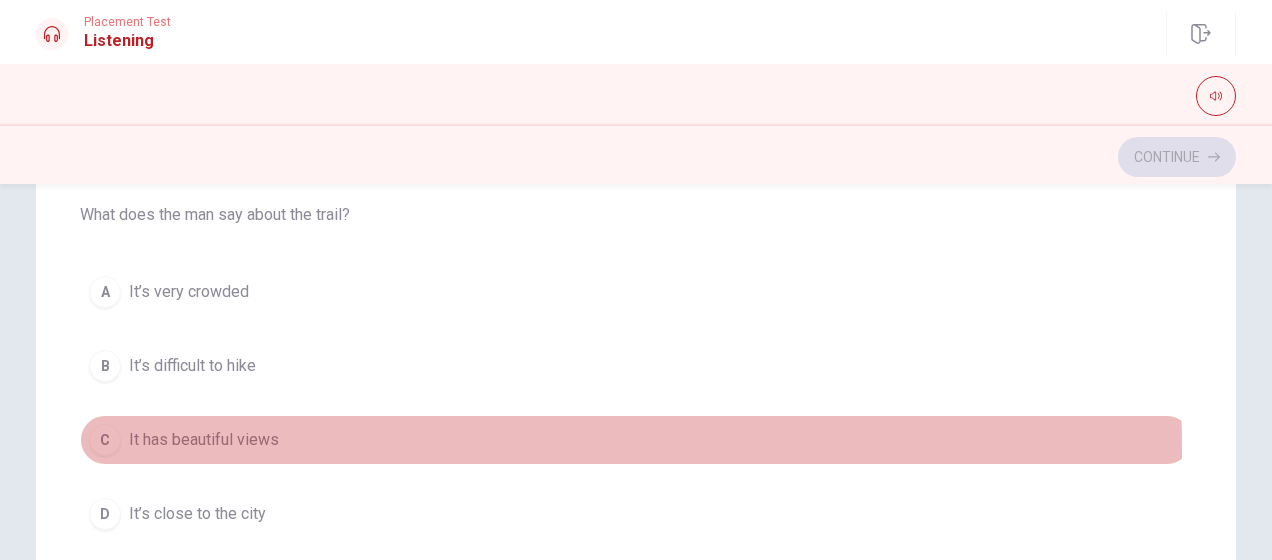 click on "It has beautiful views" at bounding box center [204, 440] 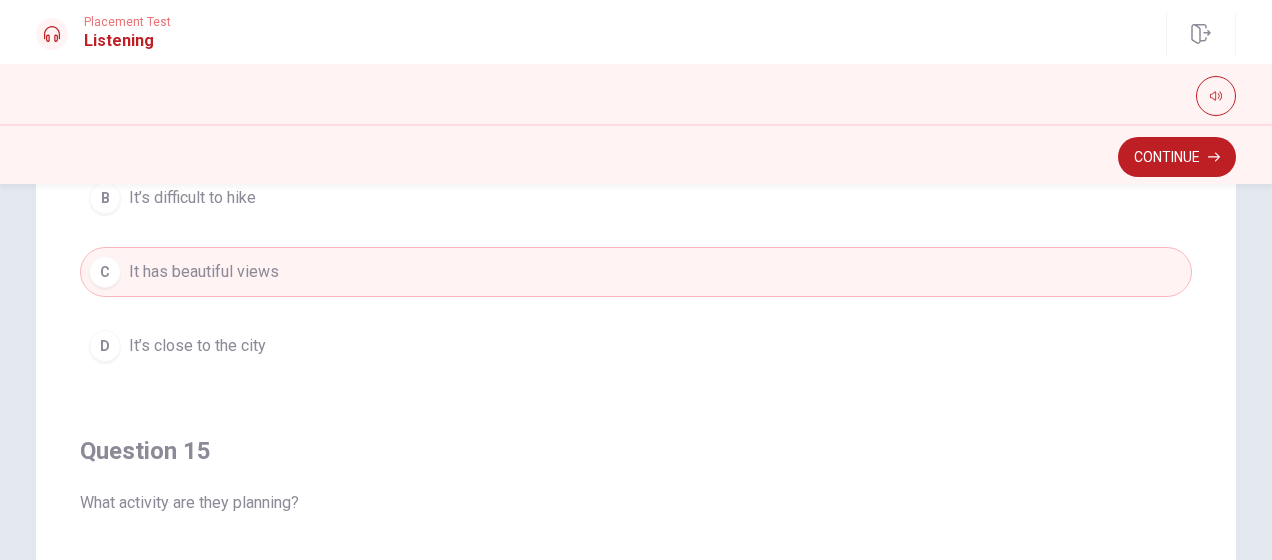 scroll, scrollTop: 1606, scrollLeft: 0, axis: vertical 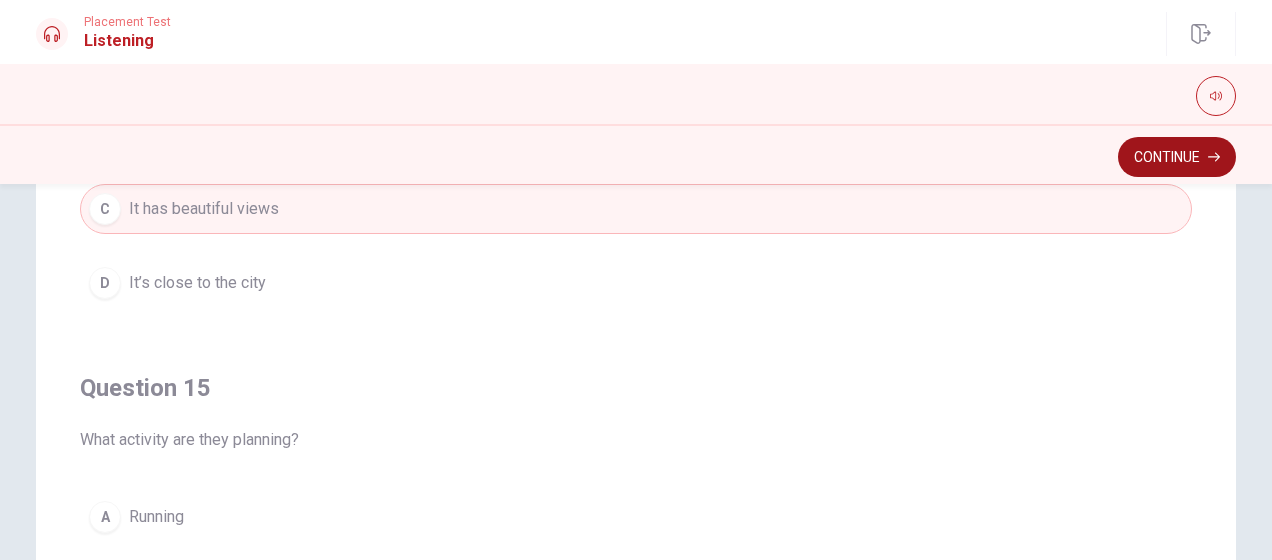 click on "Continue" at bounding box center (1177, 157) 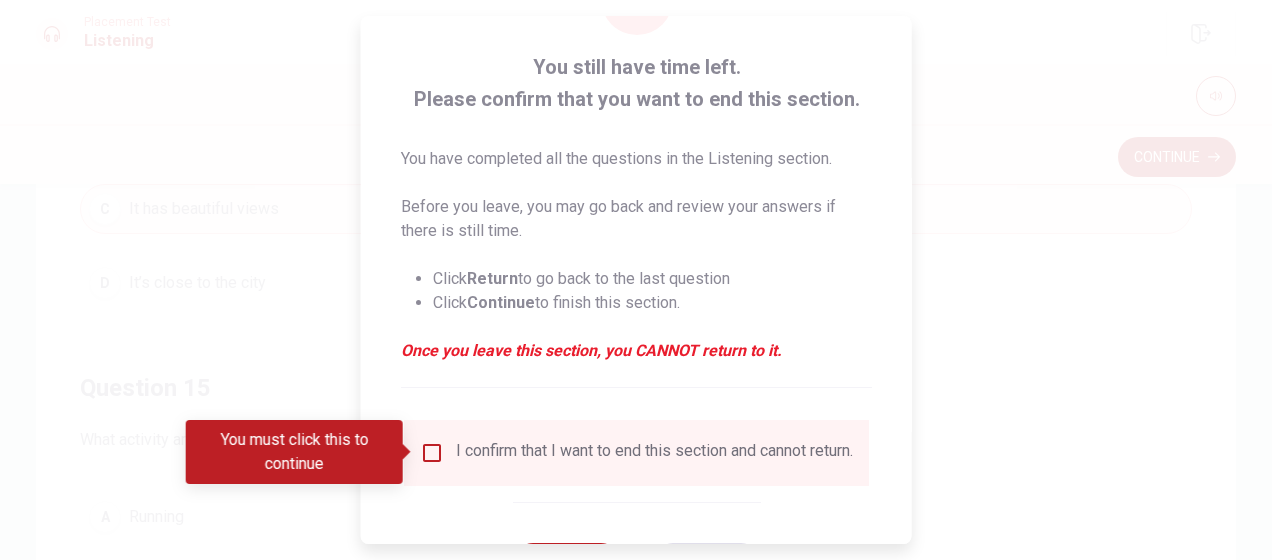 scroll, scrollTop: 104, scrollLeft: 0, axis: vertical 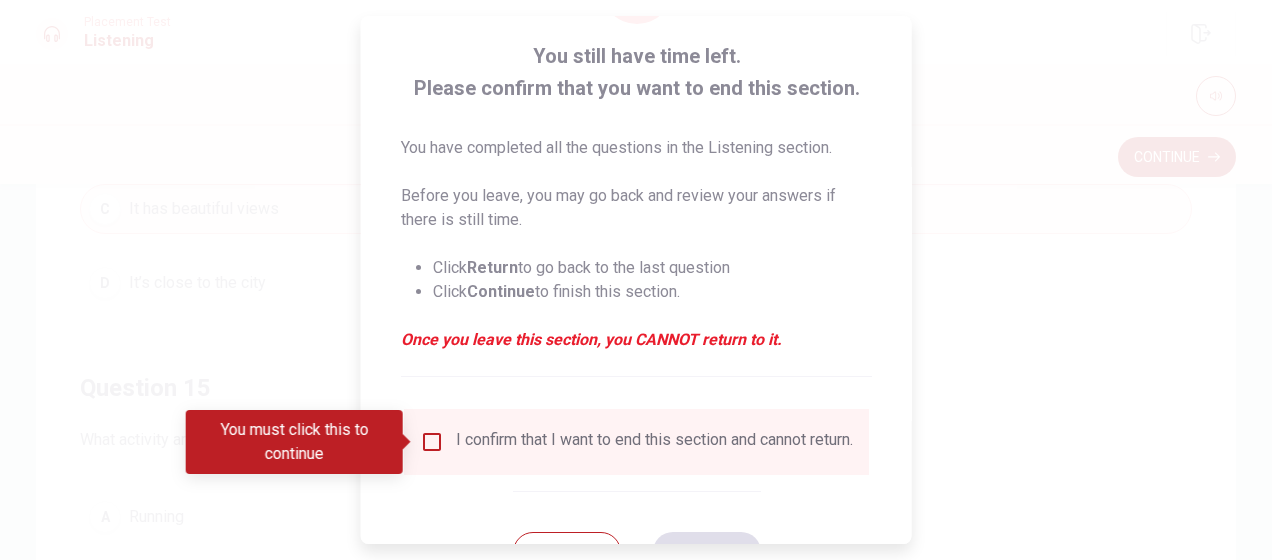 click on "I confirm that I want to end this section and cannot return." at bounding box center [654, 442] 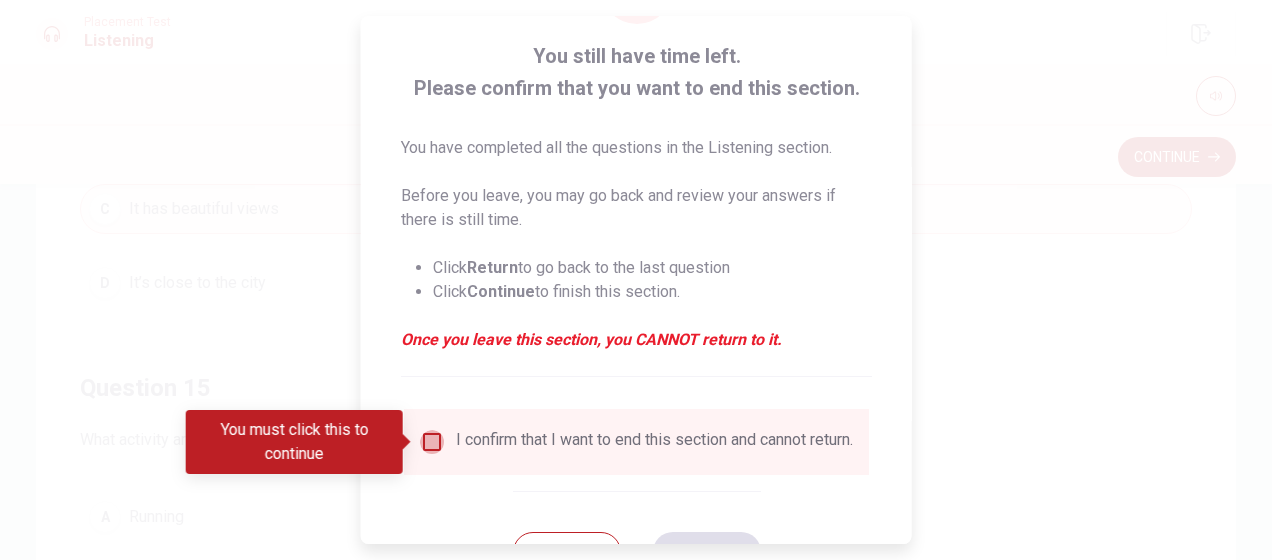 click at bounding box center (432, 442) 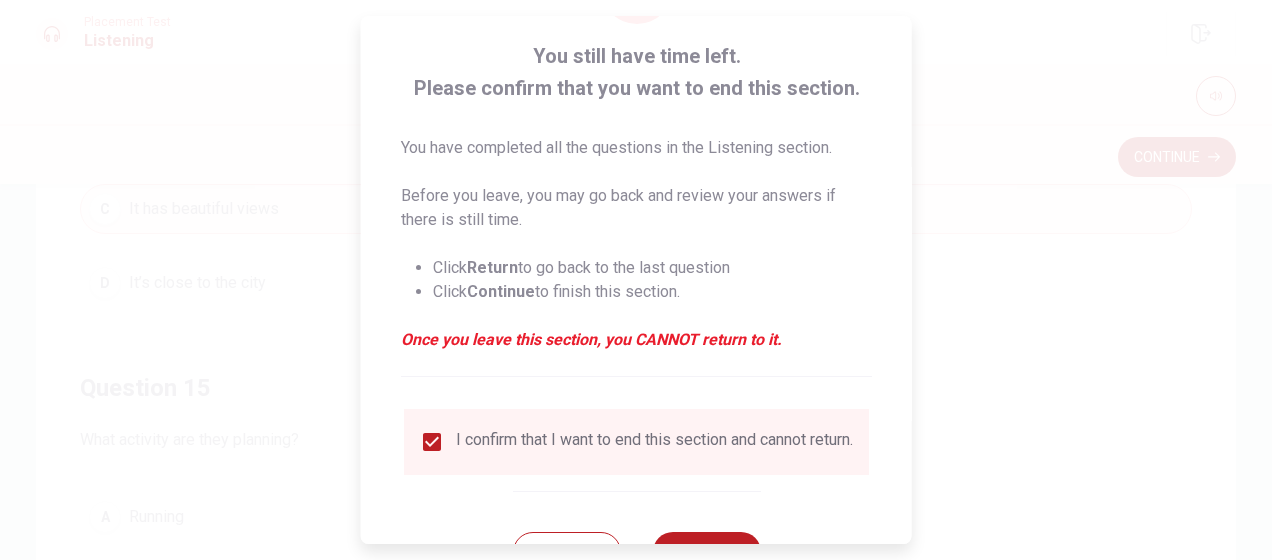 scroll, scrollTop: 186, scrollLeft: 0, axis: vertical 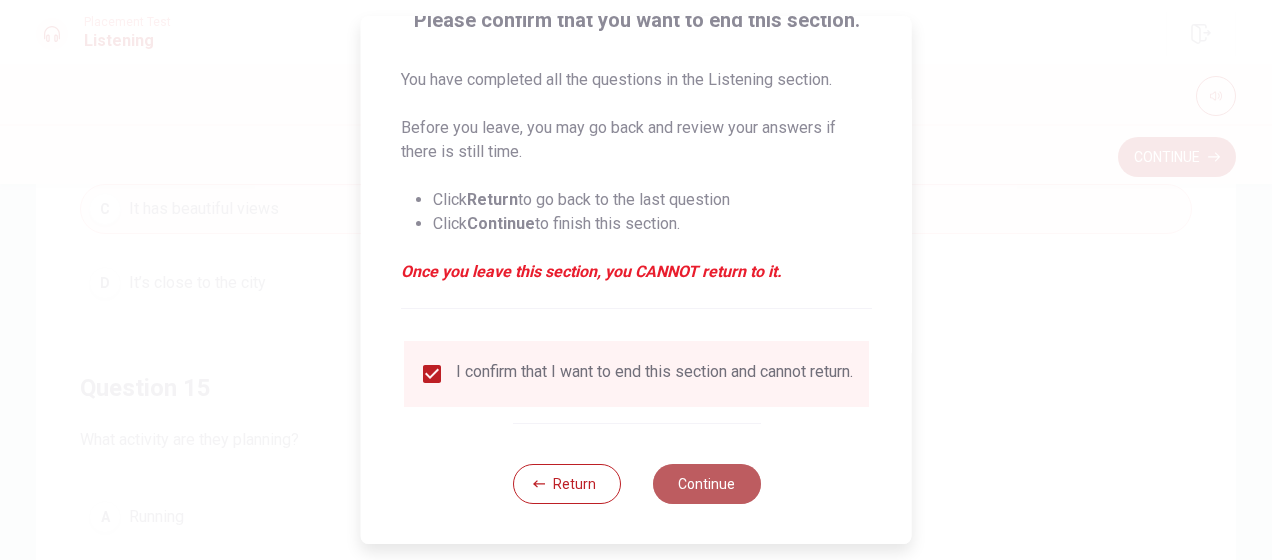 click on "Continue" at bounding box center [706, 484] 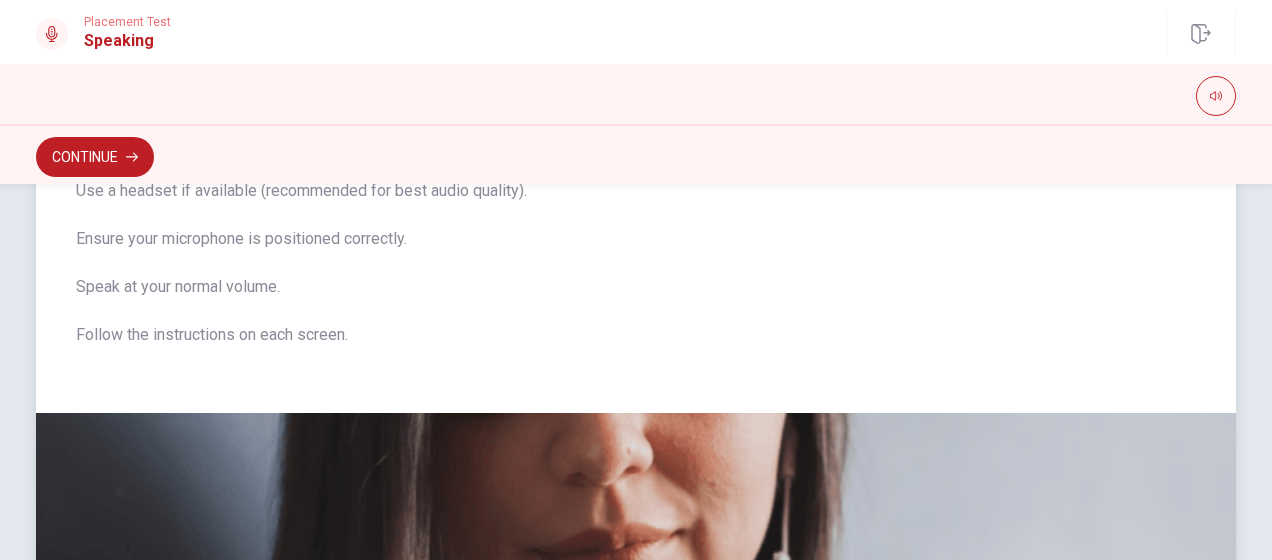 scroll, scrollTop: 0, scrollLeft: 0, axis: both 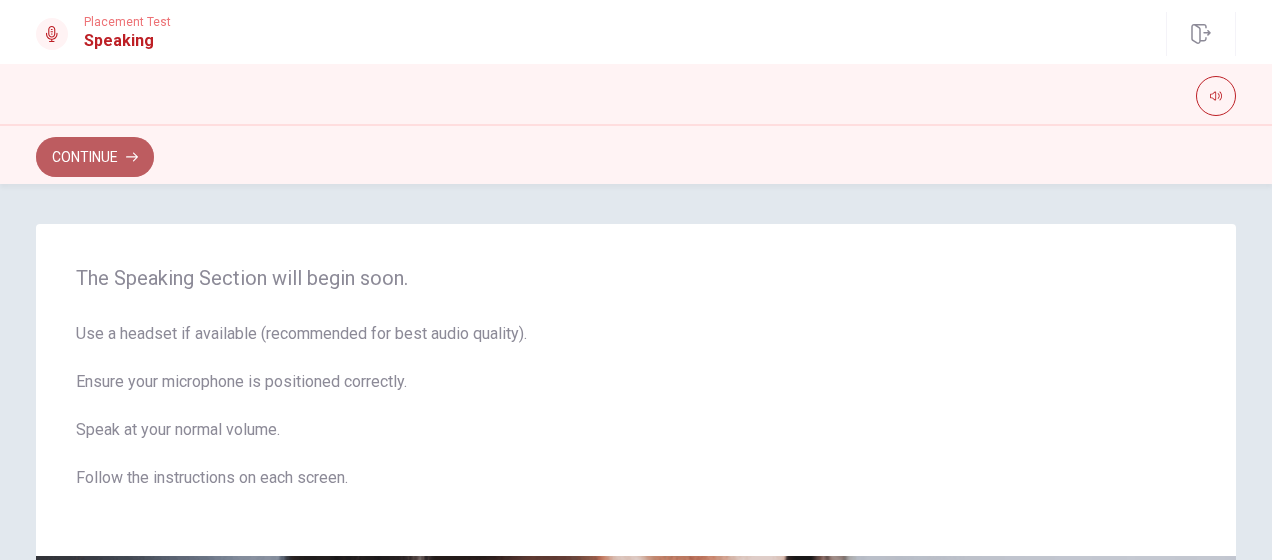 click on "Continue" at bounding box center (95, 157) 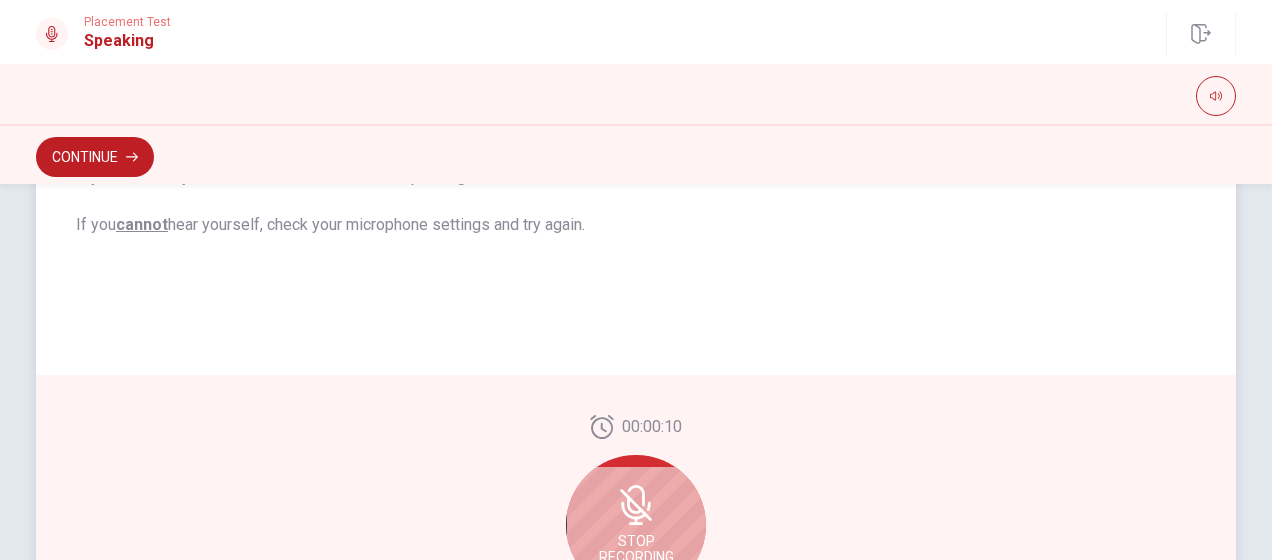 scroll, scrollTop: 640, scrollLeft: 0, axis: vertical 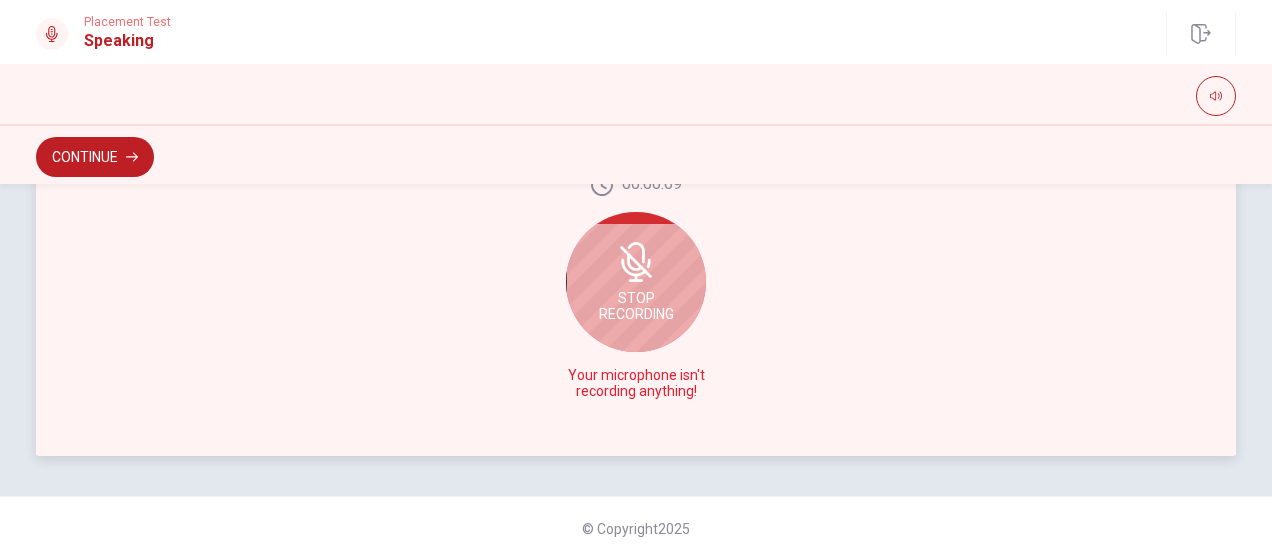 click on "Stop   Recording" at bounding box center [636, 306] 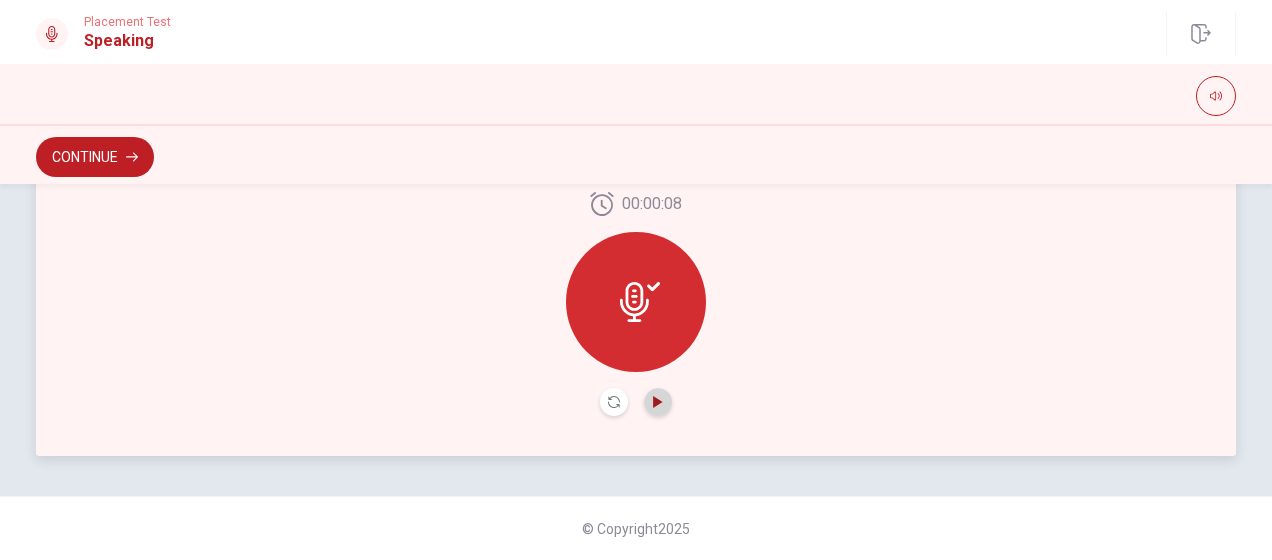 click 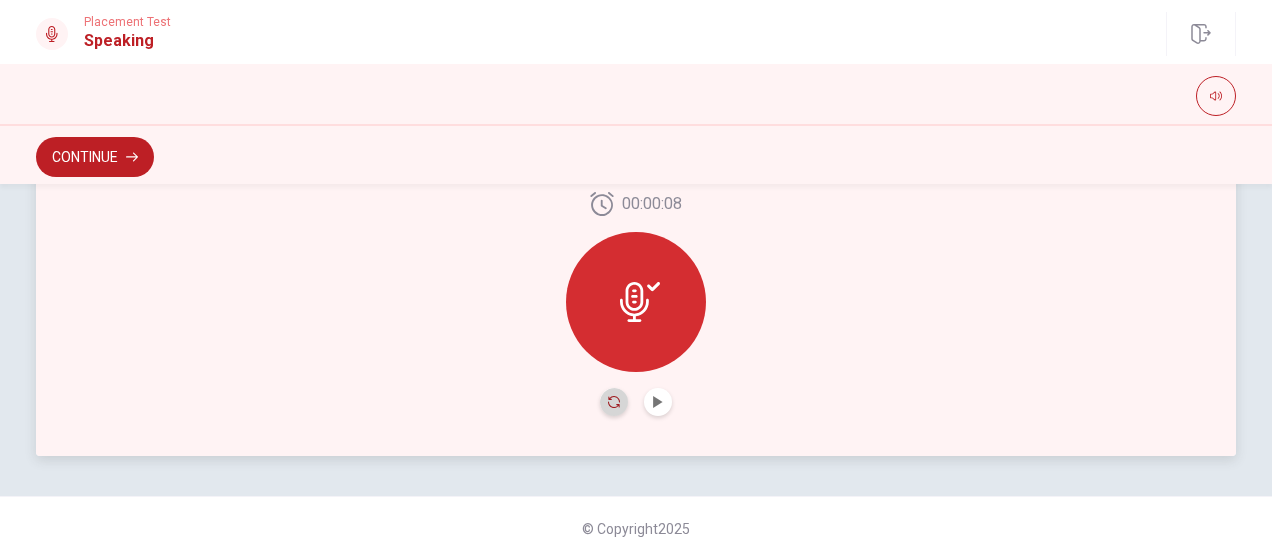 click 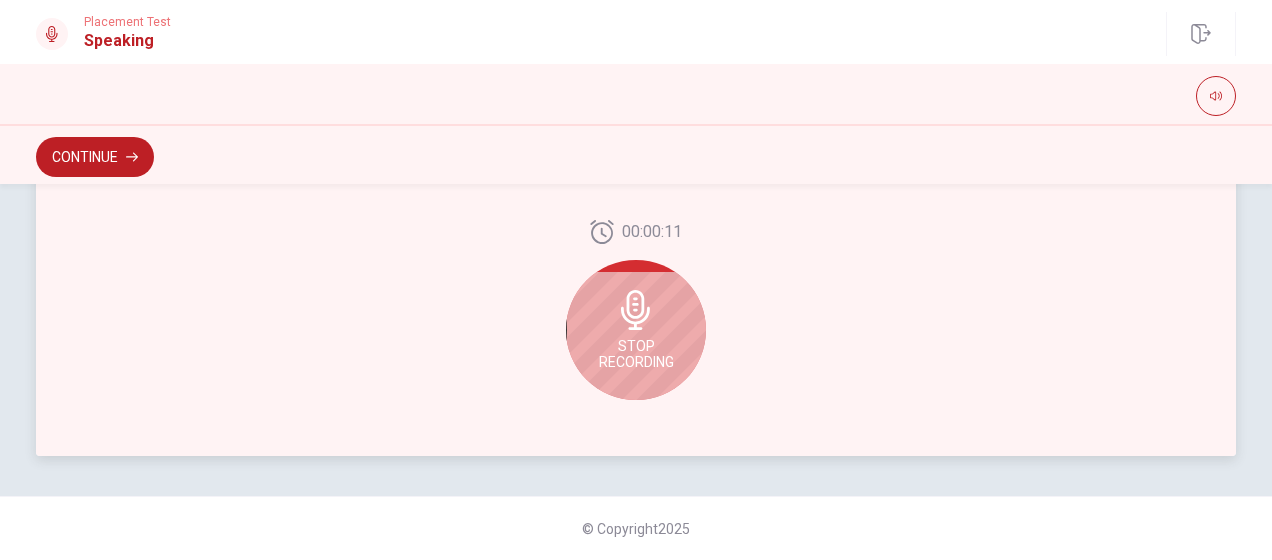 click on "Stop   Recording" at bounding box center [636, 330] 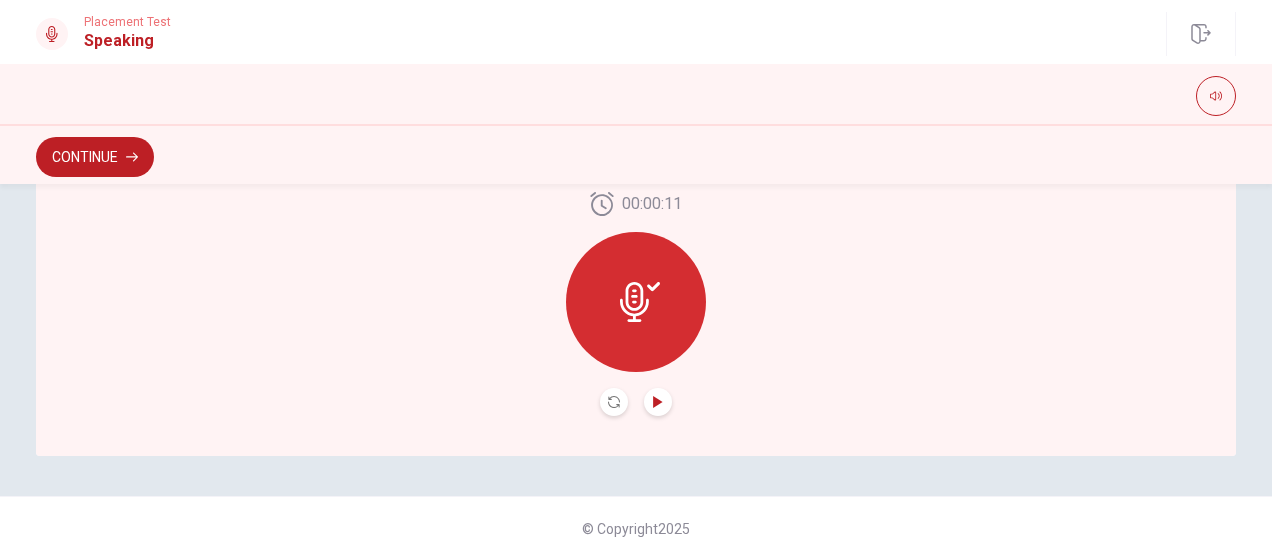click 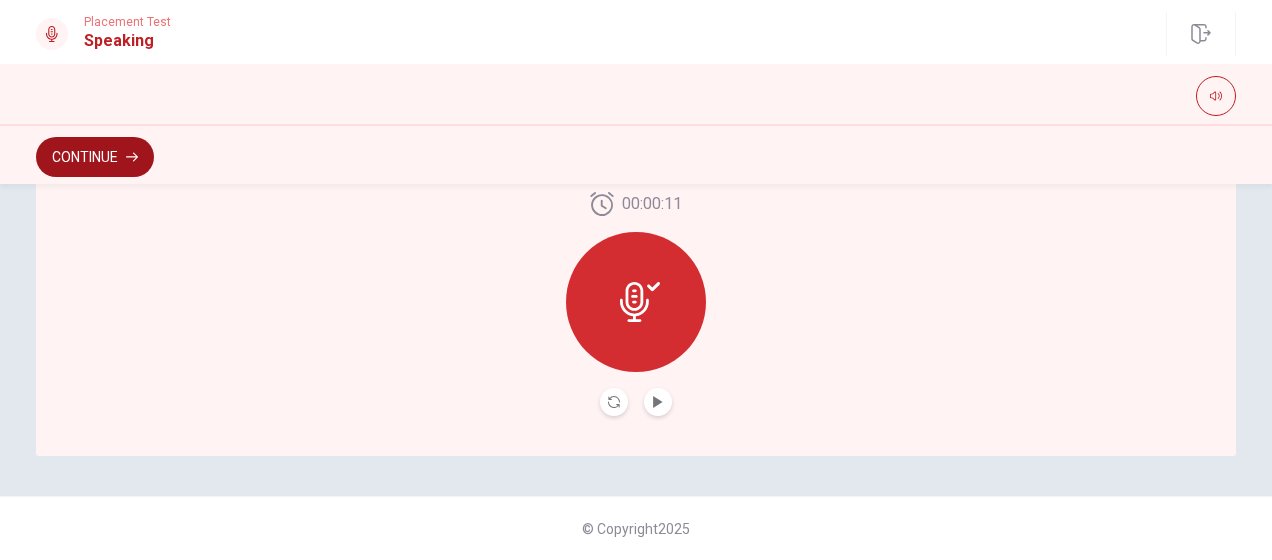 click on "Continue" at bounding box center (95, 157) 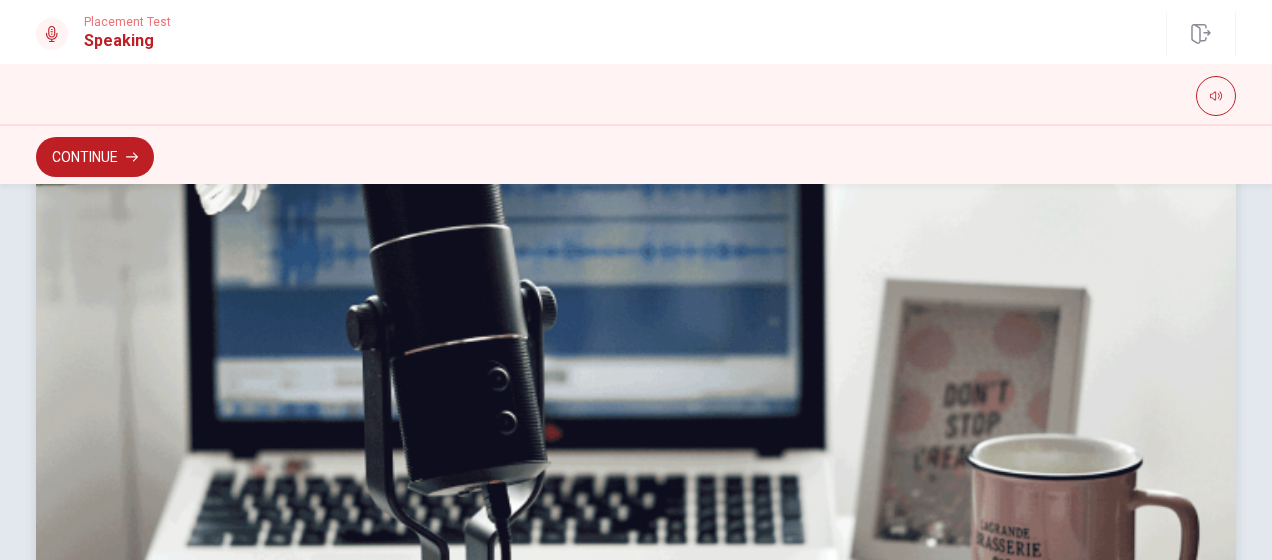scroll, scrollTop: 700, scrollLeft: 0, axis: vertical 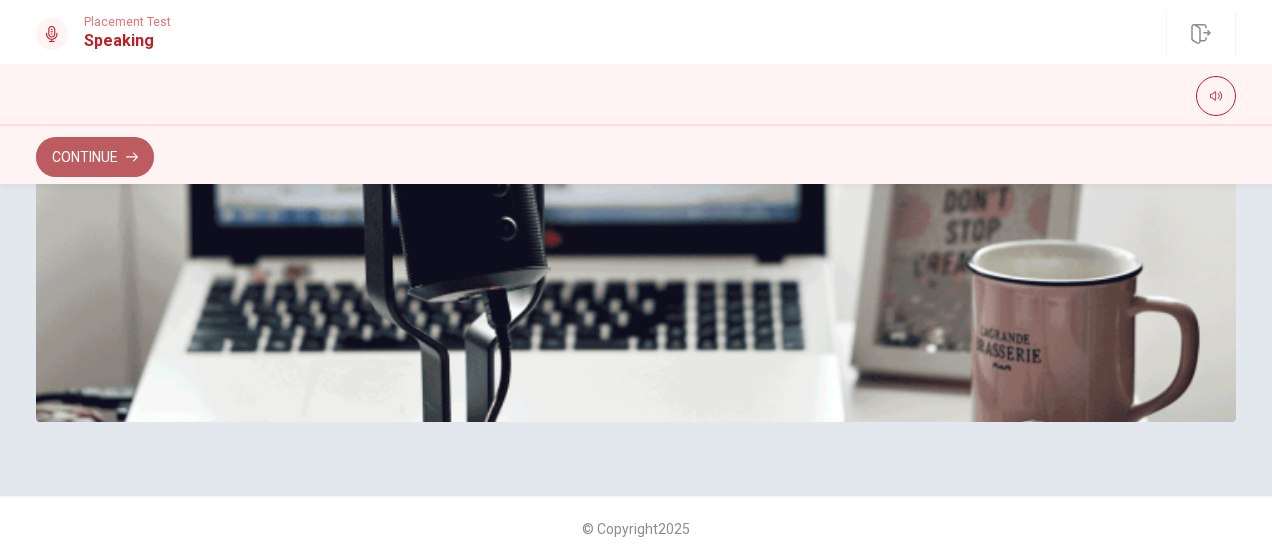 click on "Continue" at bounding box center (95, 157) 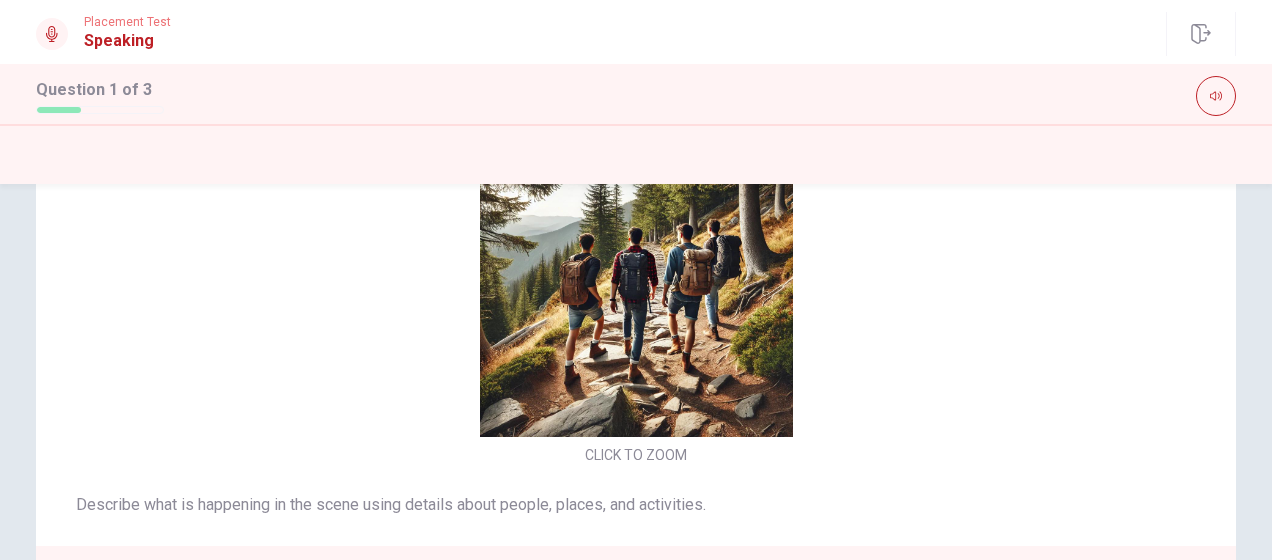 scroll, scrollTop: 0, scrollLeft: 0, axis: both 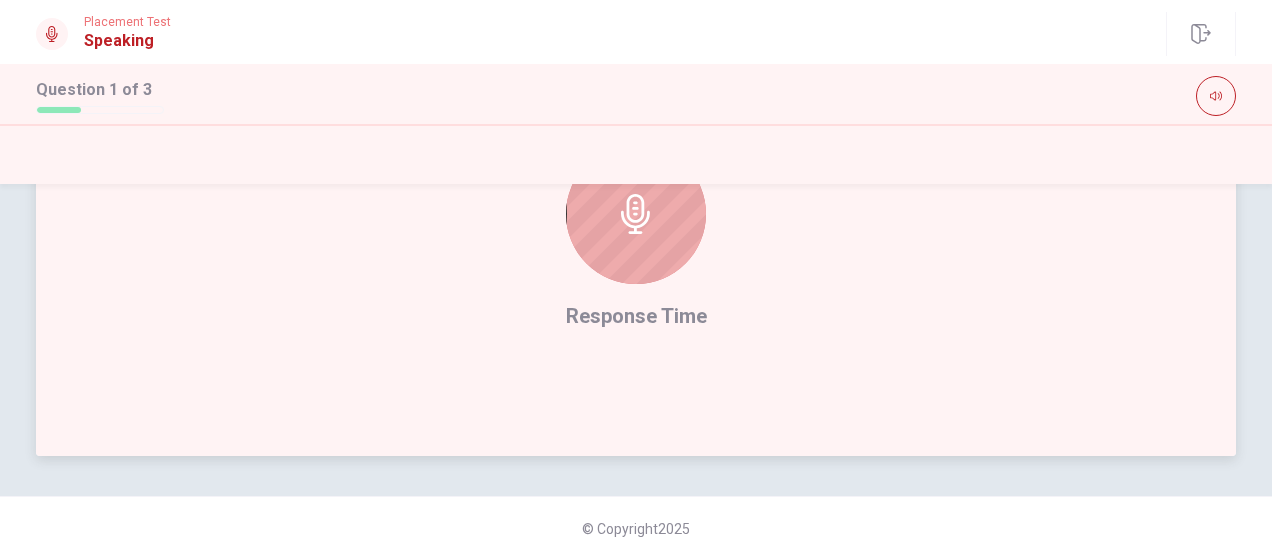 click at bounding box center [636, 214] 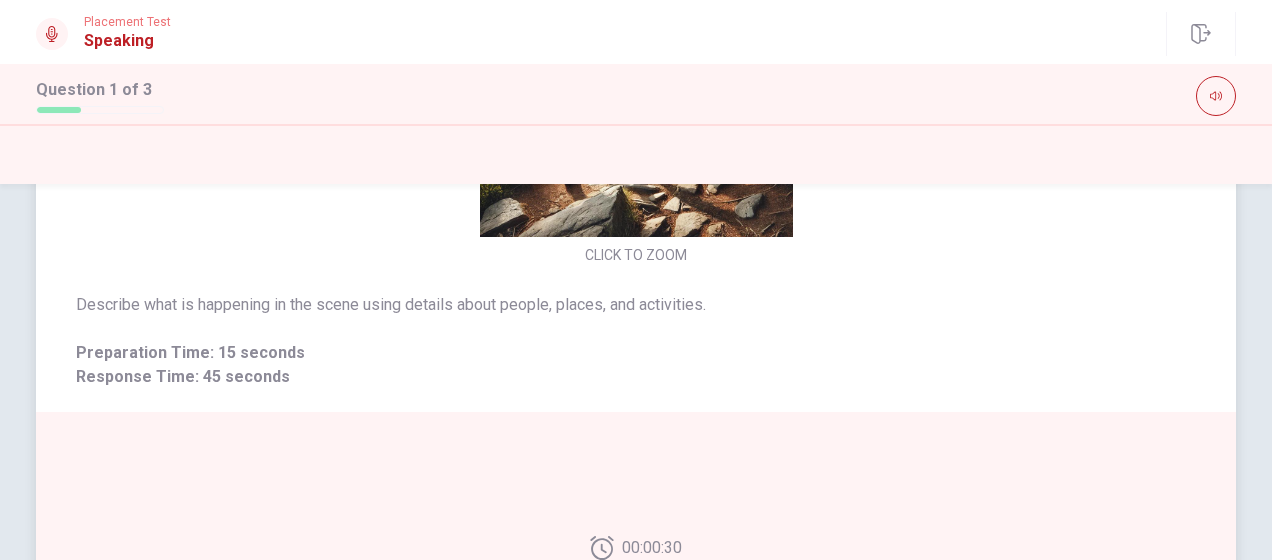scroll, scrollTop: 206, scrollLeft: 0, axis: vertical 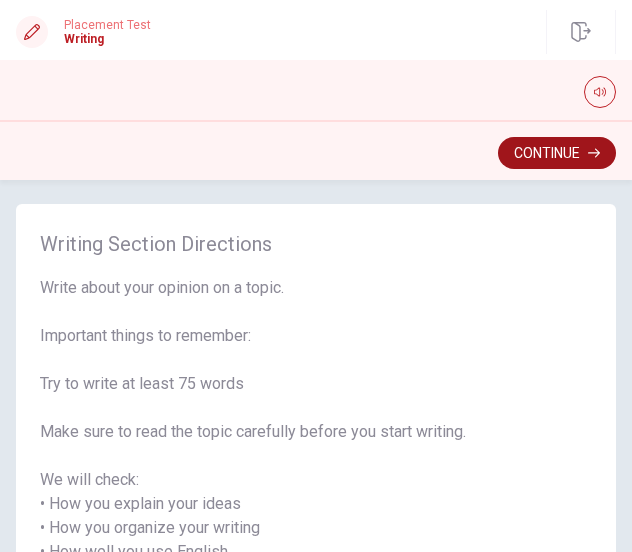 click on "Continue" at bounding box center [557, 153] 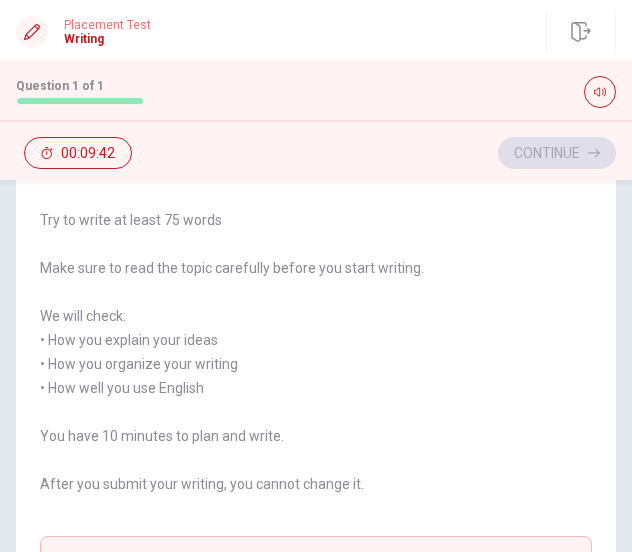 scroll, scrollTop: 0, scrollLeft: 0, axis: both 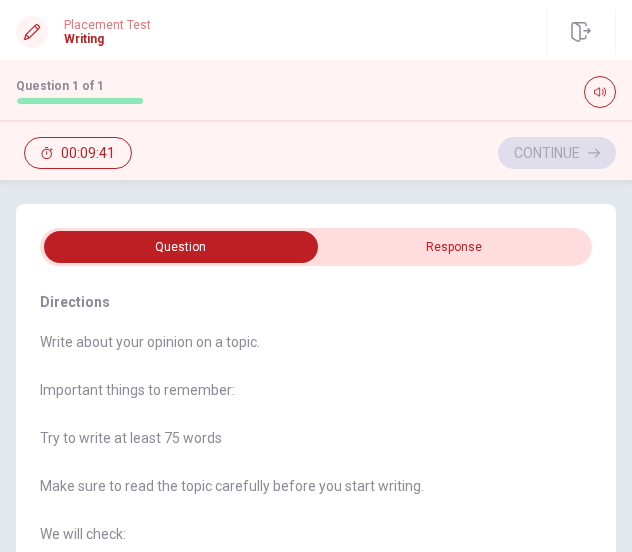 click on "Write about your opinion on a topic.
Important things to remember:
Try to write at least 75 words
Make sure to read the topic carefully before you start writing.
We will check:
• How you explain your ideas
• How you organize your writing
• How well you use English
You have 10 minutes to plan and write.
After you submit your writing, you cannot change it." at bounding box center (316, 534) 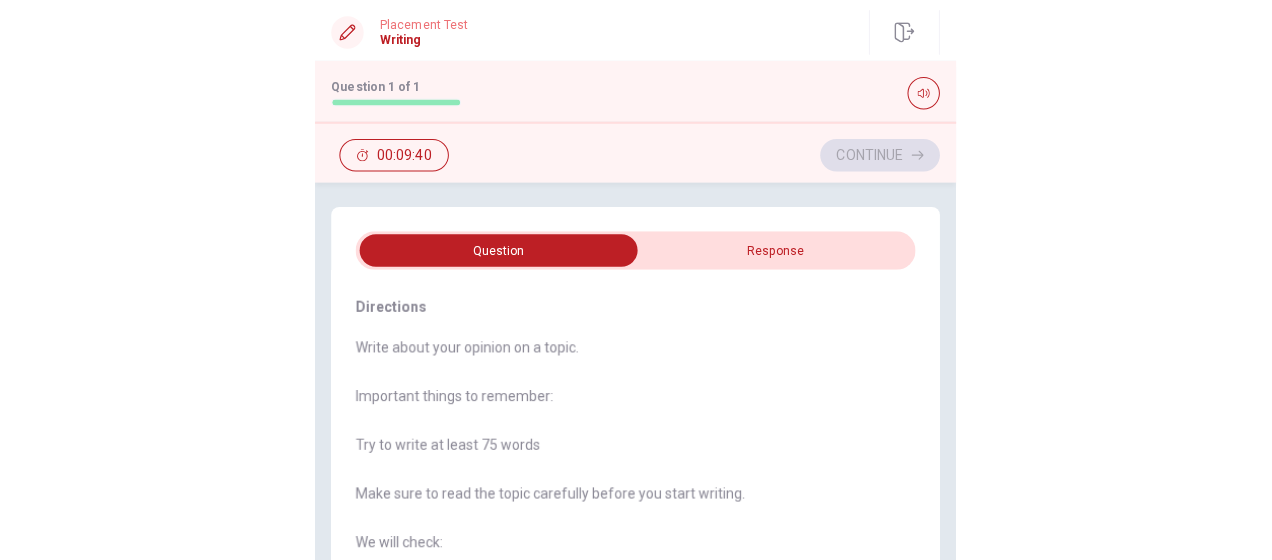 scroll, scrollTop: 434, scrollLeft: 0, axis: vertical 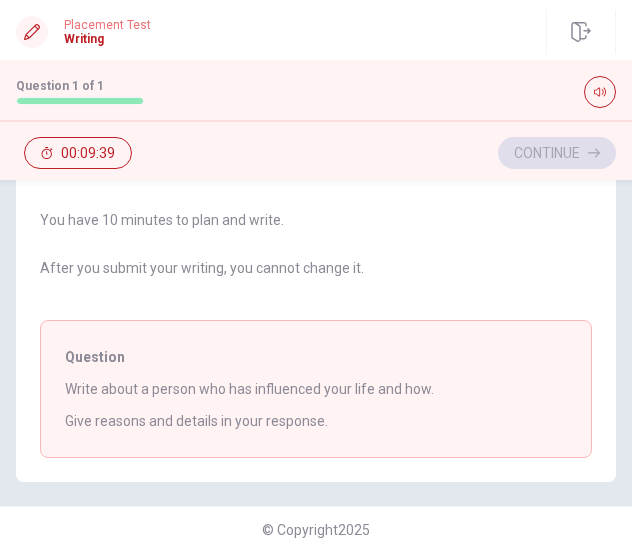 click on "Write about a person who has influenced your life and how." at bounding box center (316, 389) 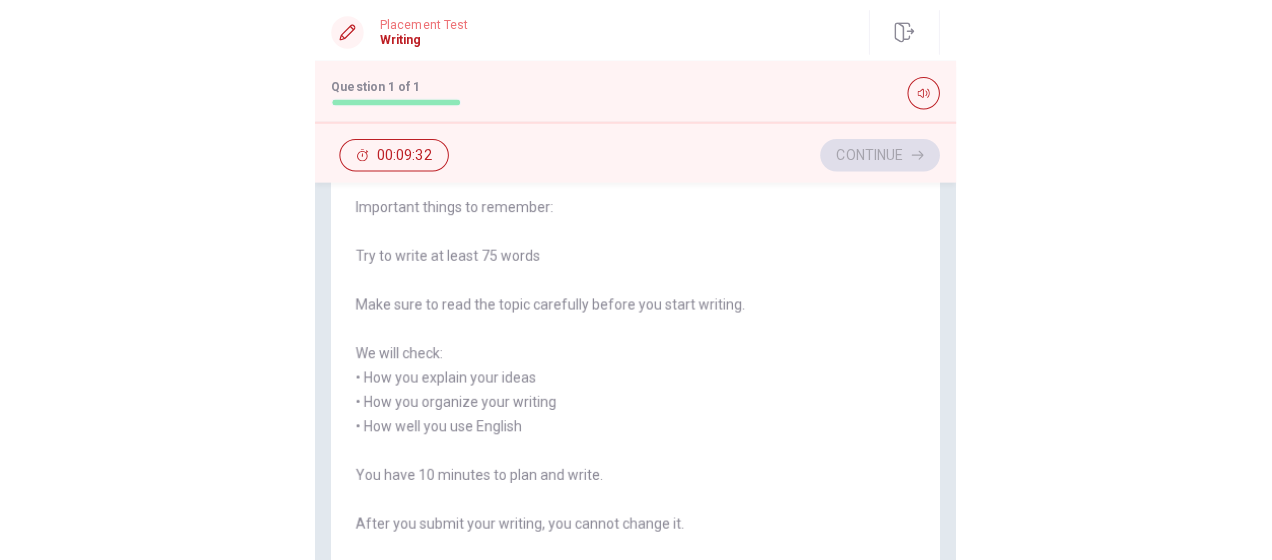 scroll, scrollTop: 434, scrollLeft: 0, axis: vertical 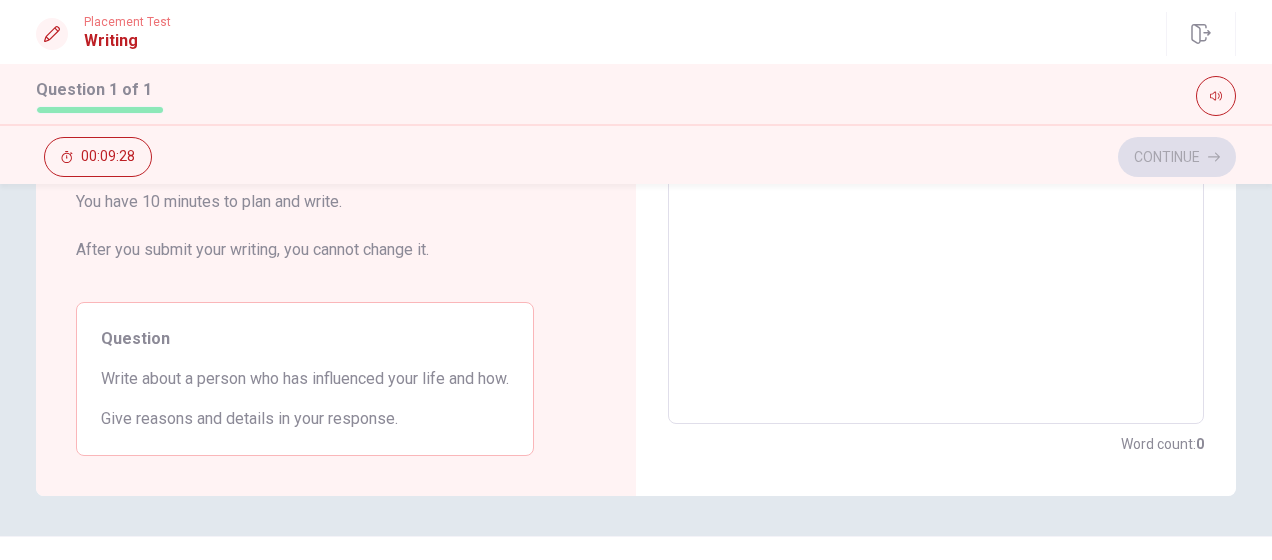 click at bounding box center [936, 142] 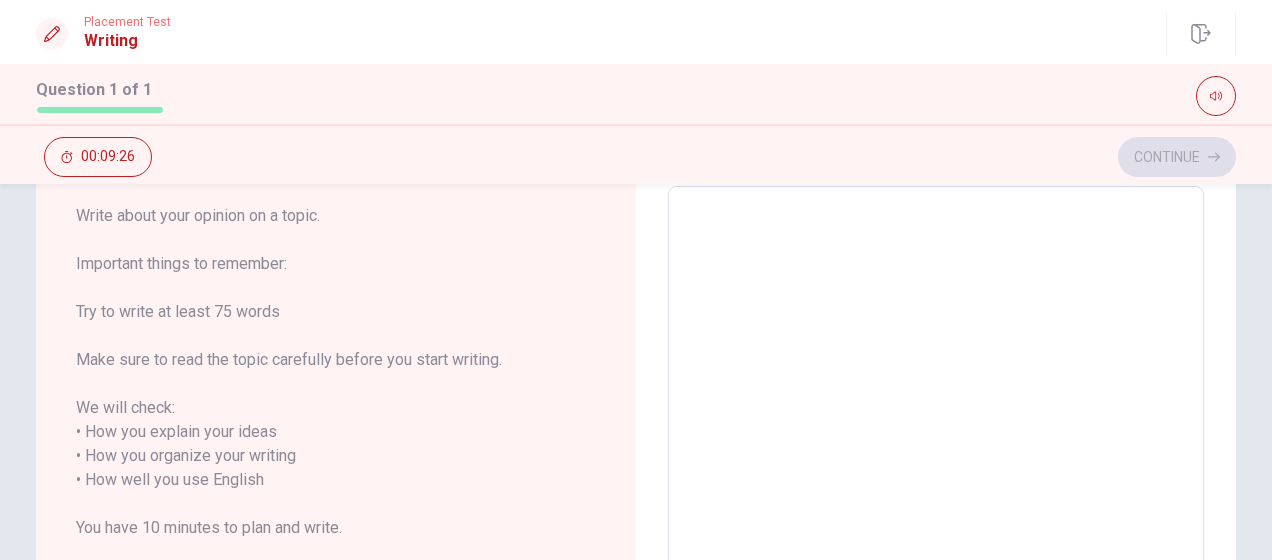scroll, scrollTop: 0, scrollLeft: 0, axis: both 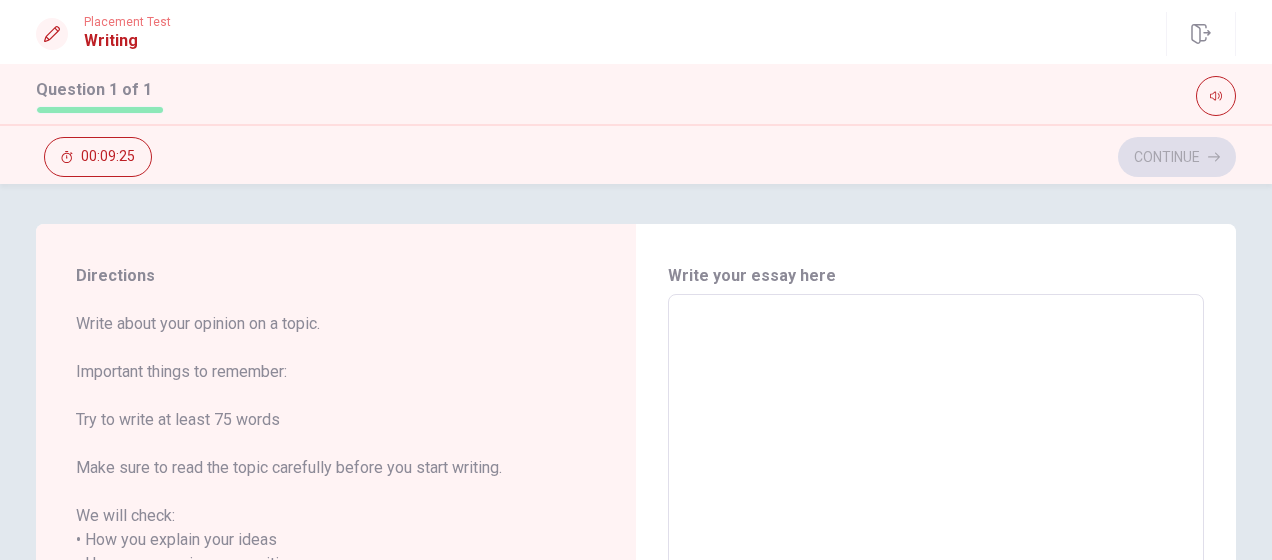 type on "T" 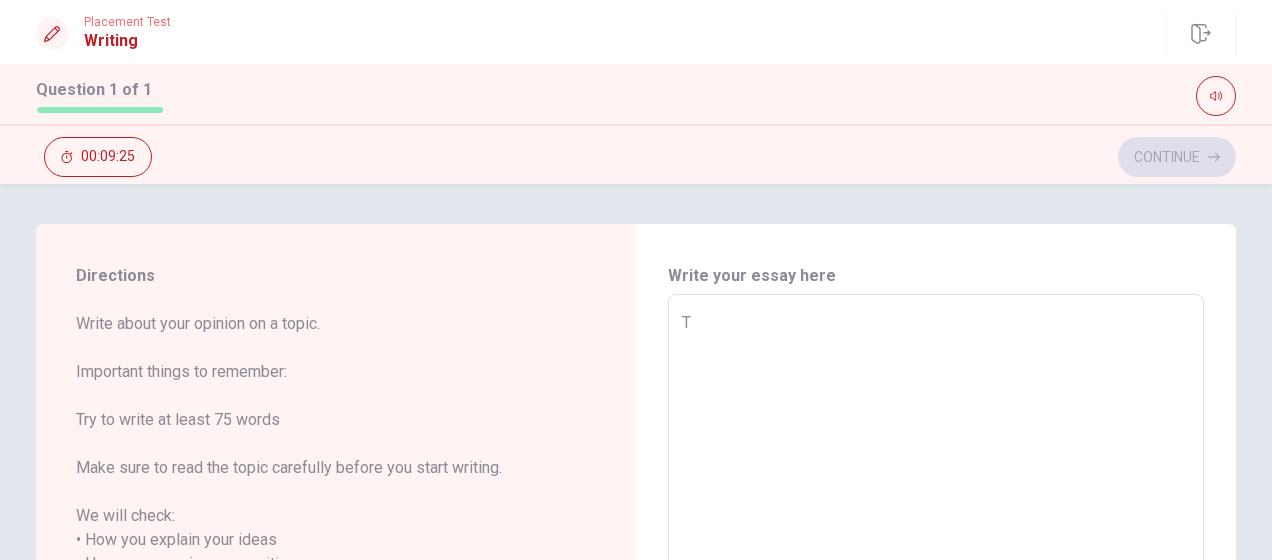 type on "x" 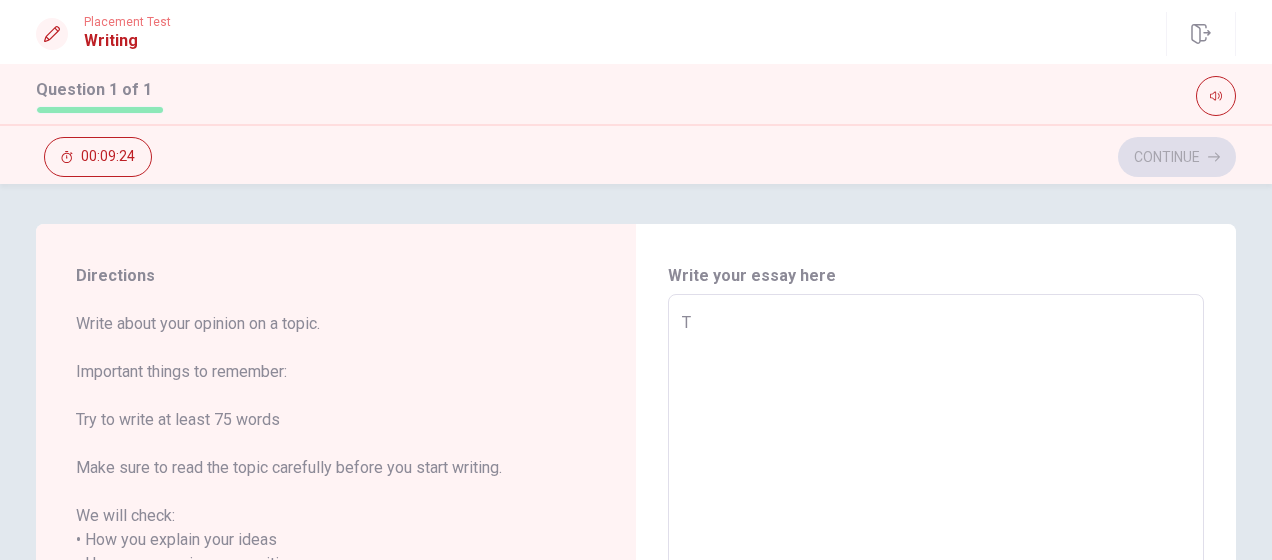type on "Th" 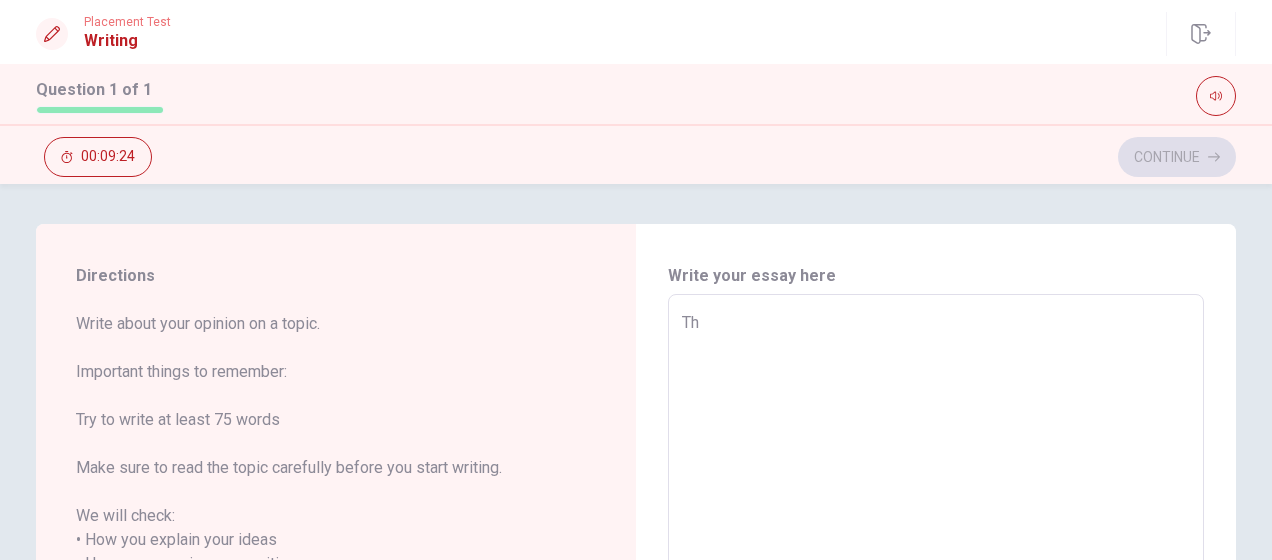 type on "x" 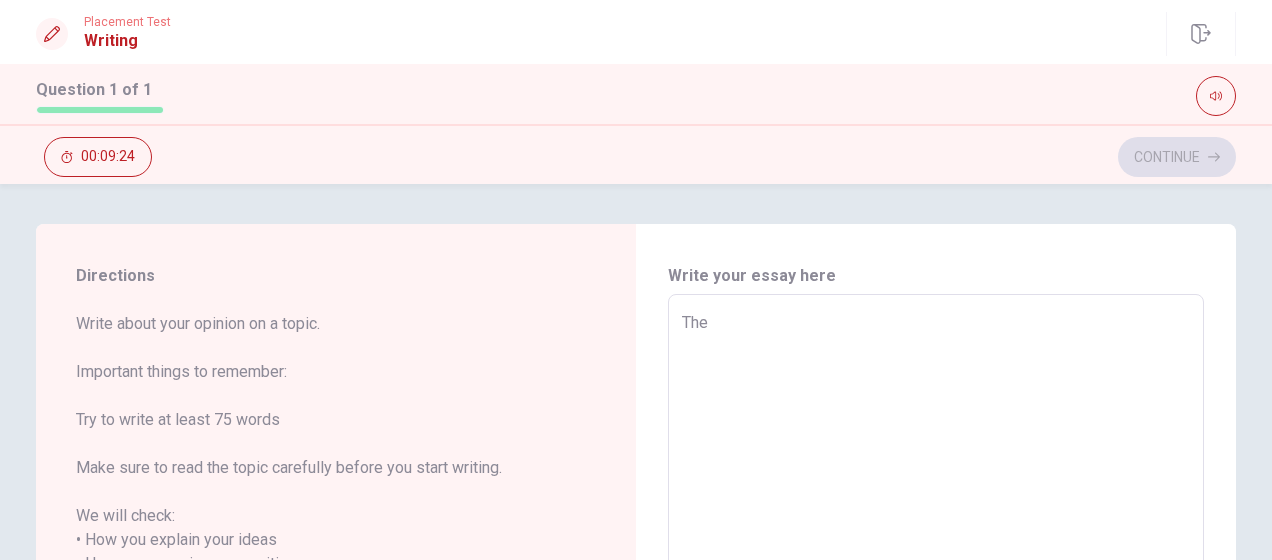 type on "x" 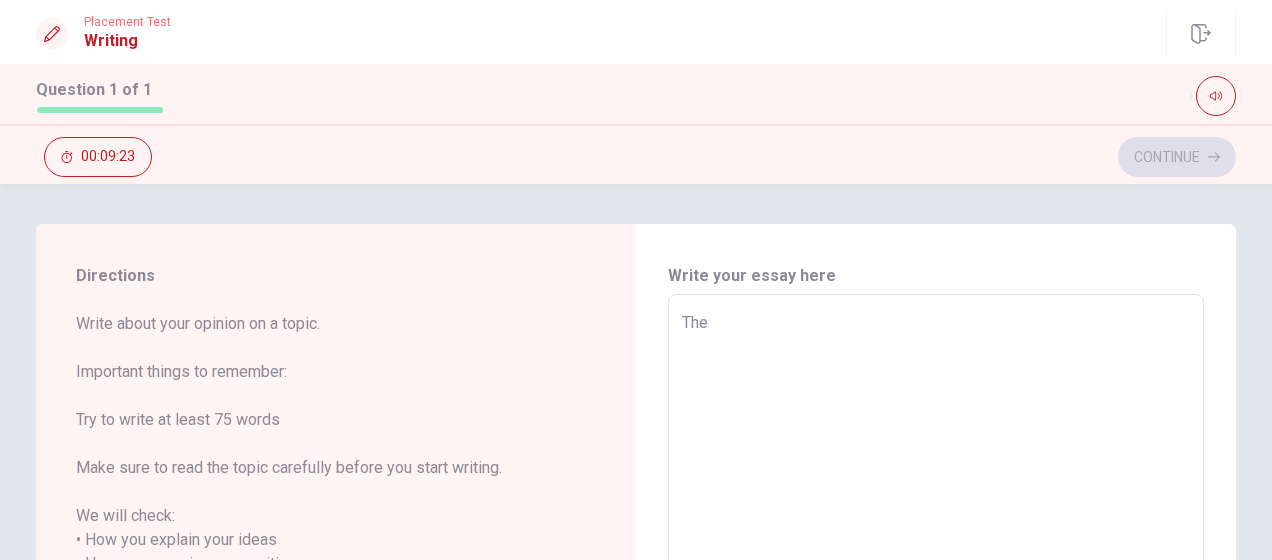 type on "The m" 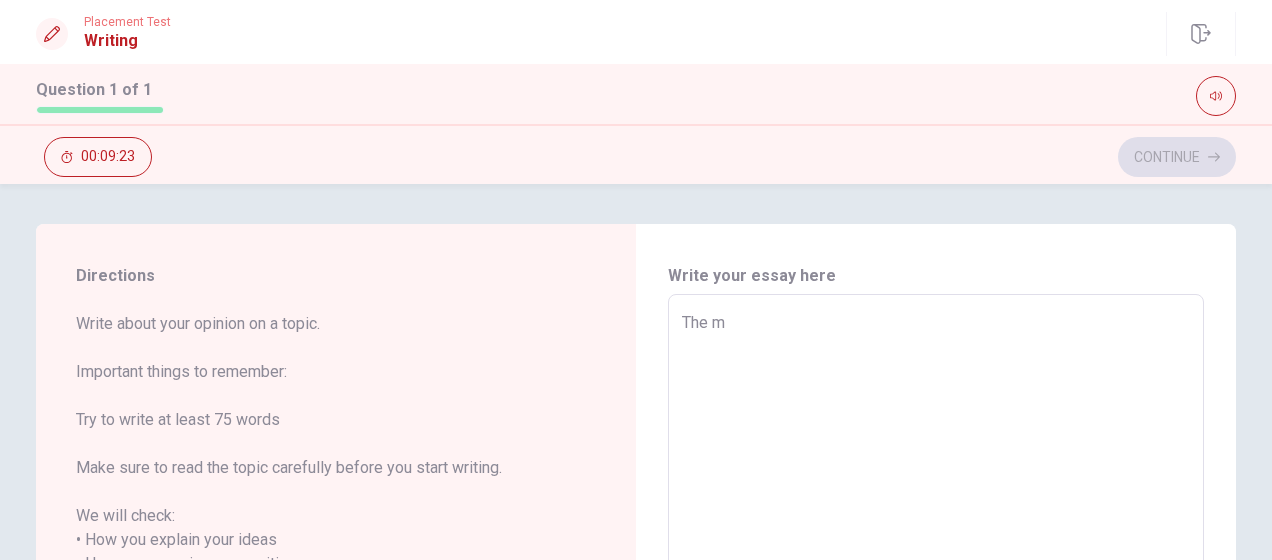 type on "x" 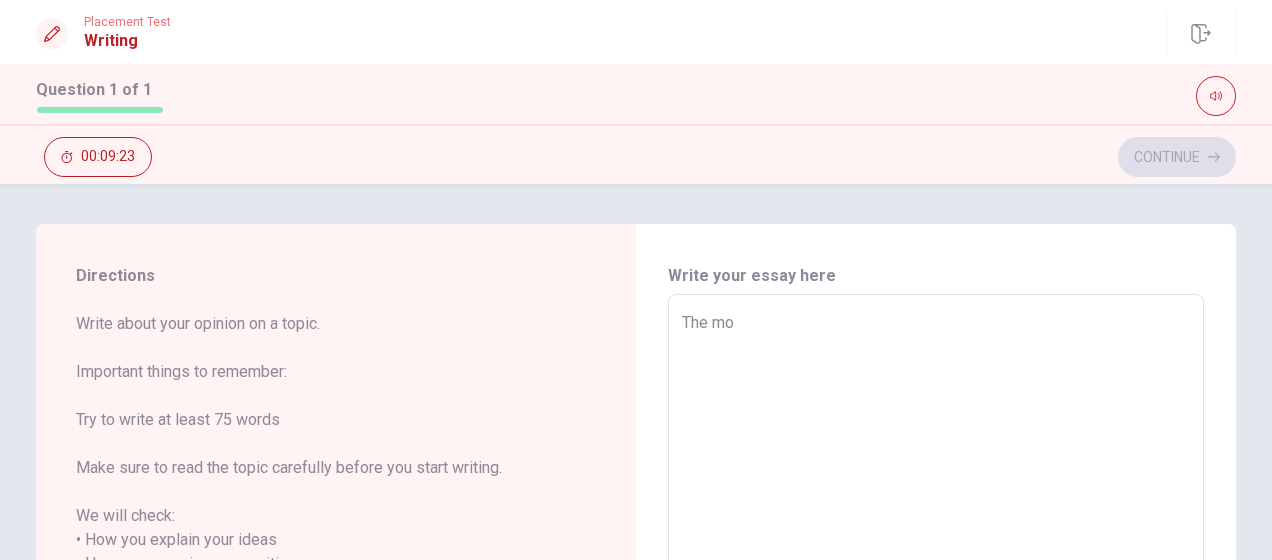type on "x" 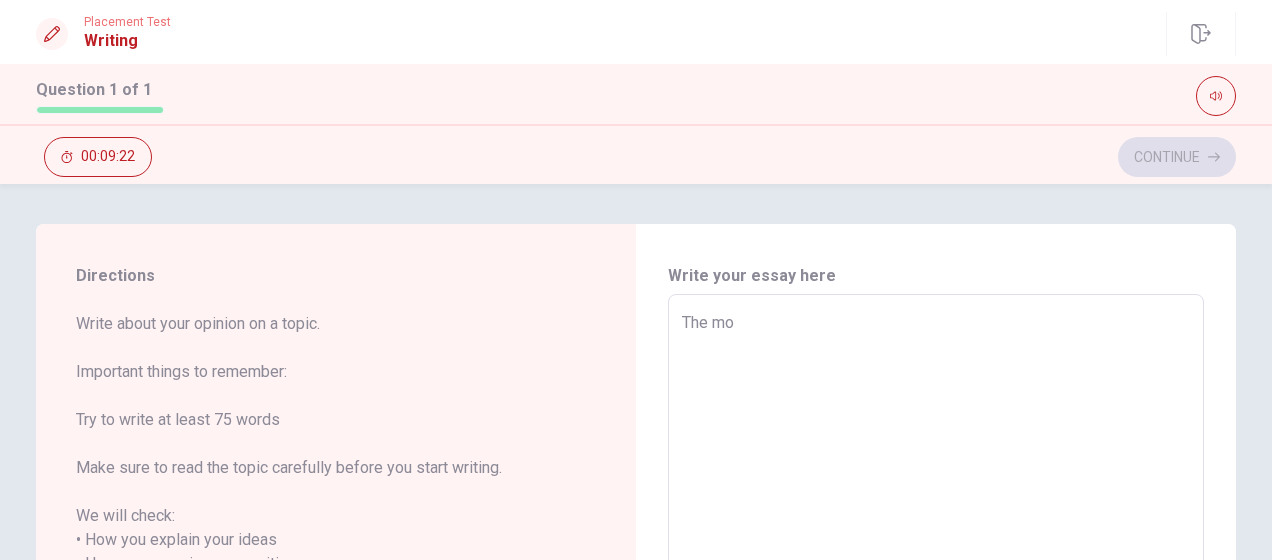 type on "The mos" 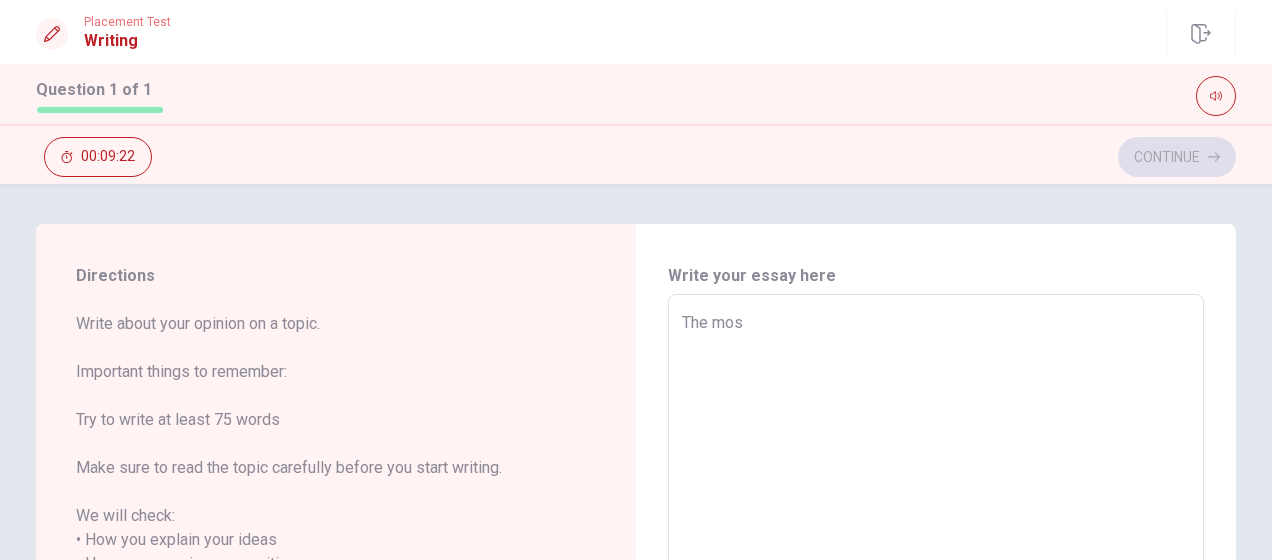 type on "x" 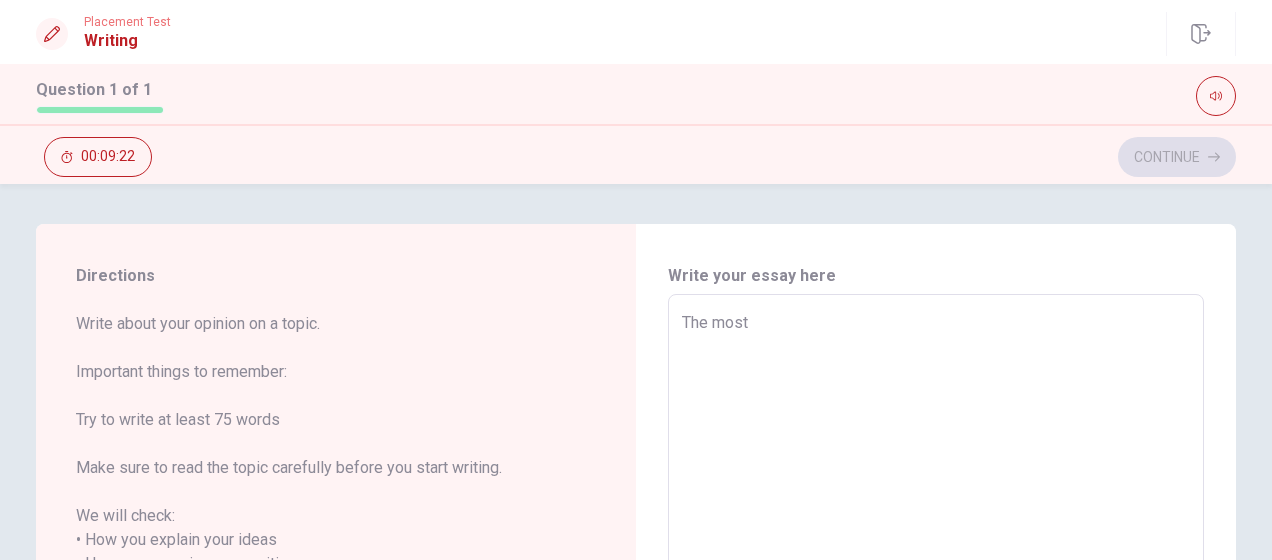 type on "x" 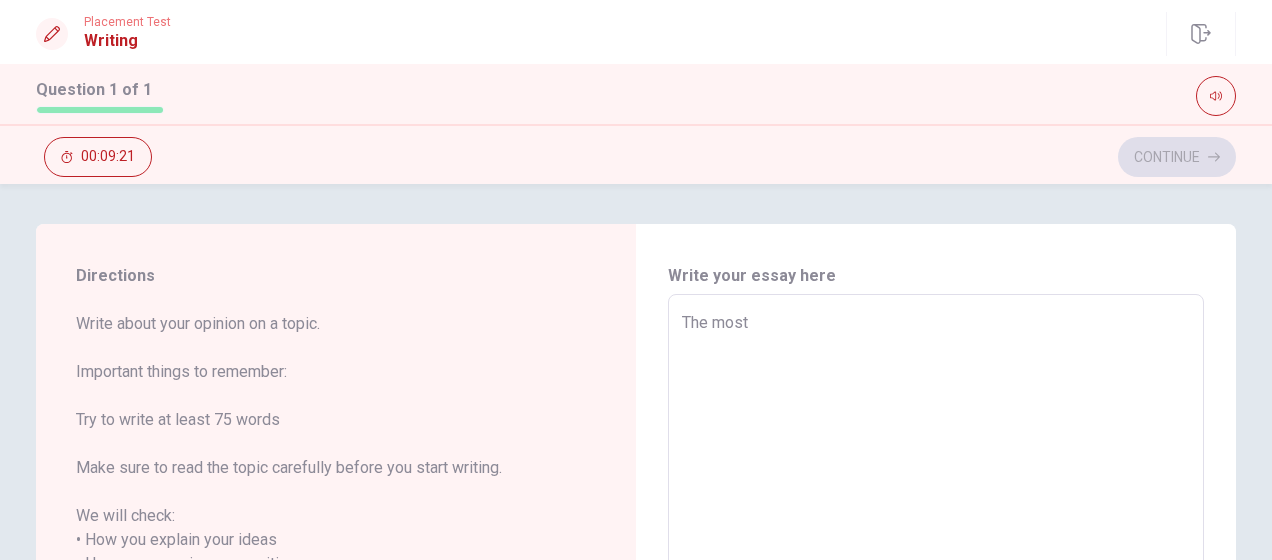 scroll, scrollTop: 473, scrollLeft: 0, axis: vertical 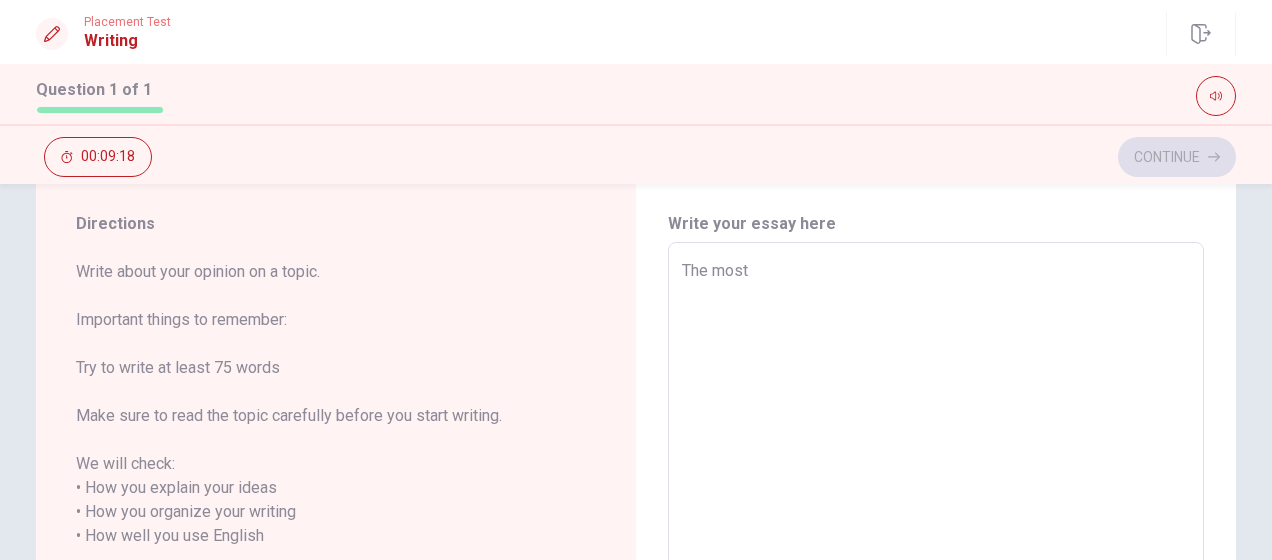 type on "x" 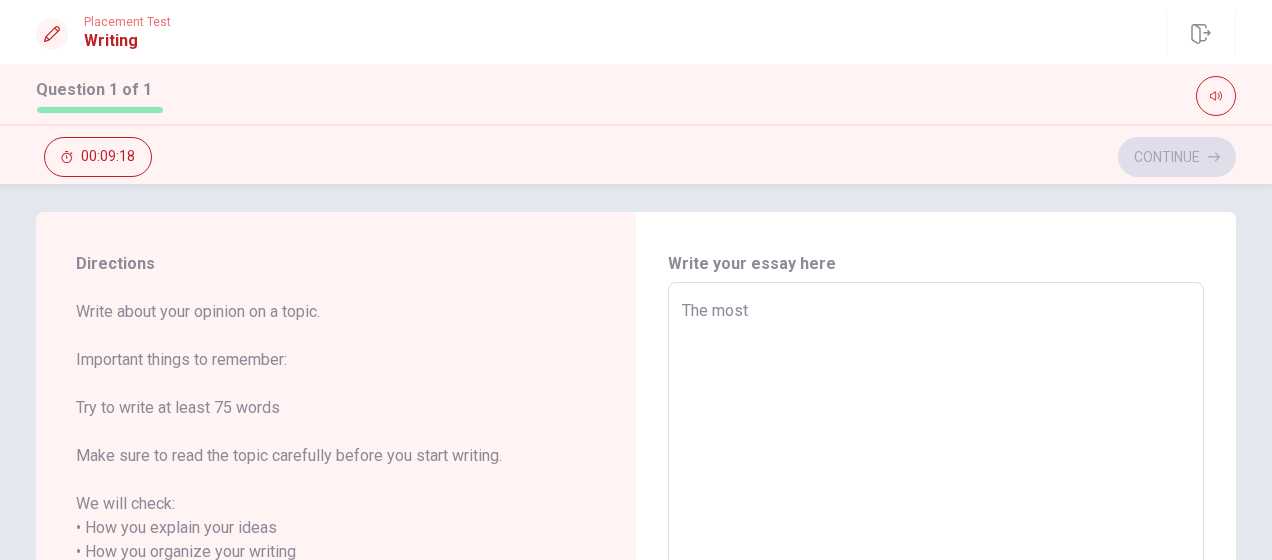 scroll, scrollTop: 11, scrollLeft: 0, axis: vertical 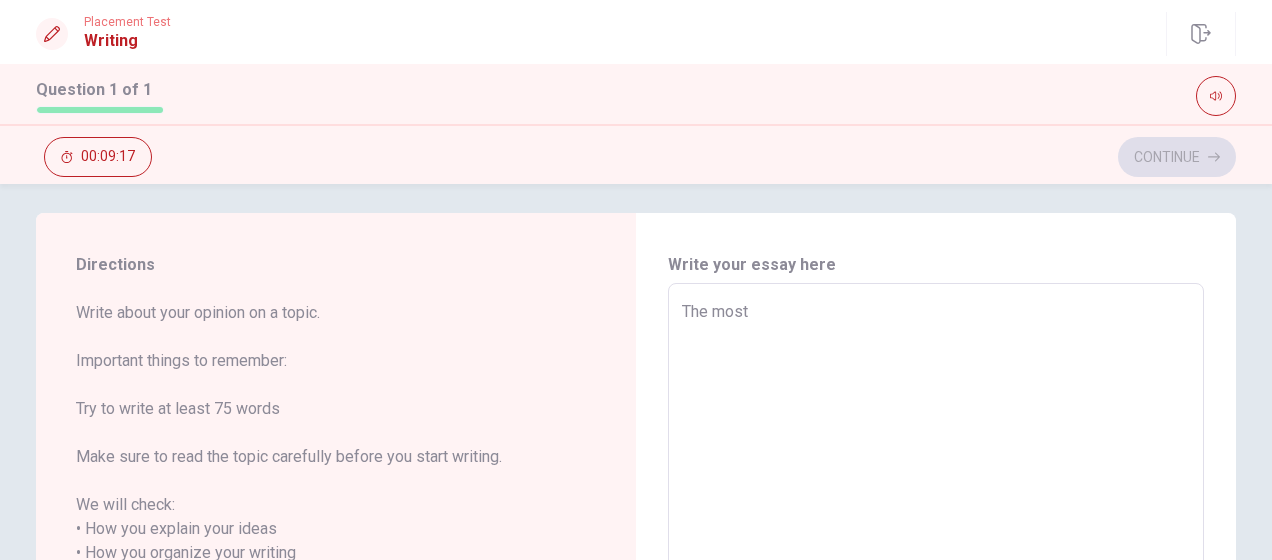 type on "The most" 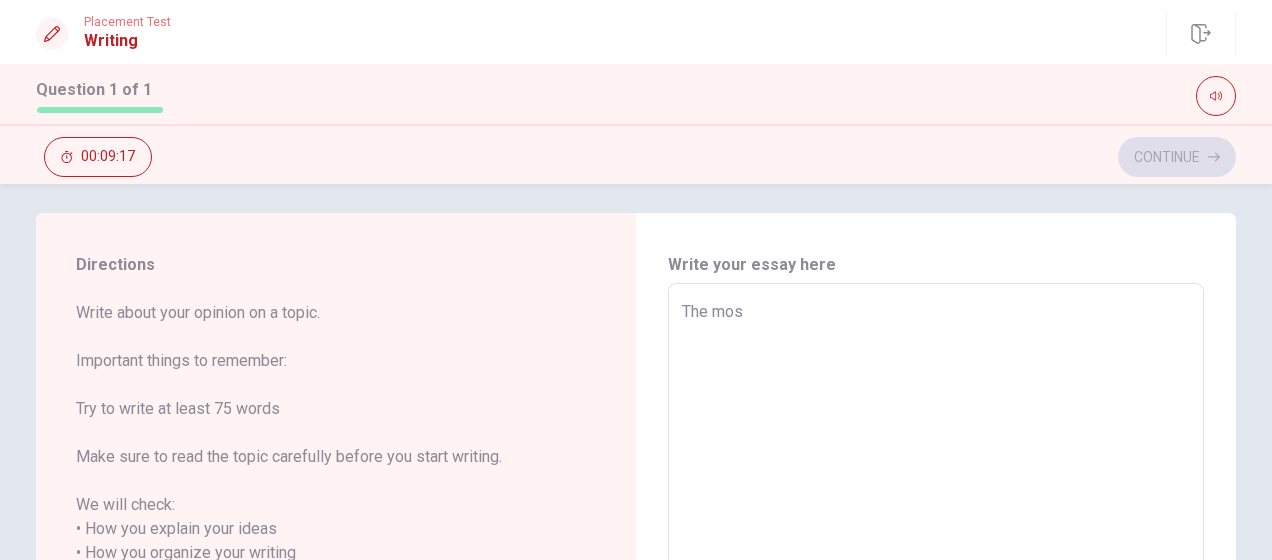 type on "x" 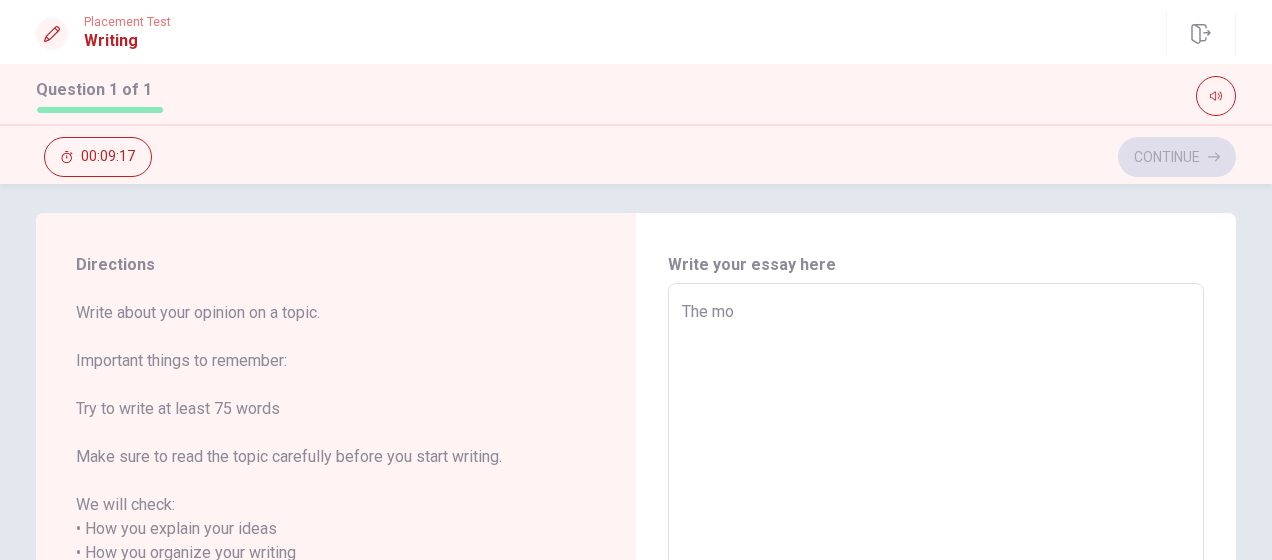 type on "x" 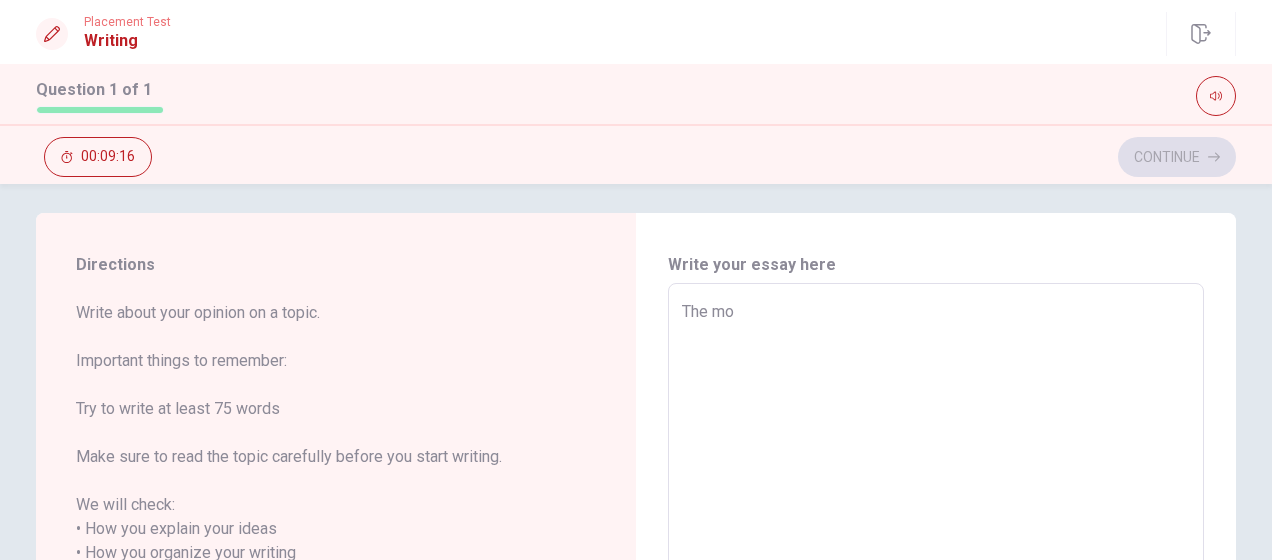 type on "The m" 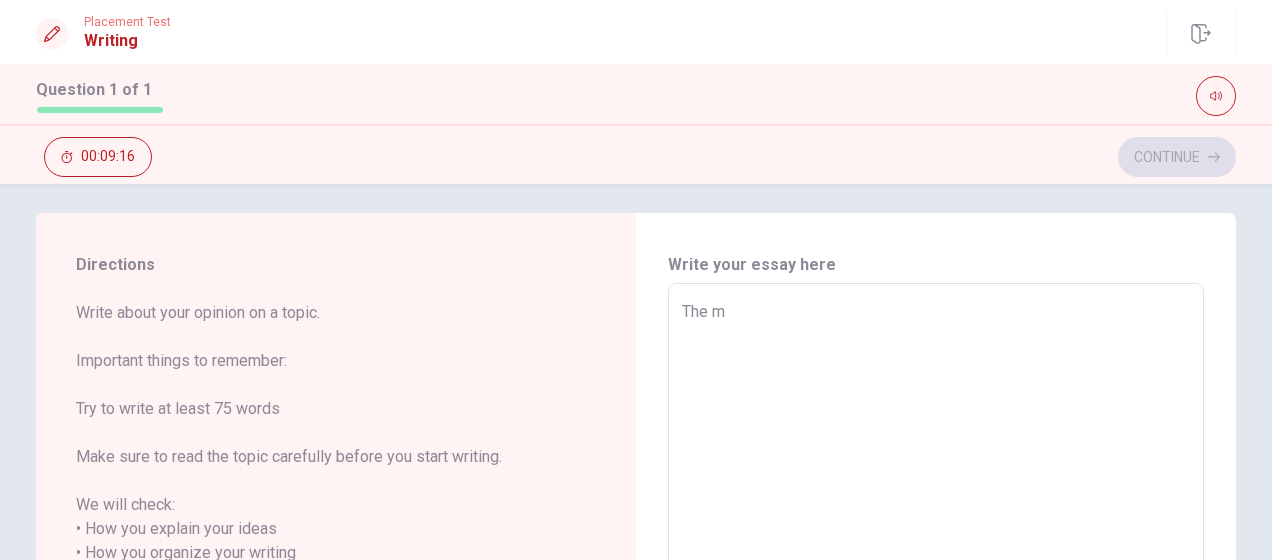 type on "x" 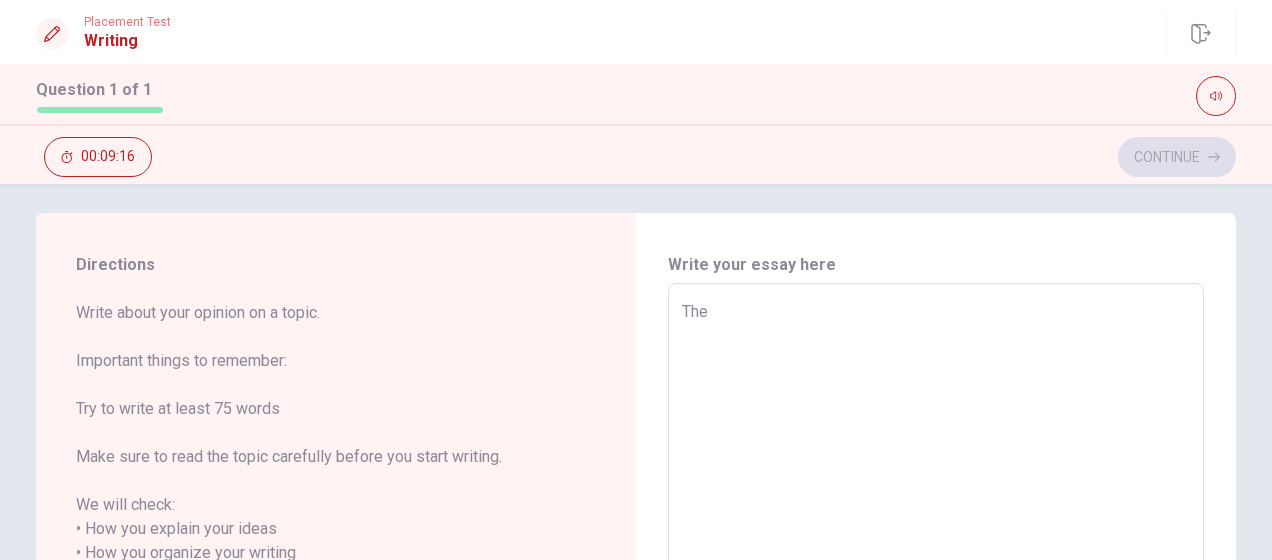 type on "x" 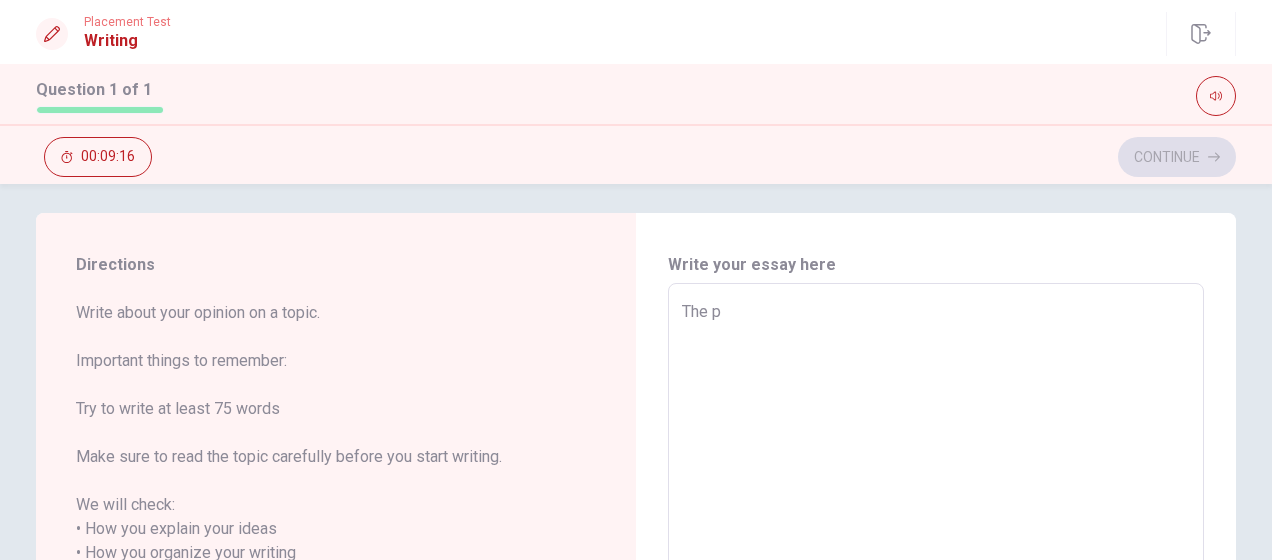 type on "x" 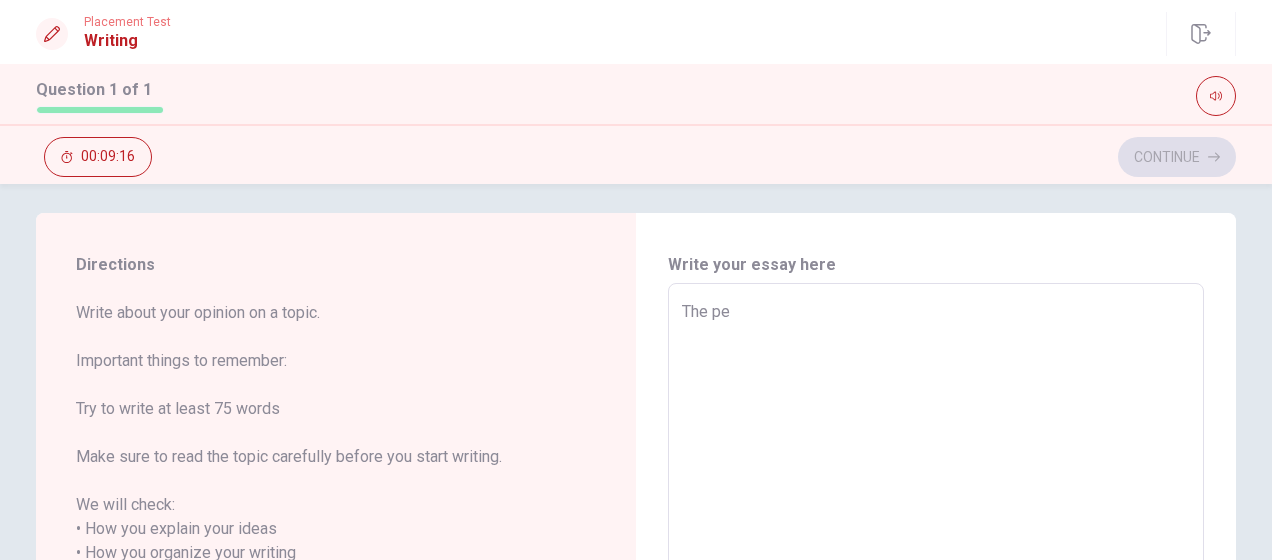 type on "x" 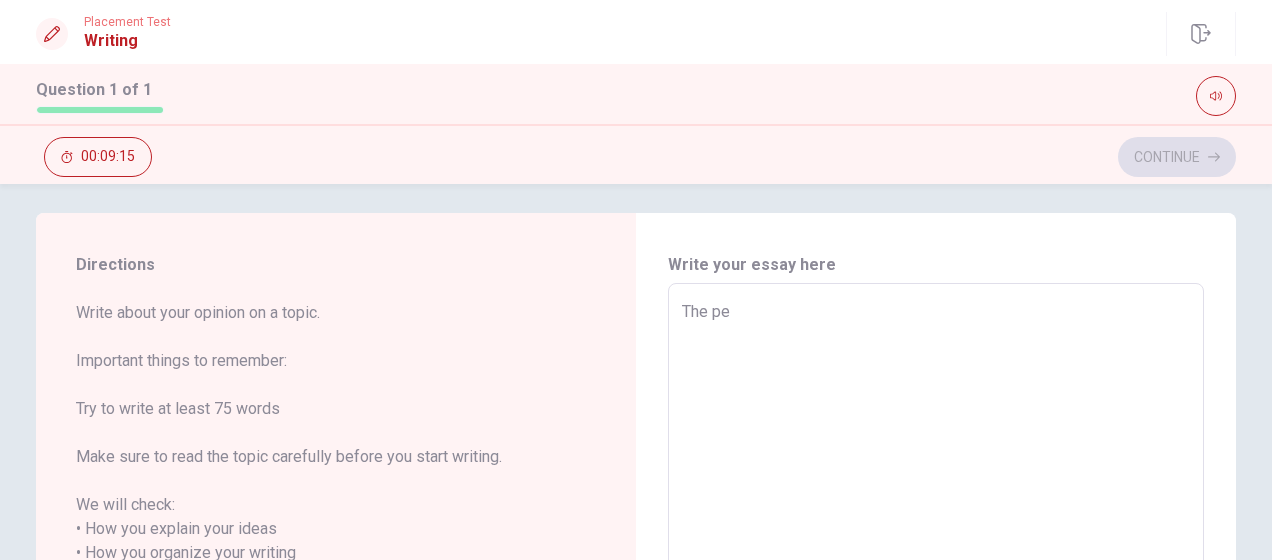 type on "The per" 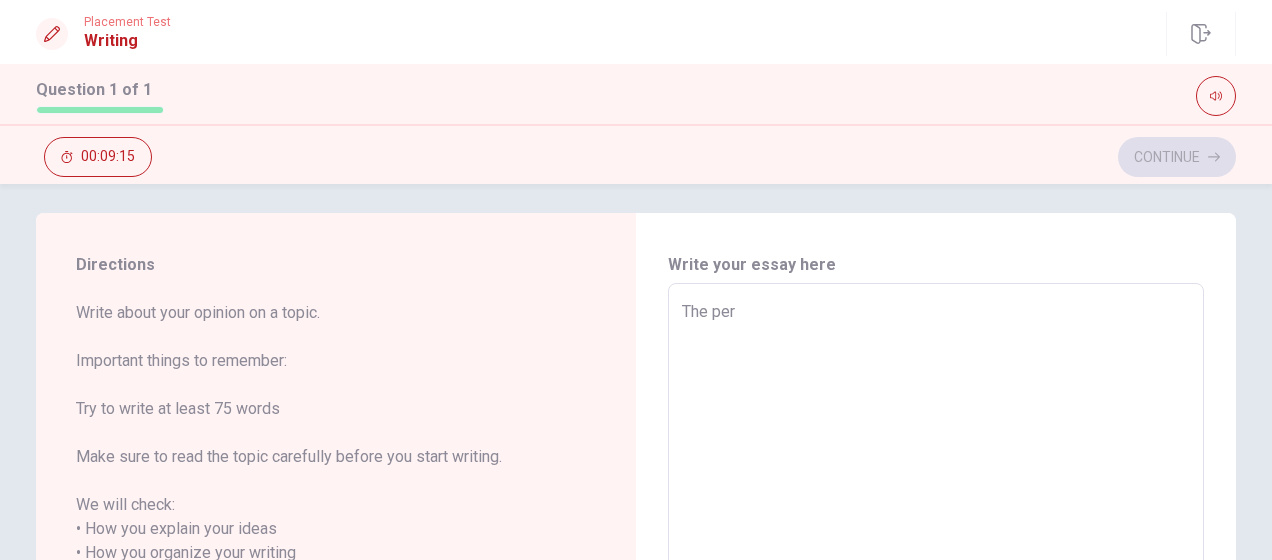 type on "x" 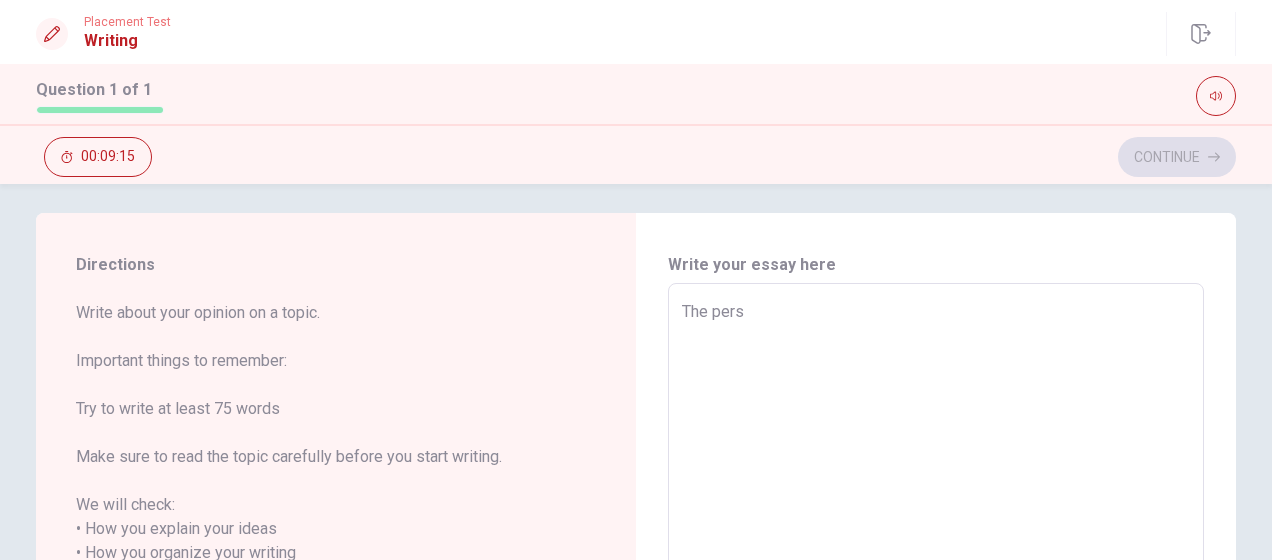 type on "x" 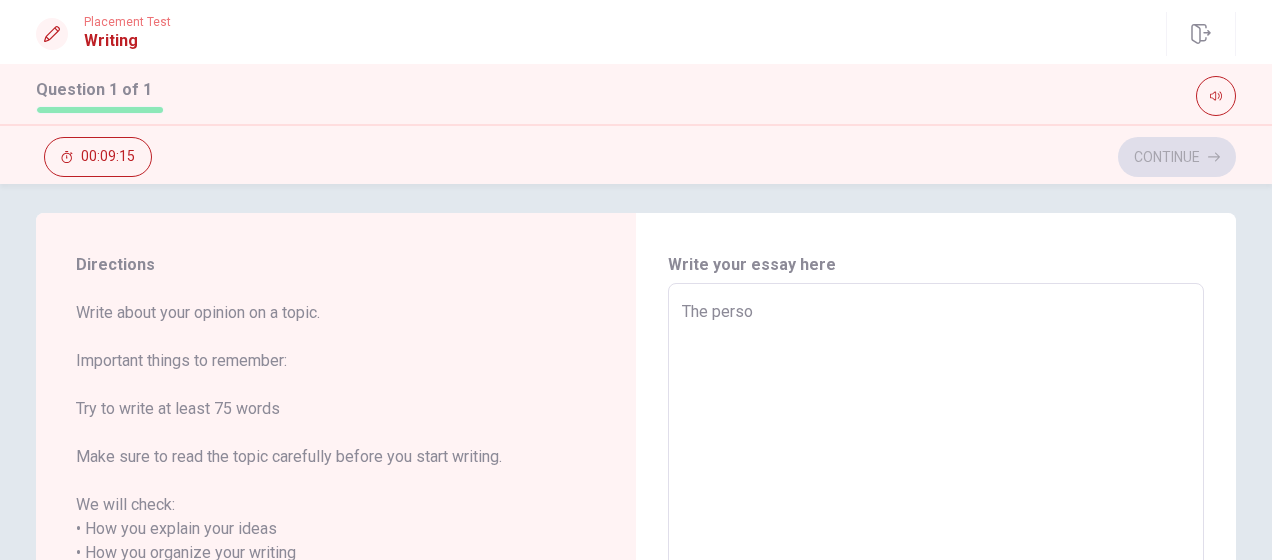 type on "x" 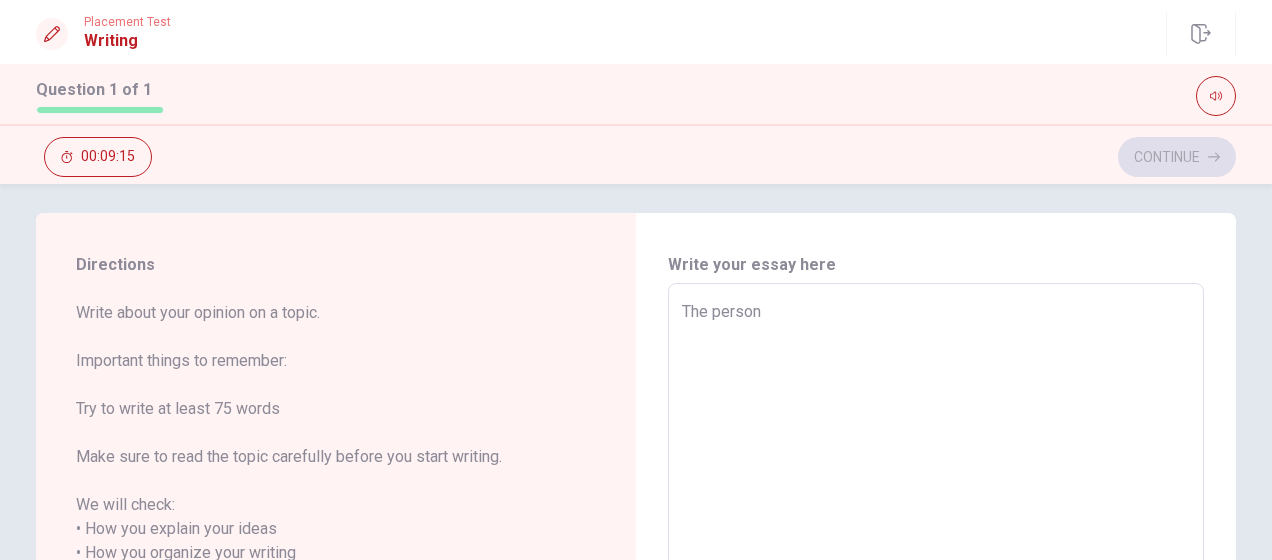 type on "x" 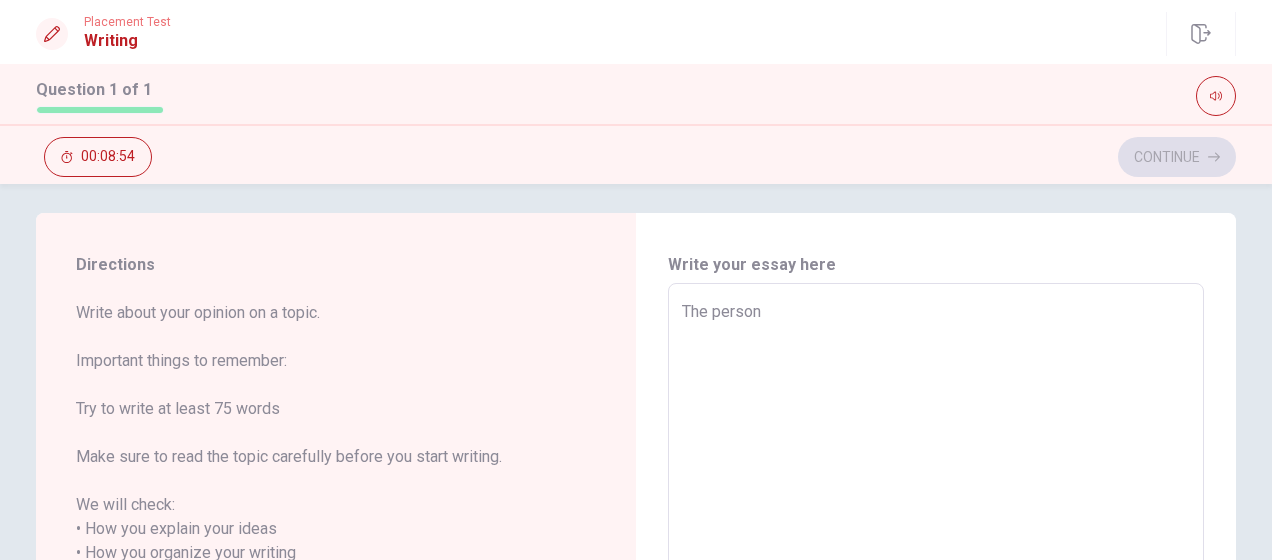 type on "x" 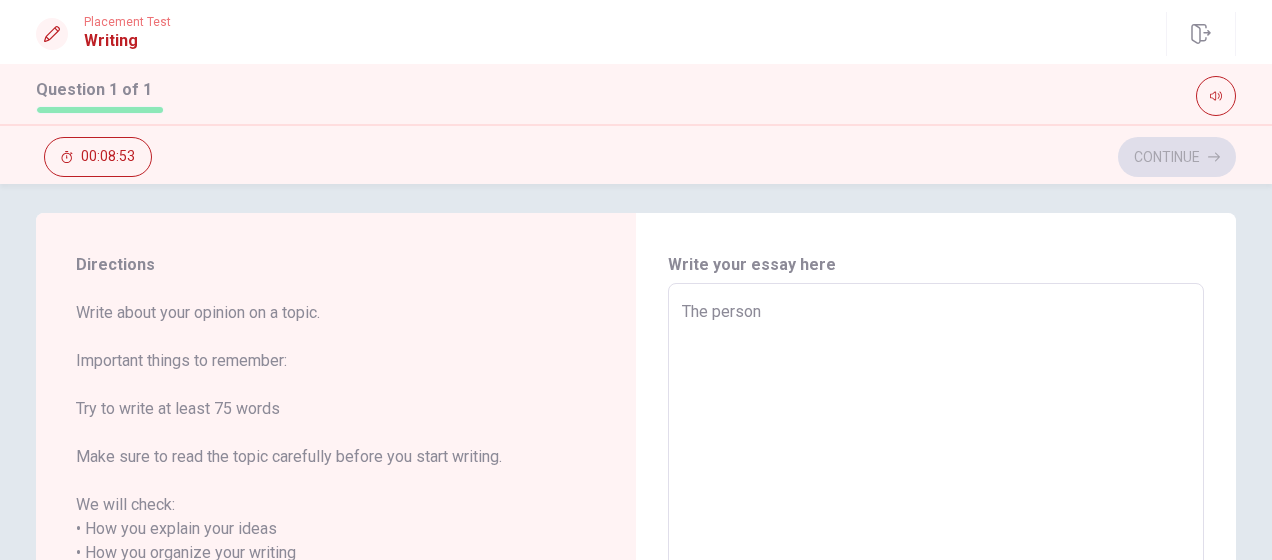 type on "The person w" 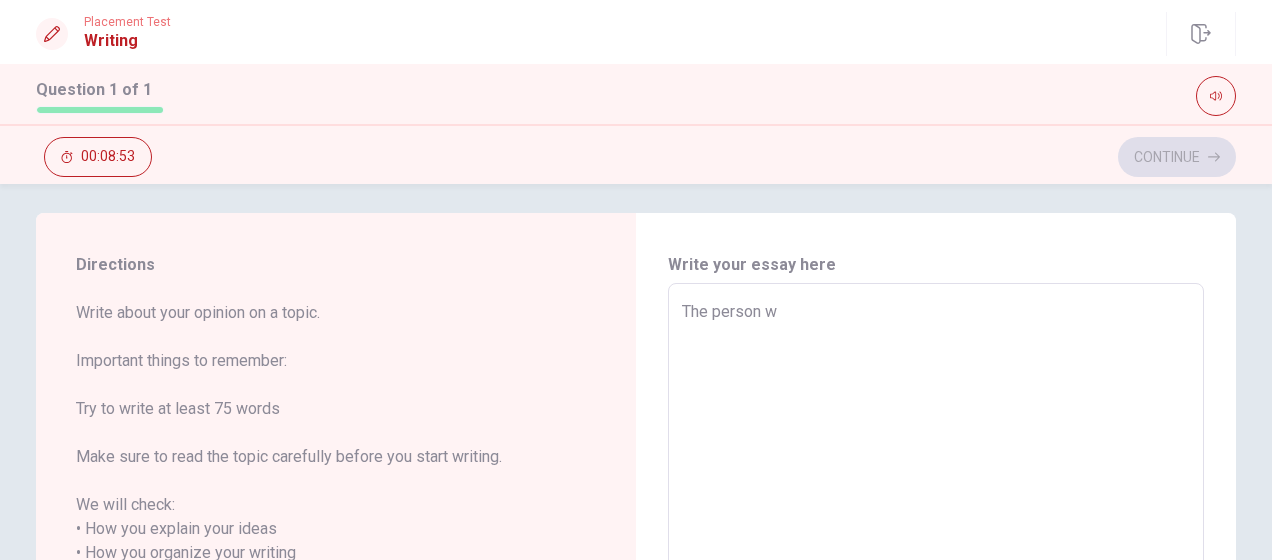type on "x" 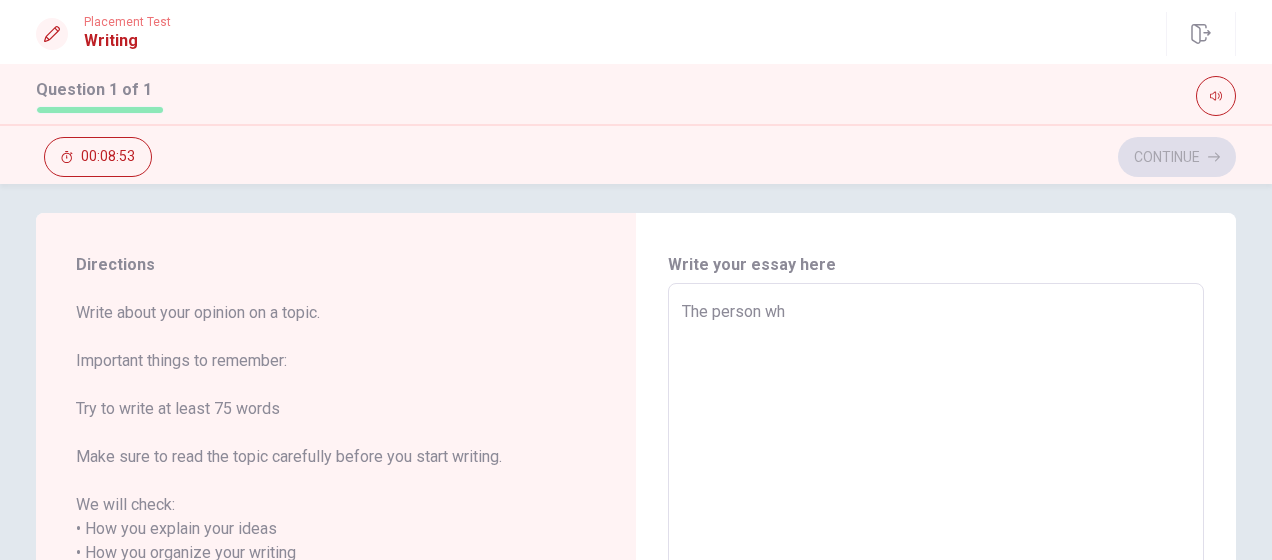 type on "x" 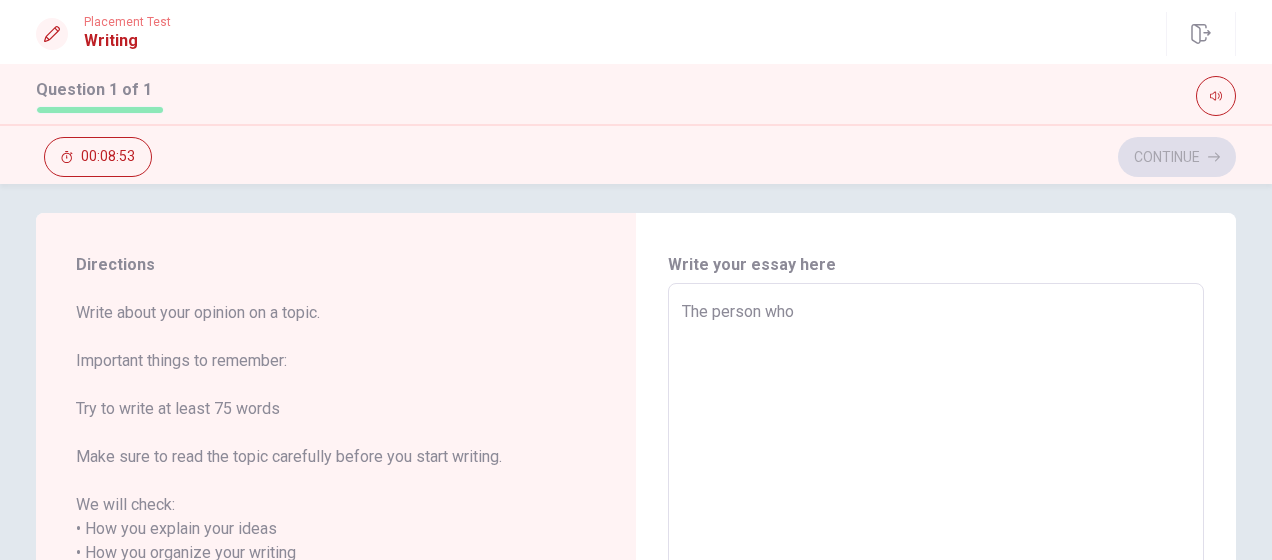 type on "x" 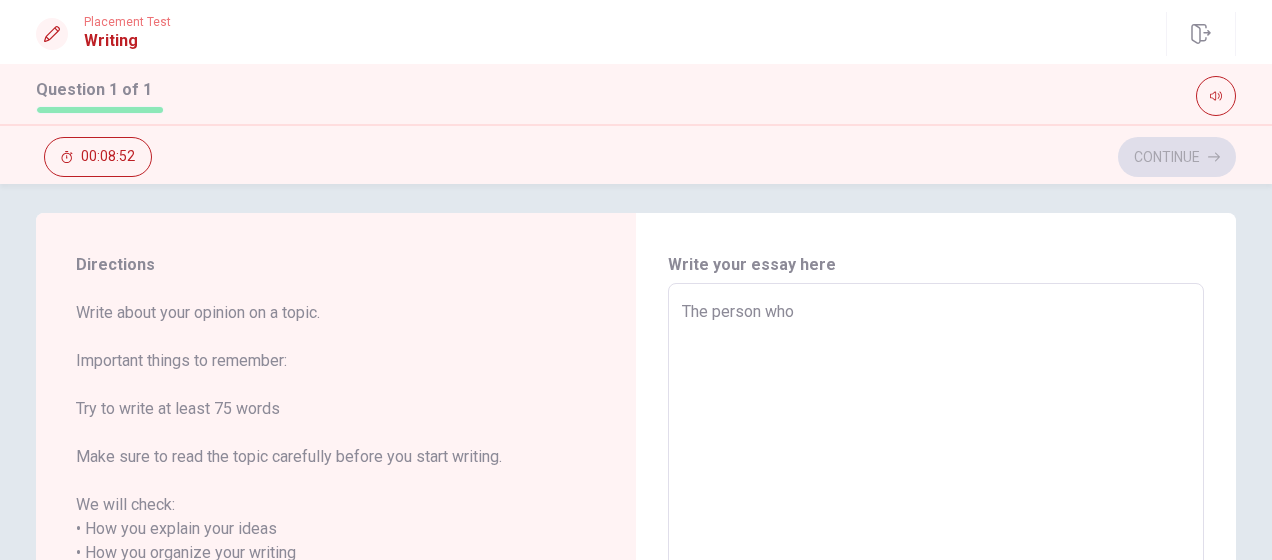 type on "The person who" 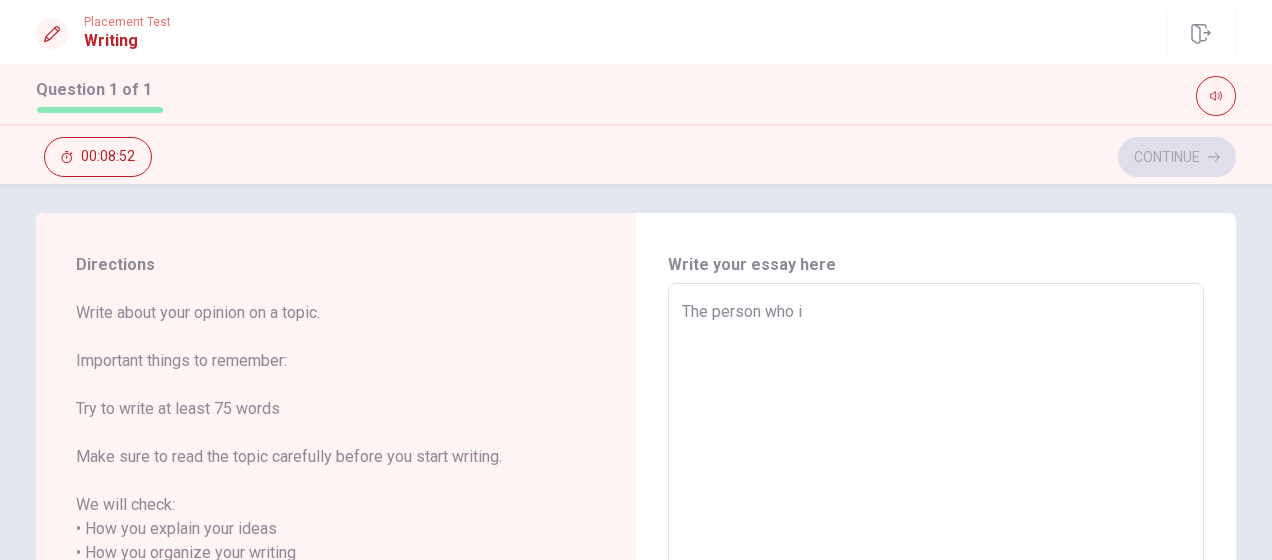 type on "x" 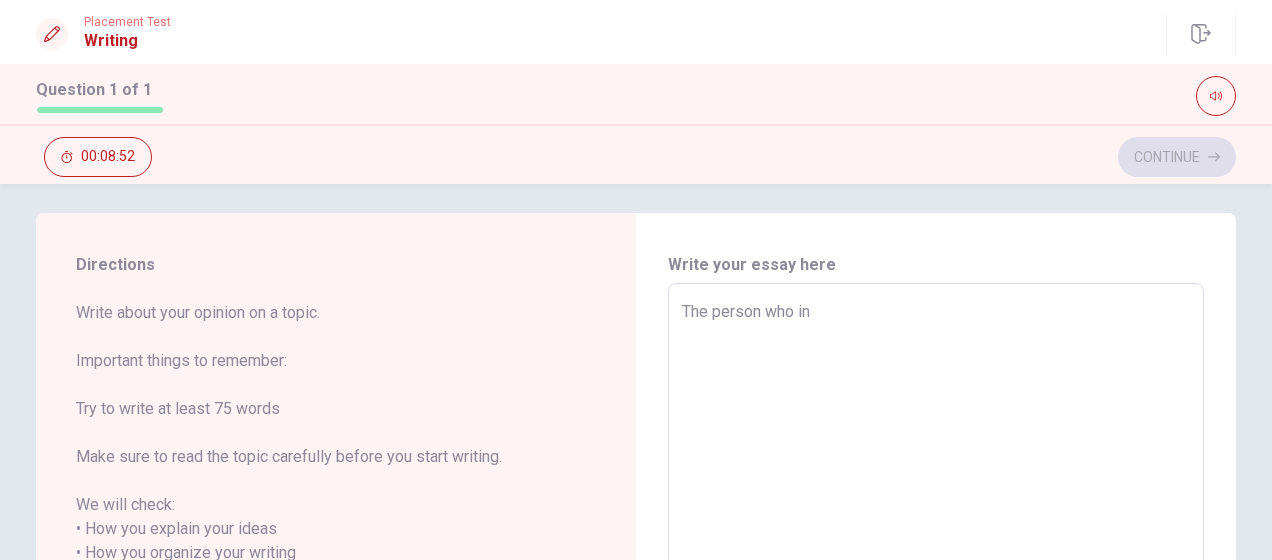 type on "x" 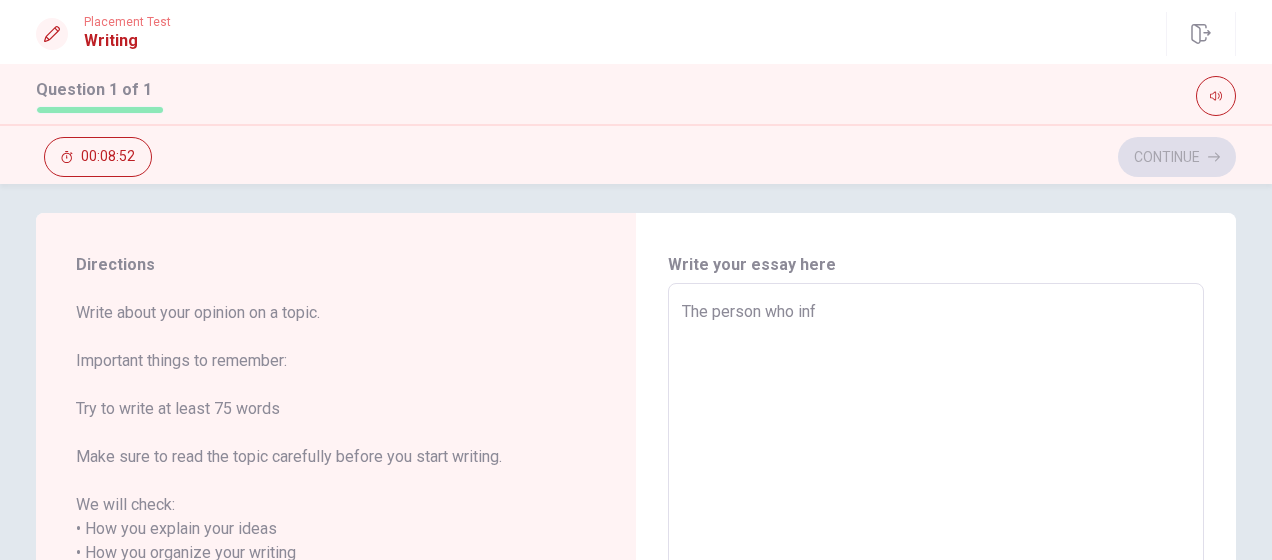 type on "x" 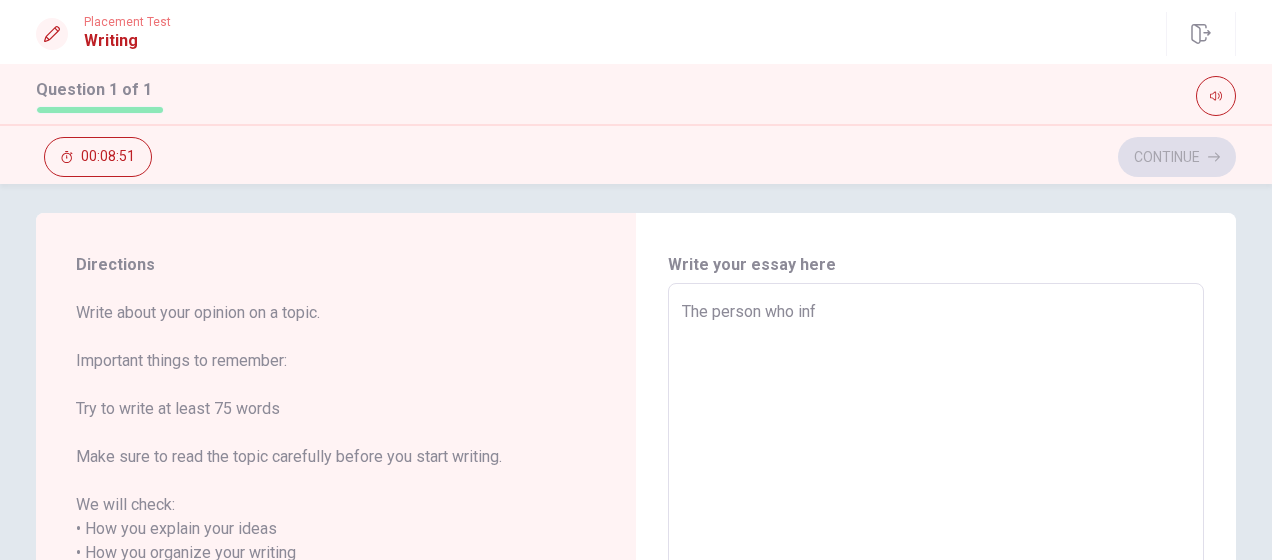 type on "The person who infl" 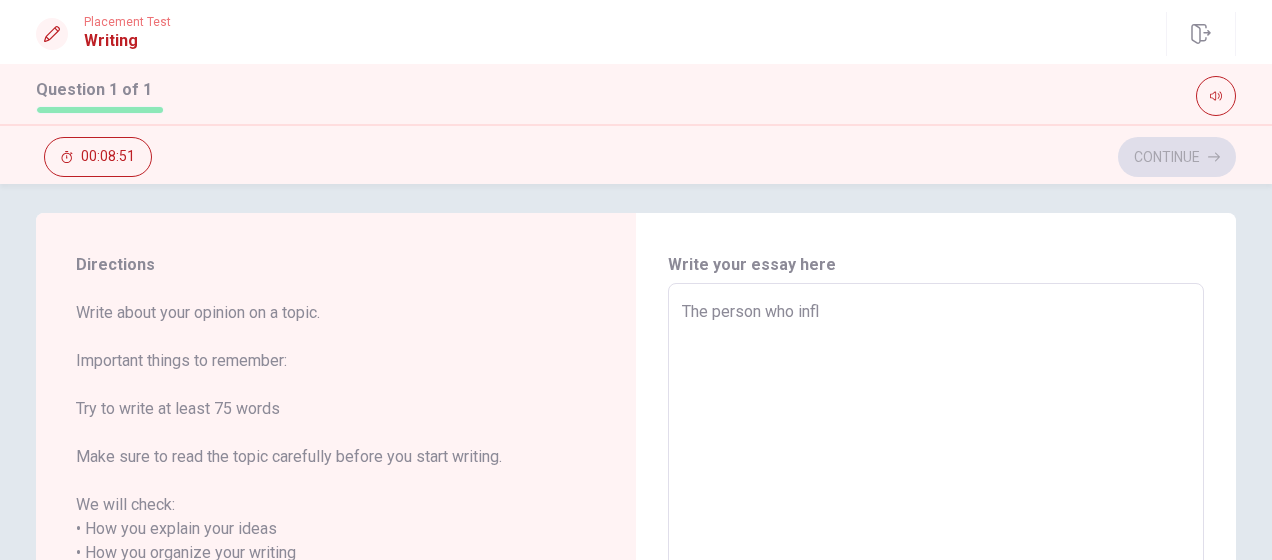 type on "x" 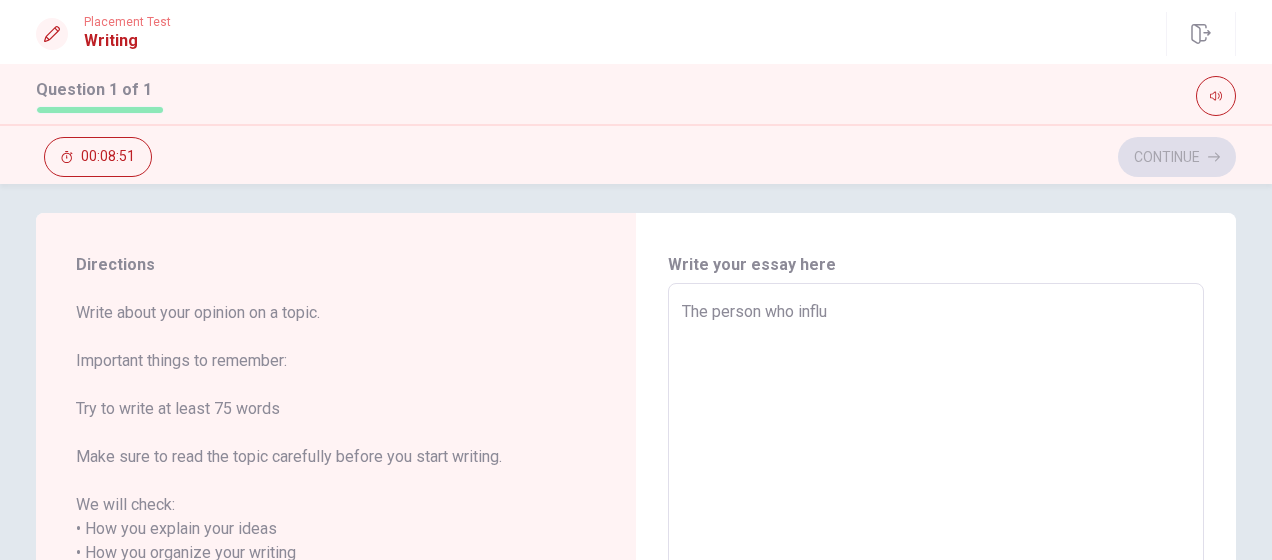 type on "x" 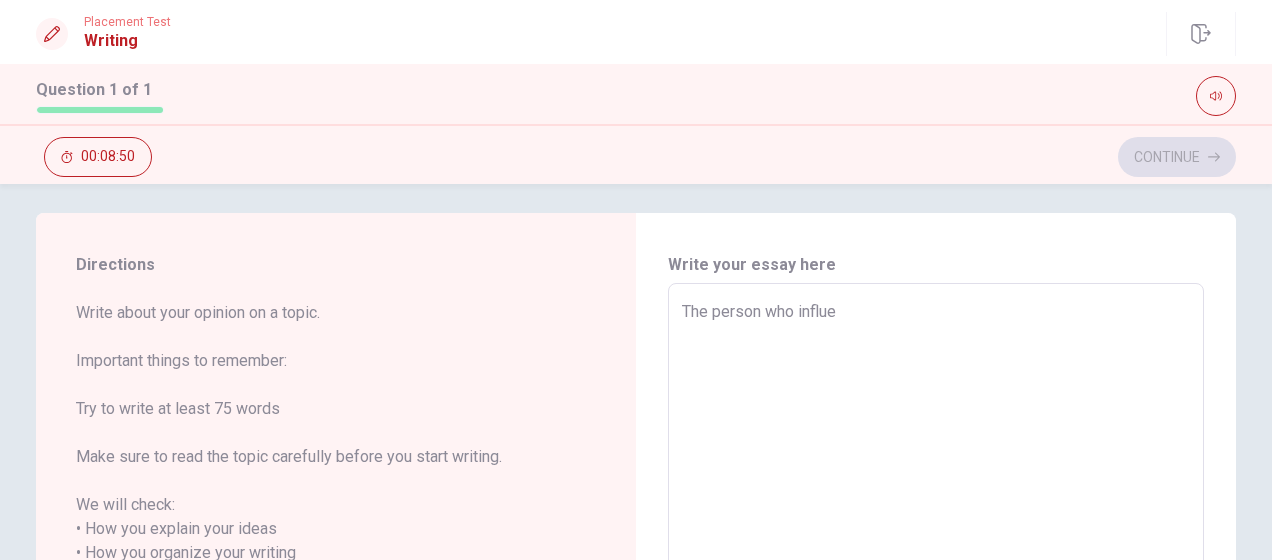 type on "x" 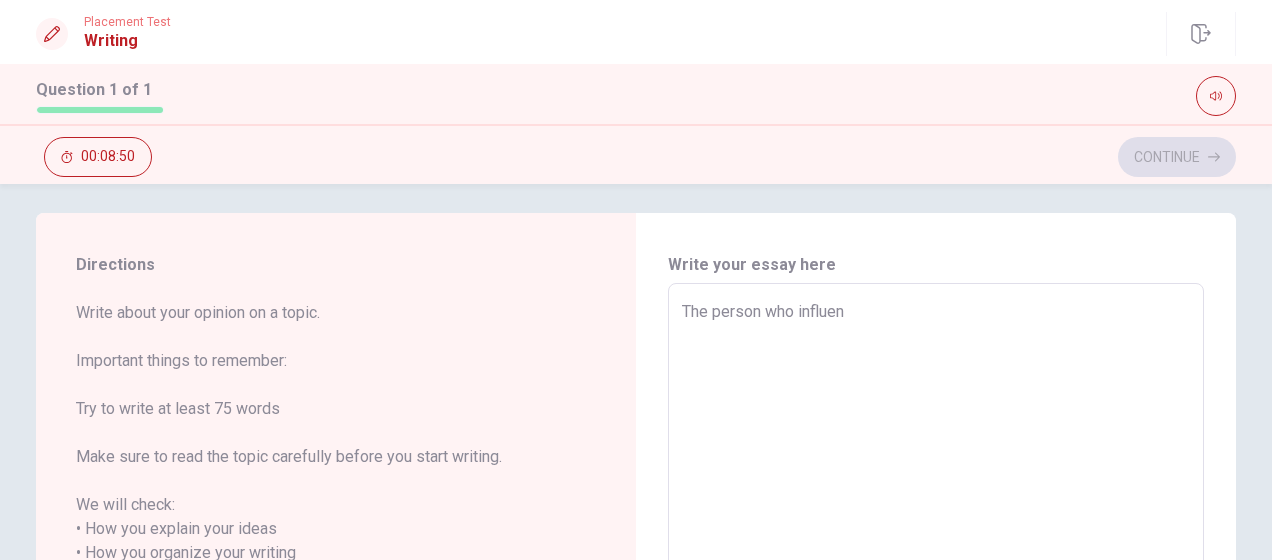 type on "x" 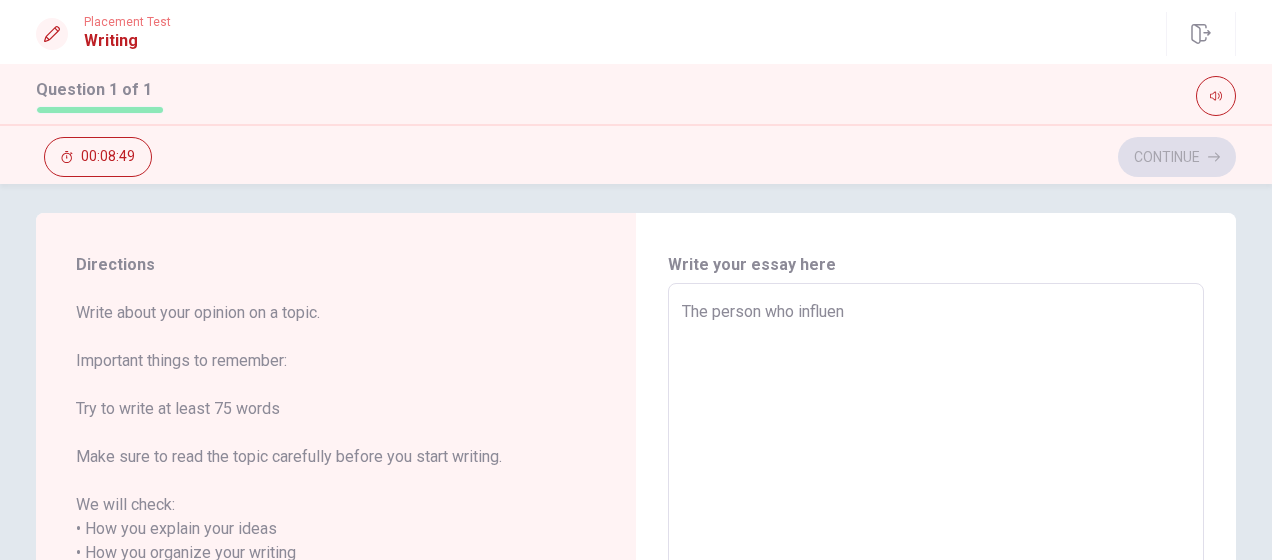 type on "The person who influenc" 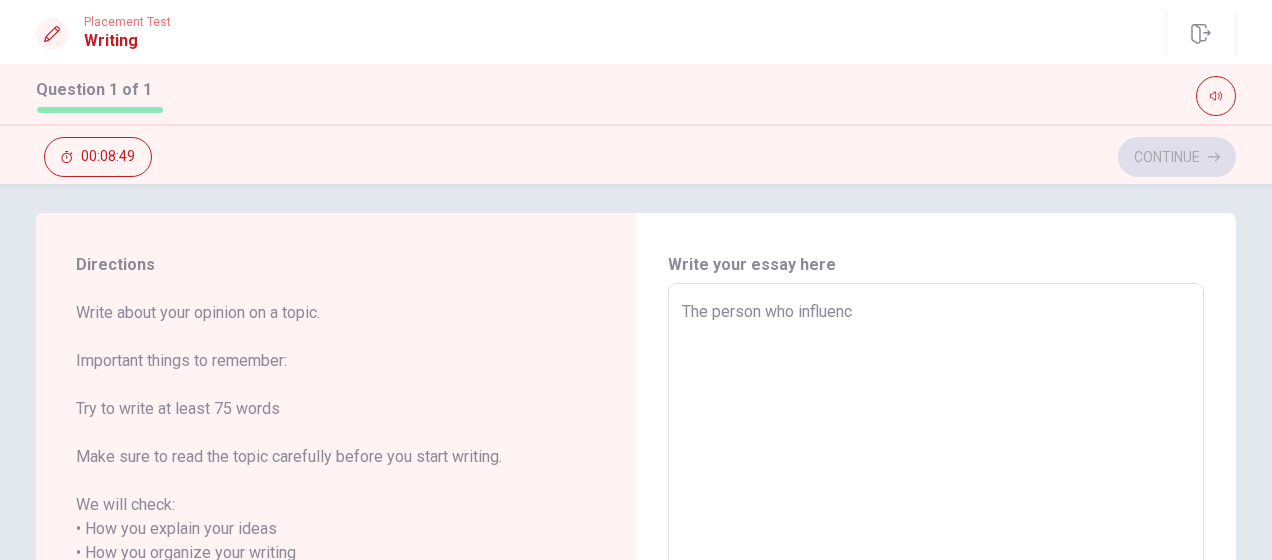 type on "x" 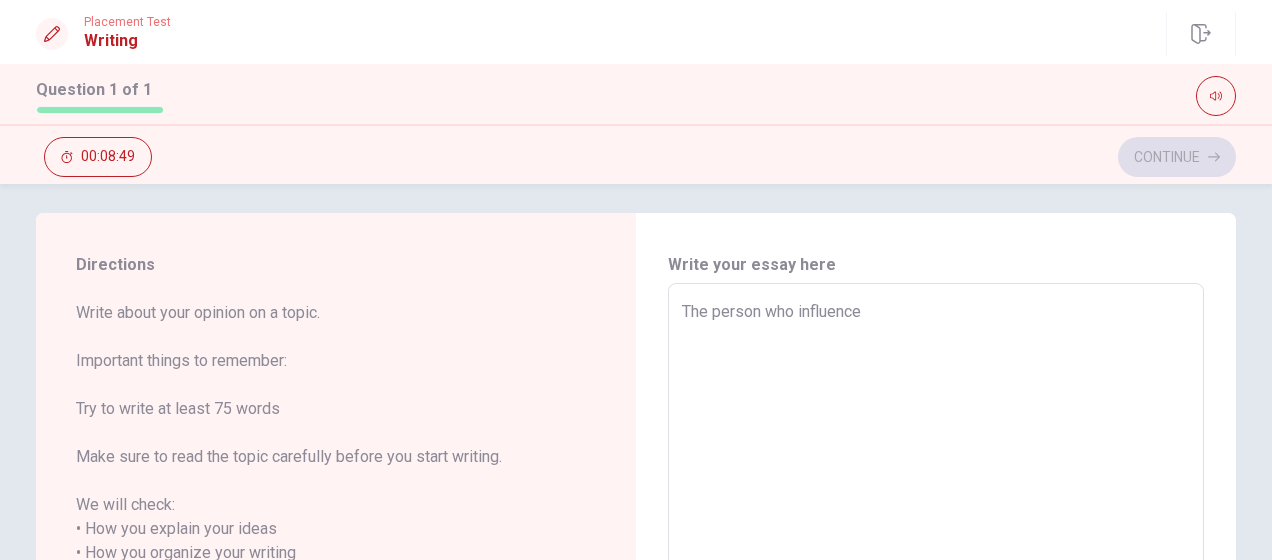 type on "x" 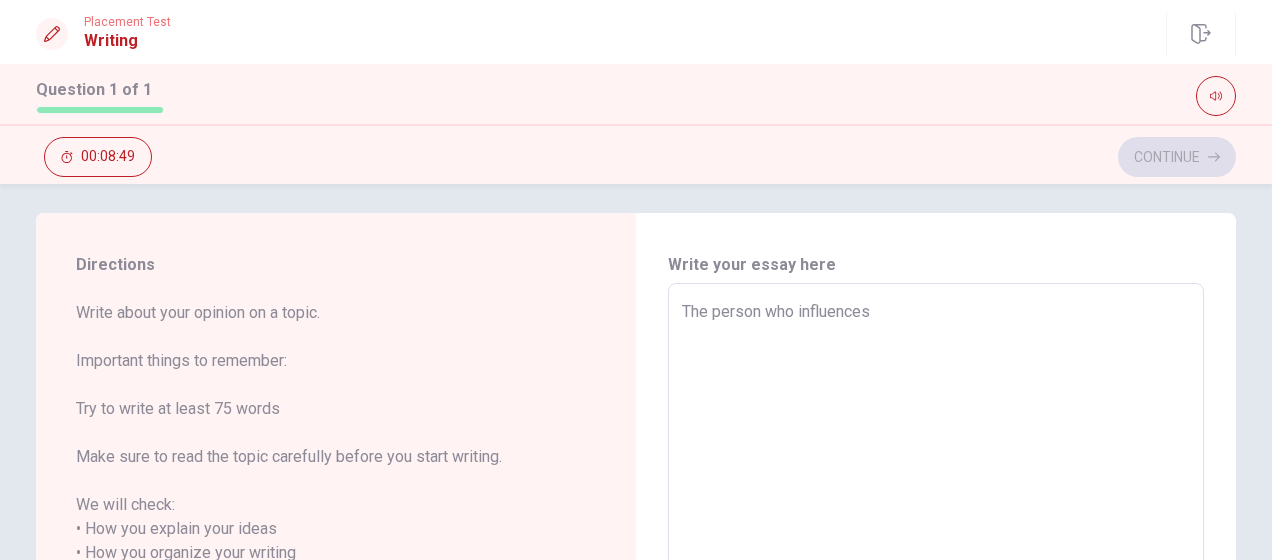type on "x" 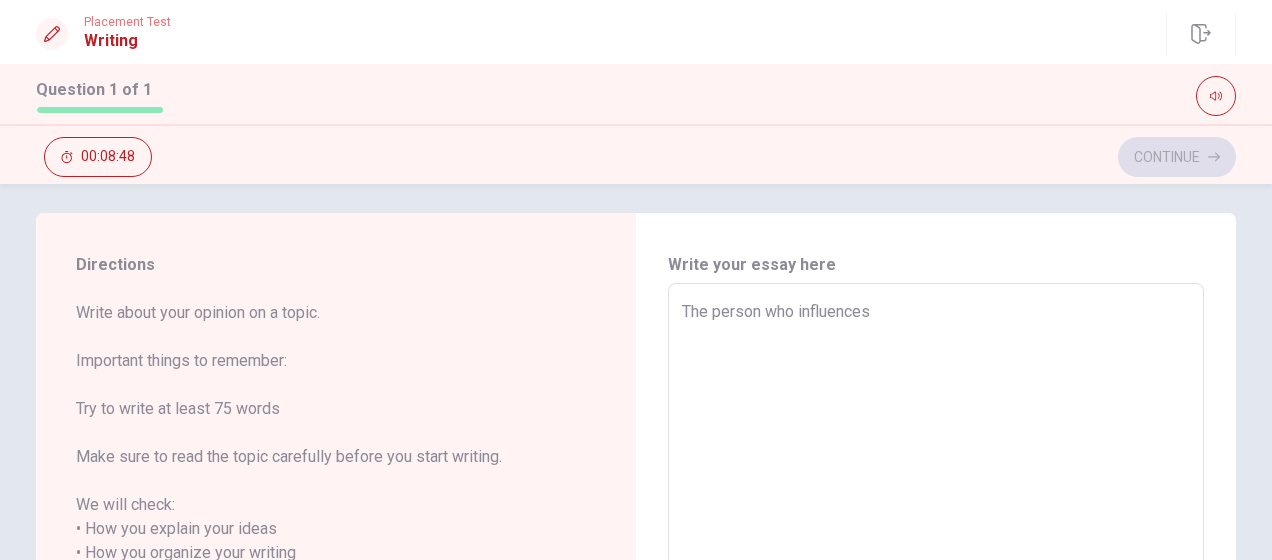 type on "The person who influences" 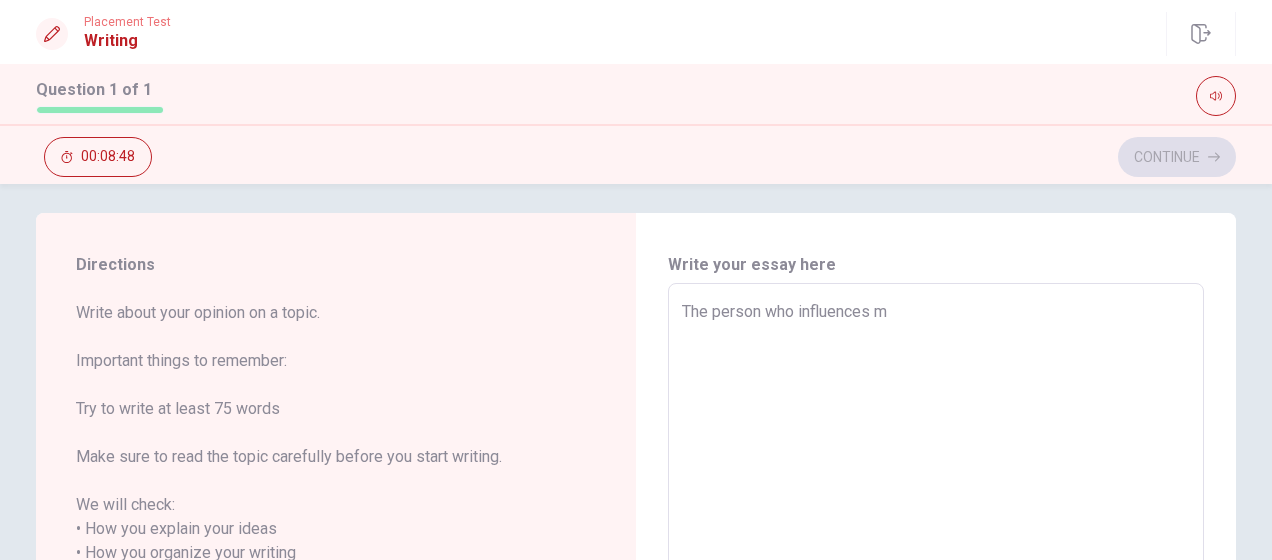 type on "x" 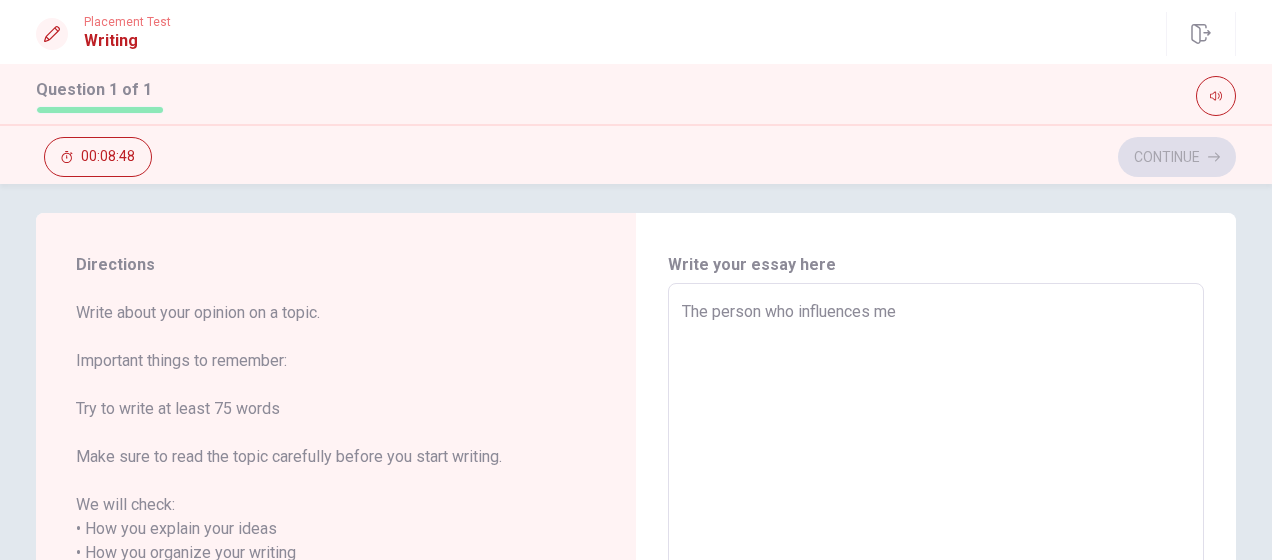 type on "x" 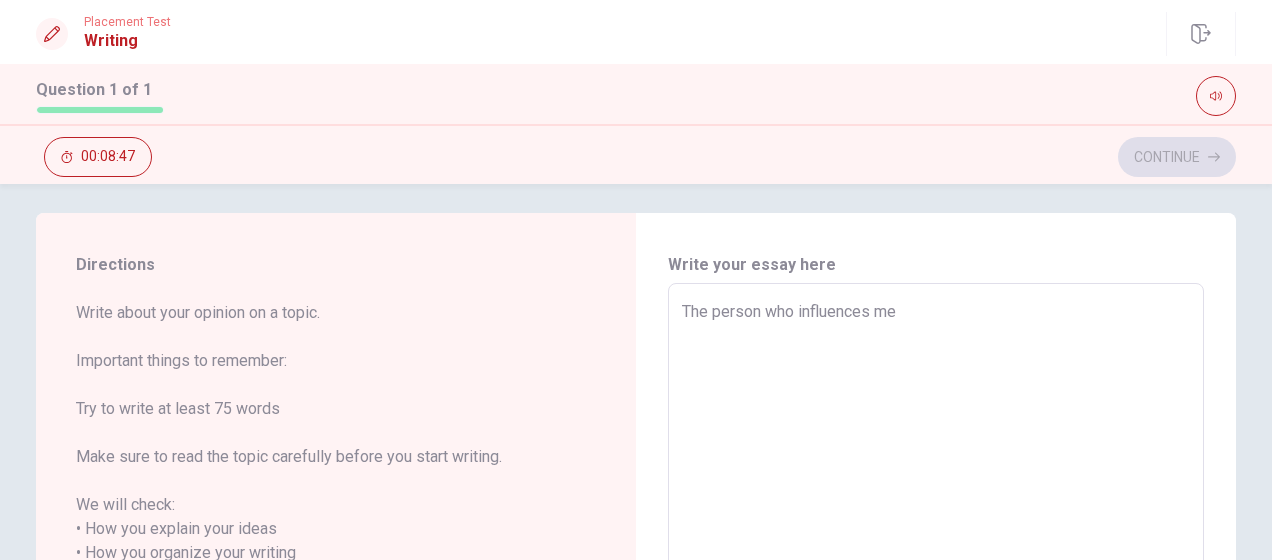 type on "The person who influences me i" 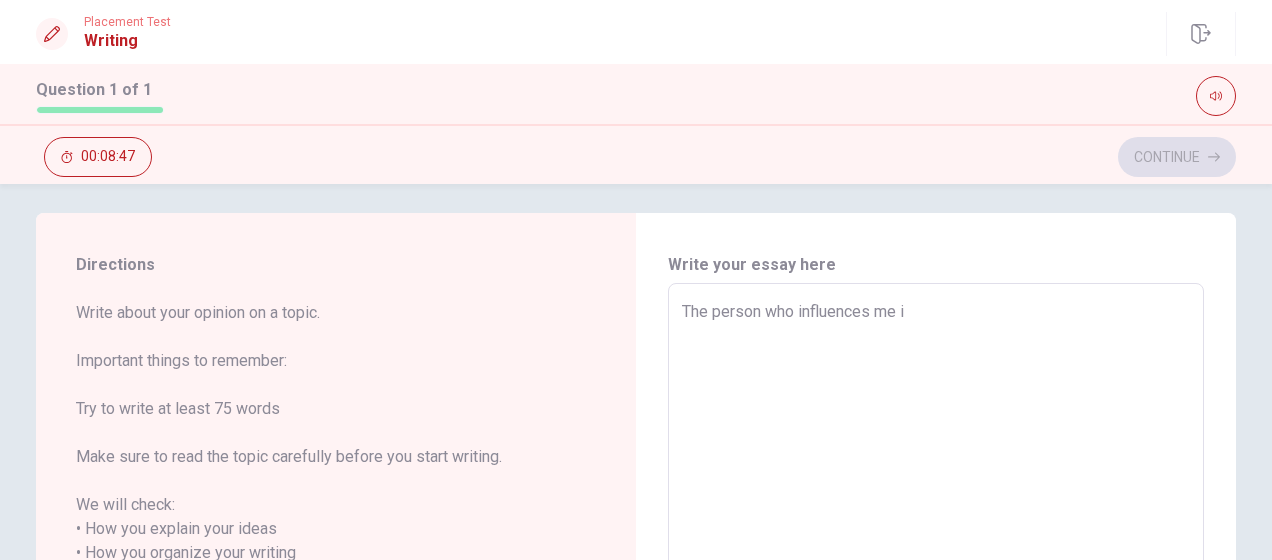 type on "x" 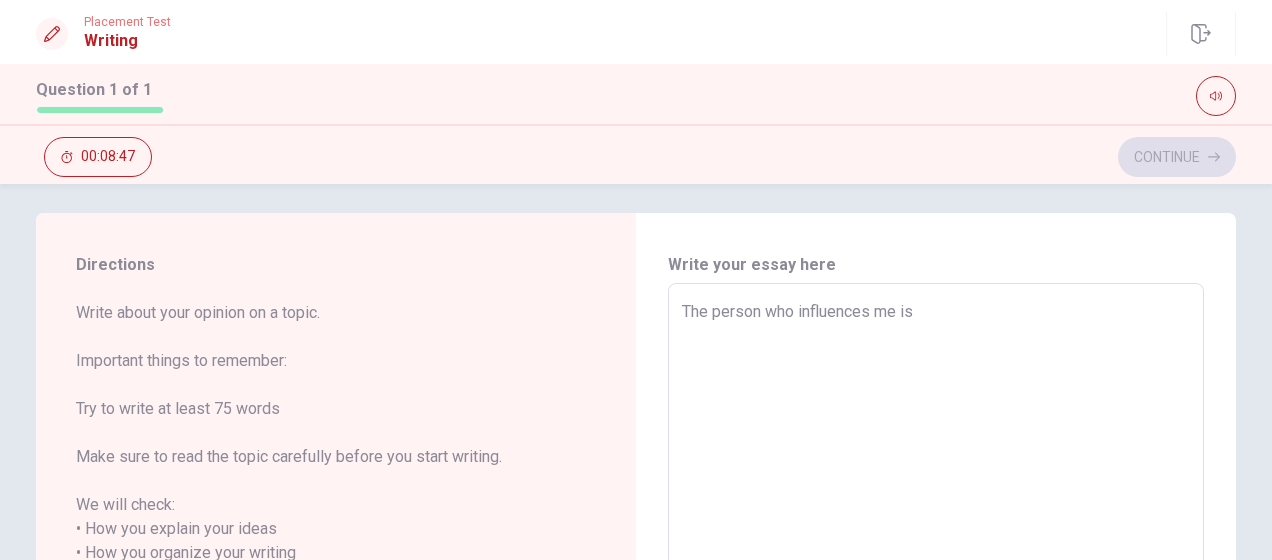 type on "x" 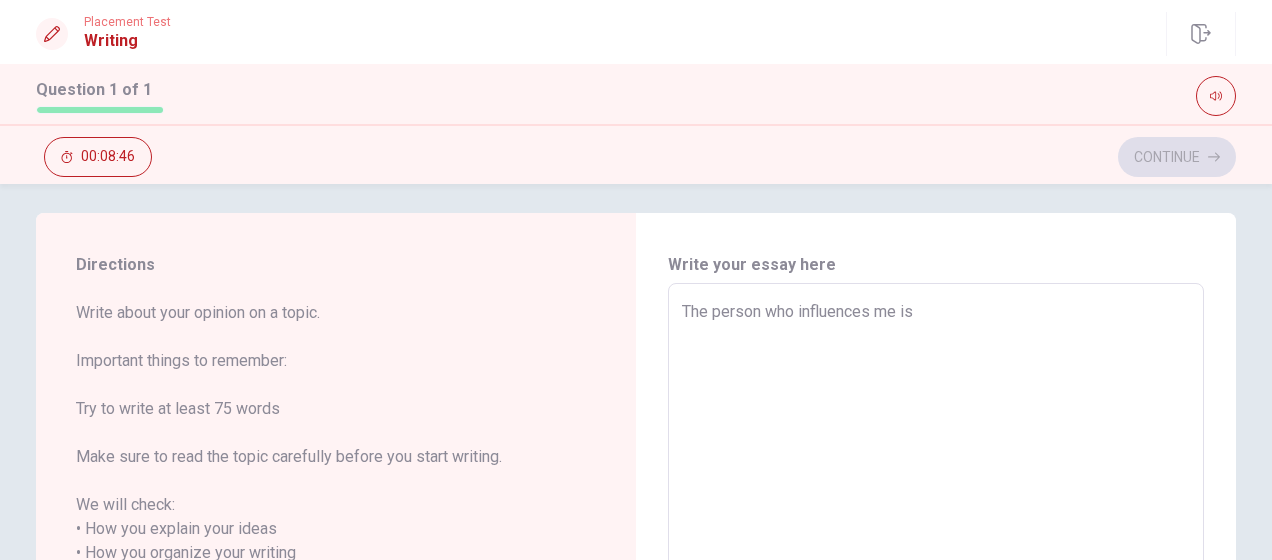 type on "The person who influences me is m" 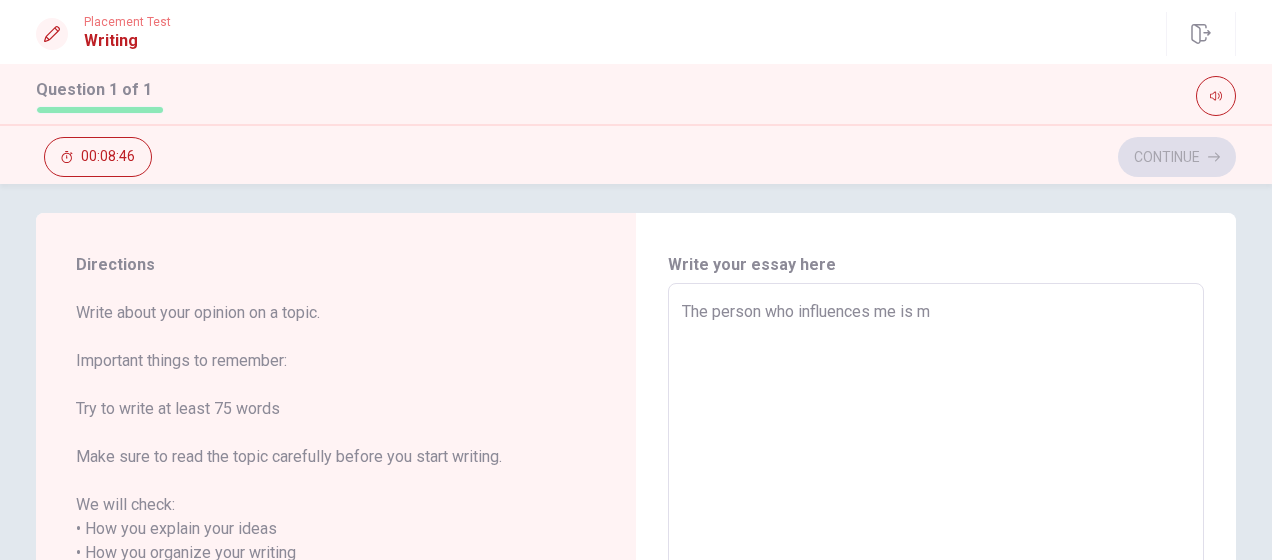 type on "x" 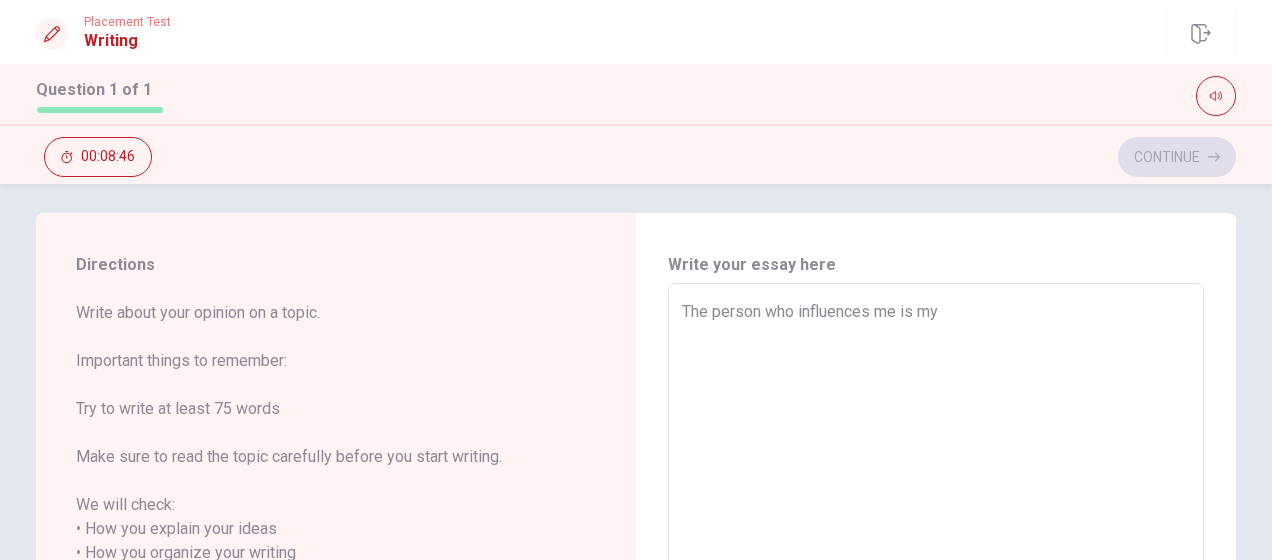 type on "x" 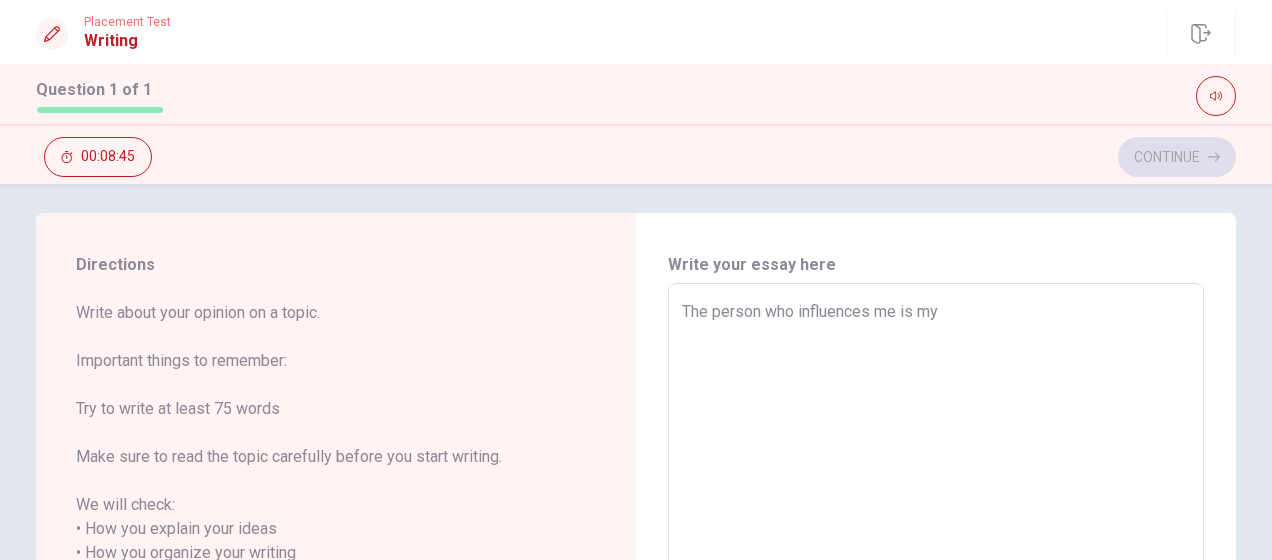 type on "The person who influences me is my" 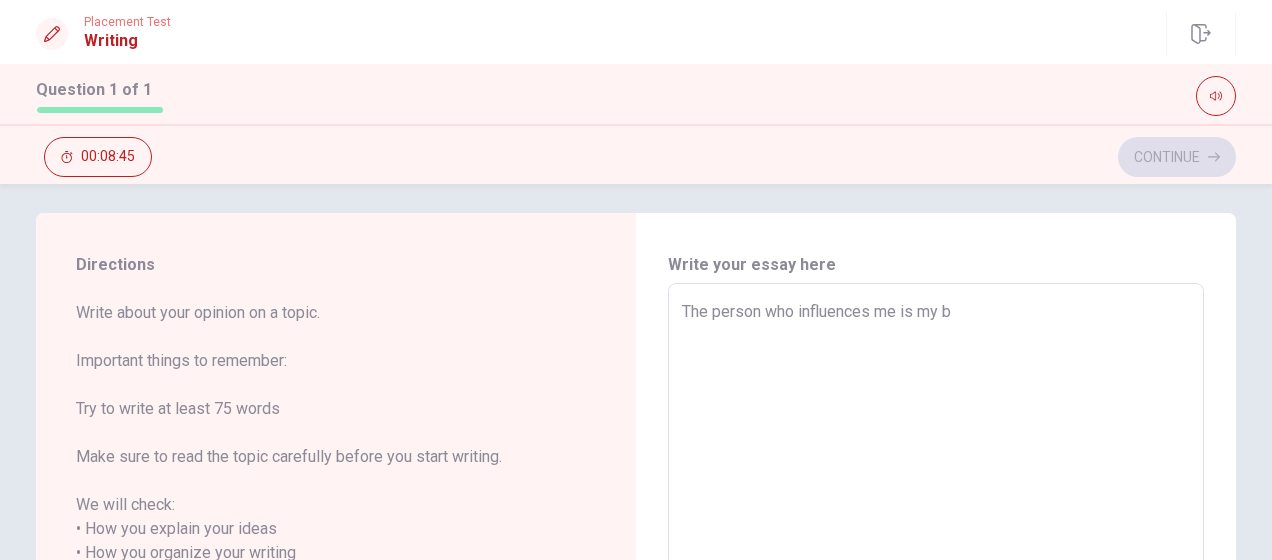 type on "x" 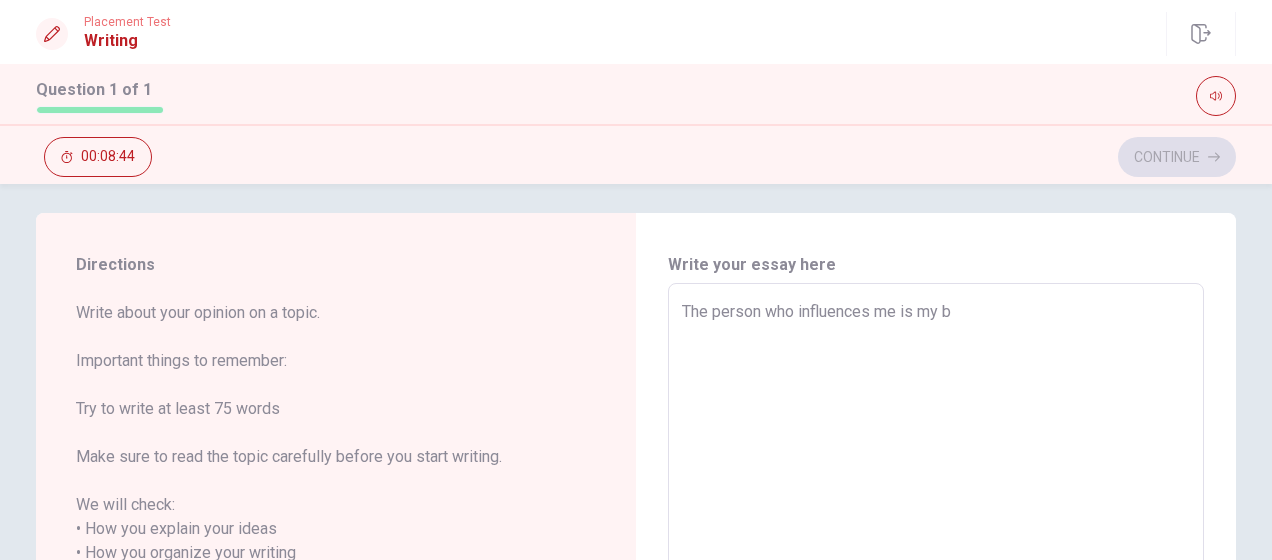 type on "The person who influences me is my br" 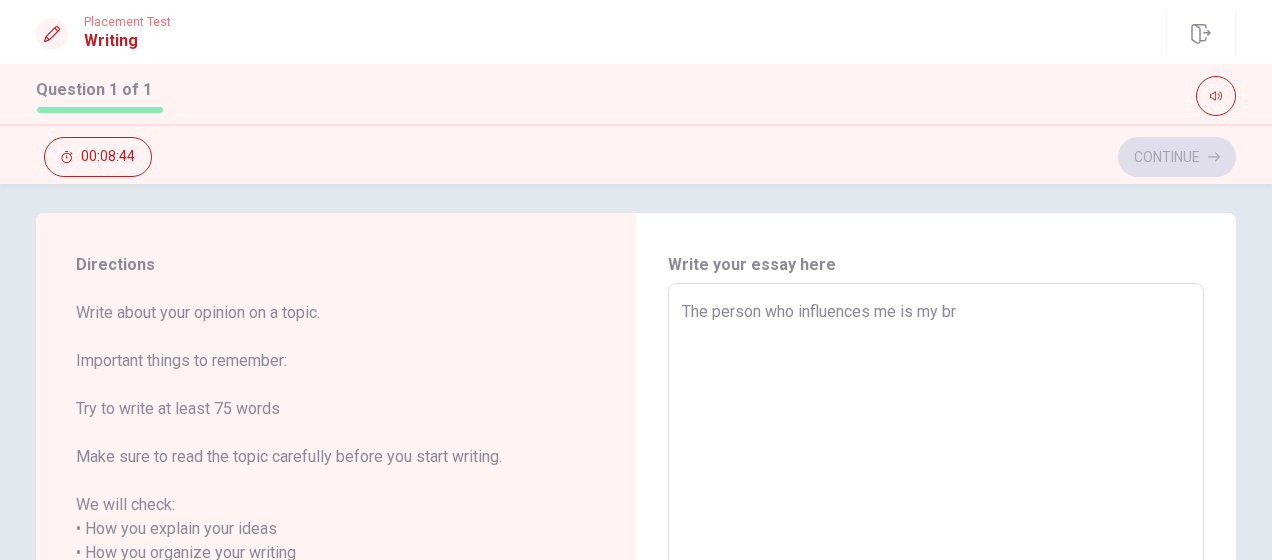 type on "x" 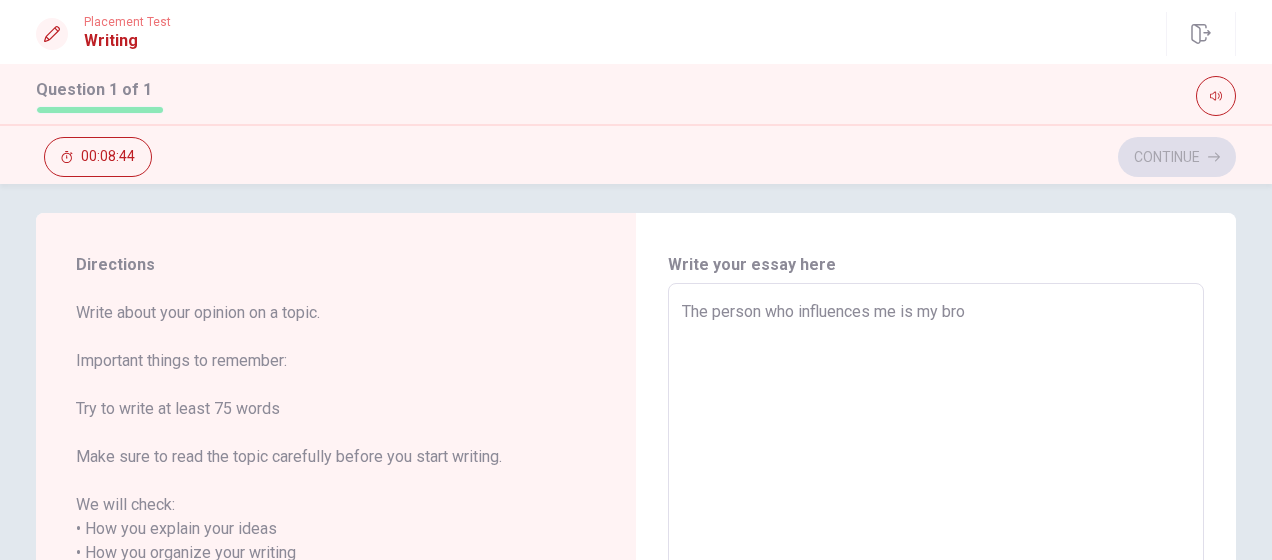 type on "x" 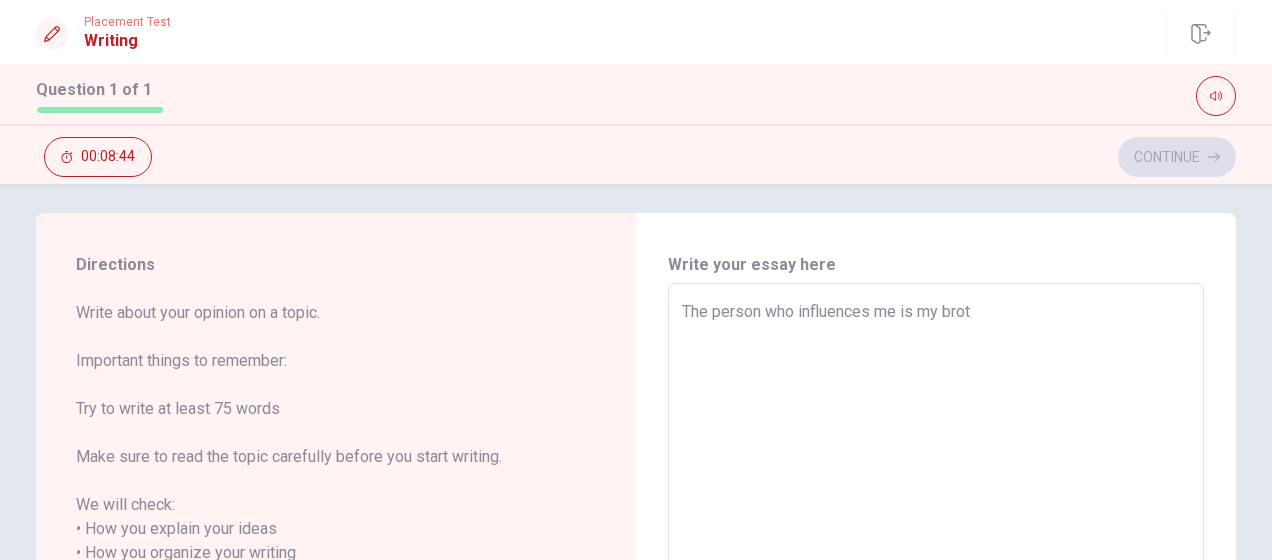 type on "x" 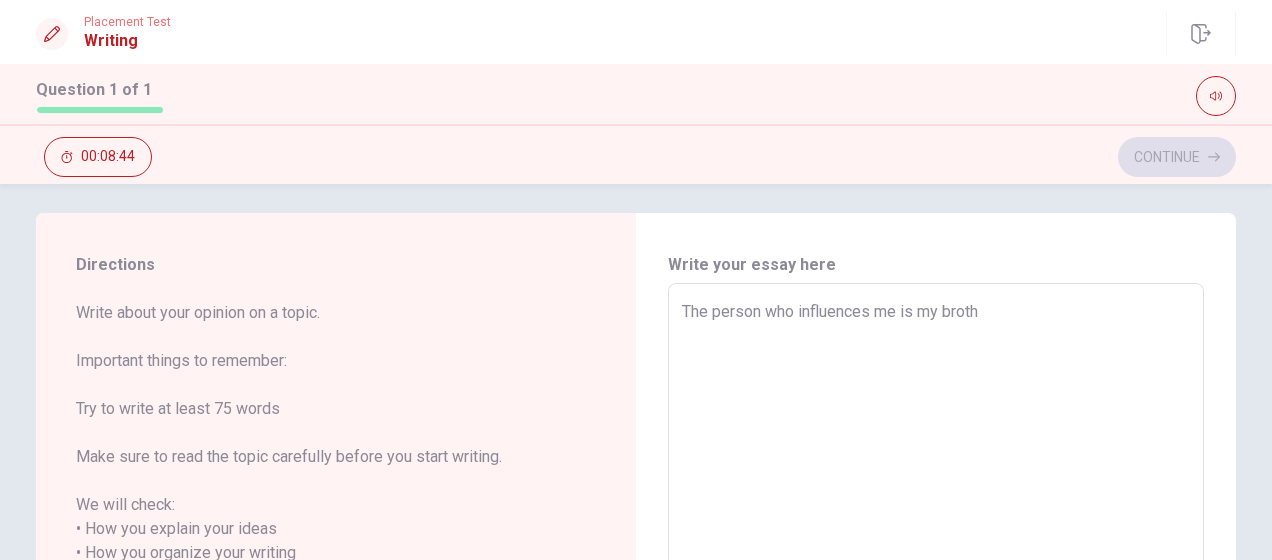 type on "x" 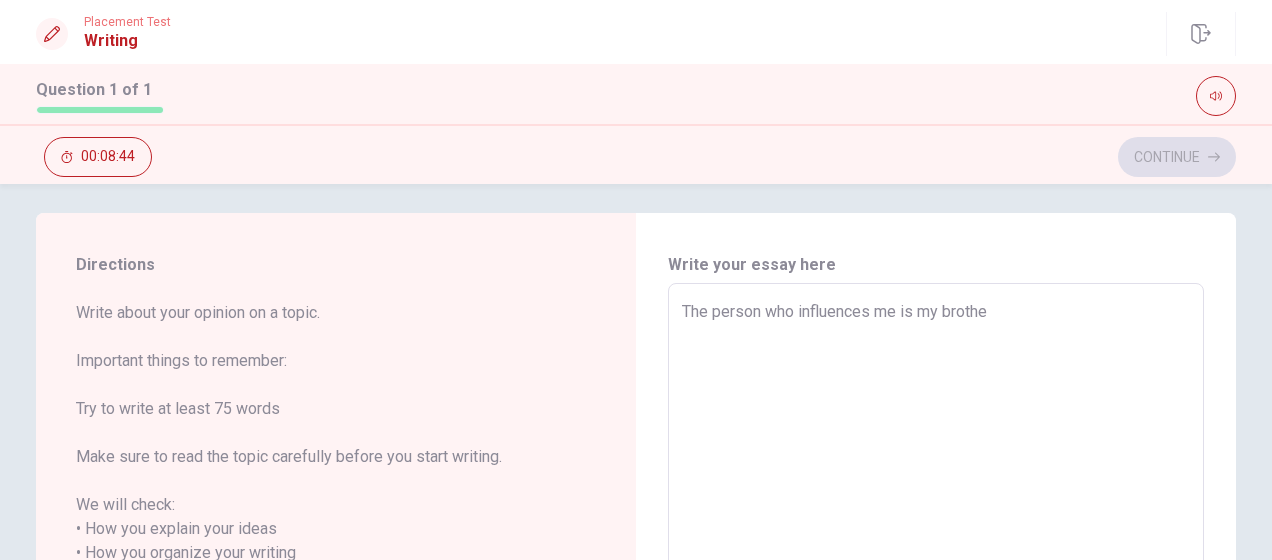 type on "x" 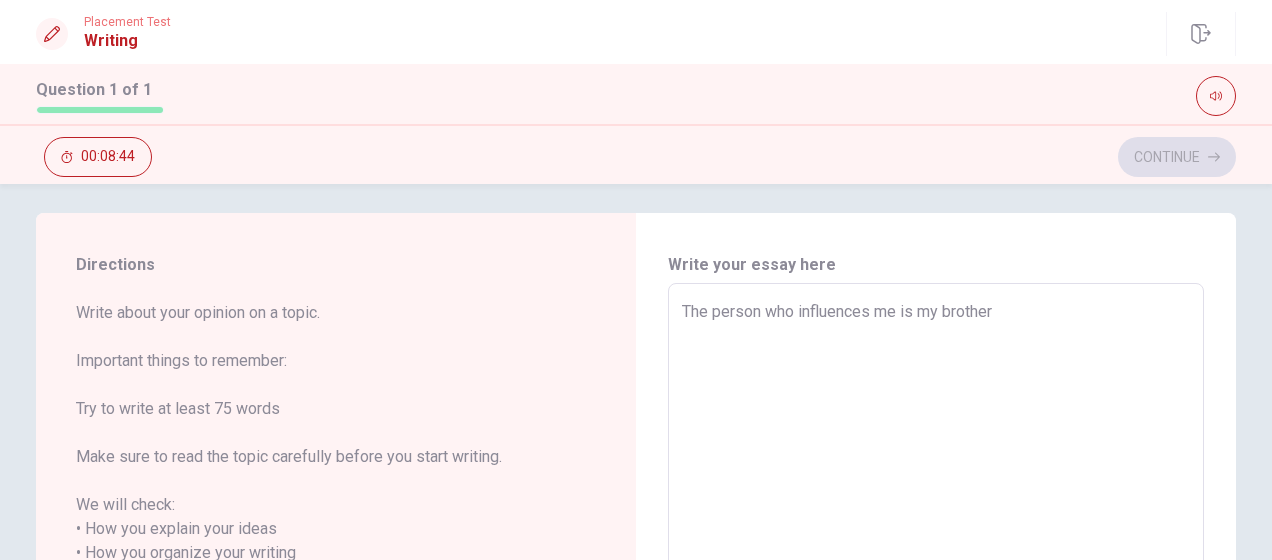 type on "x" 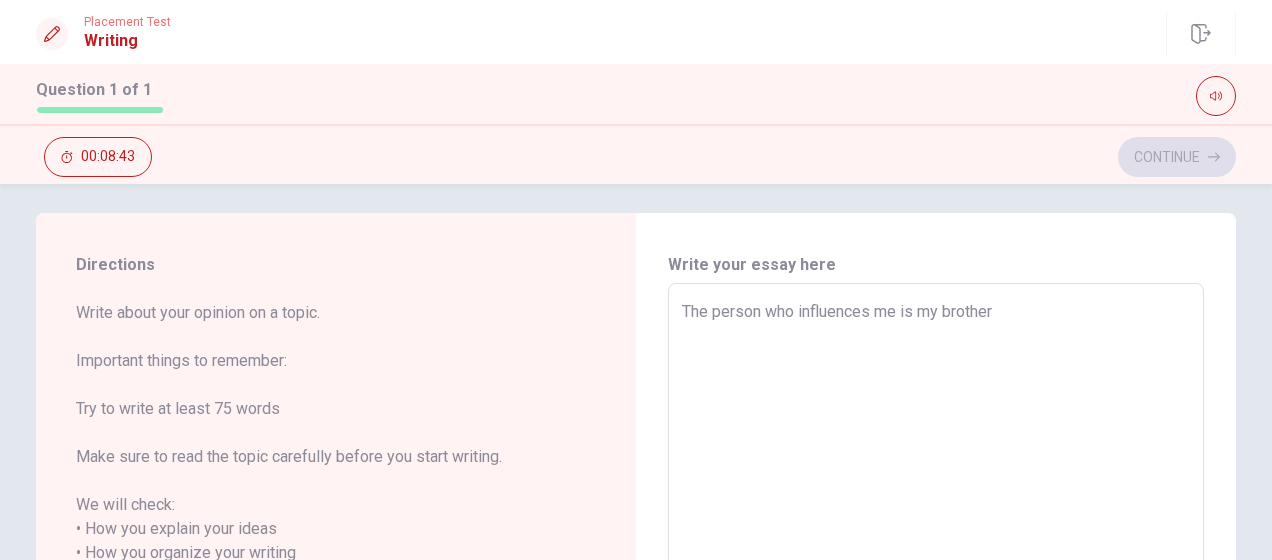 type on "The person who influences me is my brother." 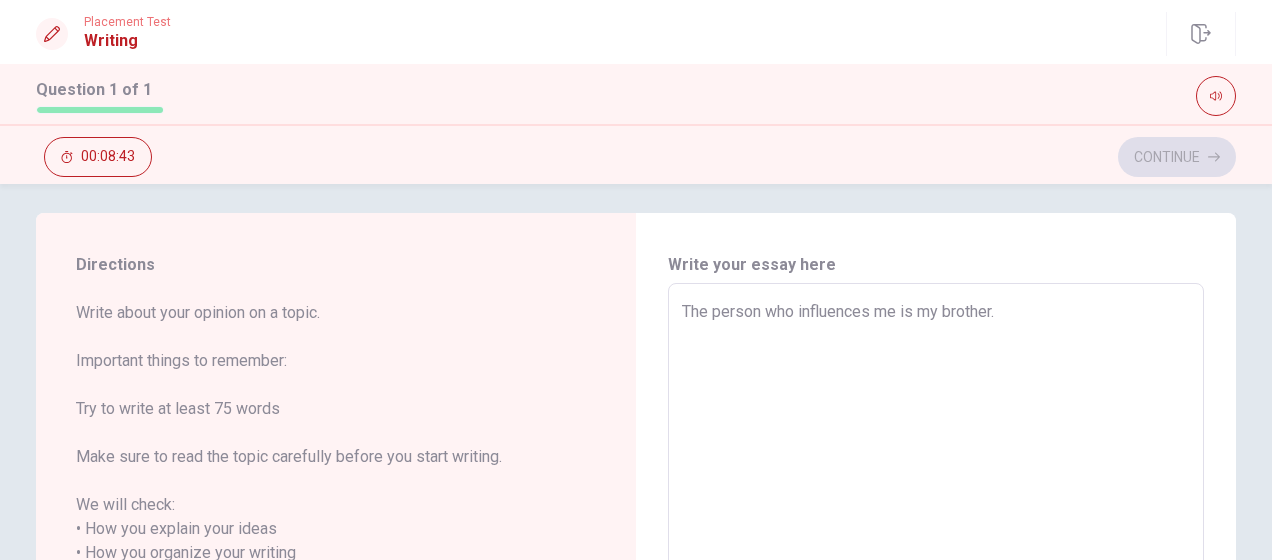 type on "x" 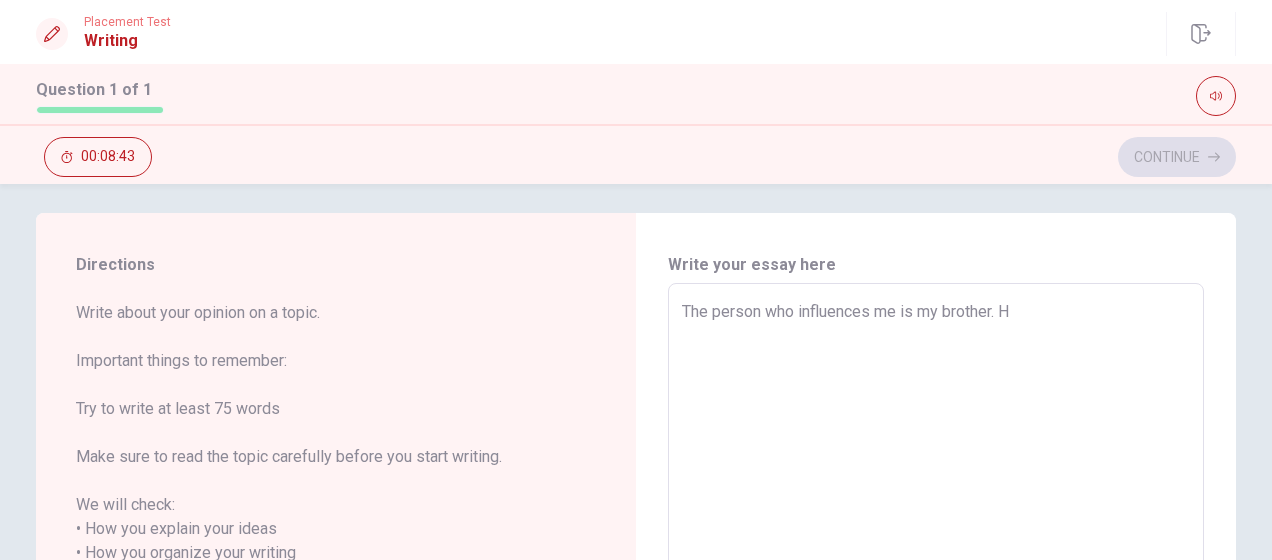 type on "x" 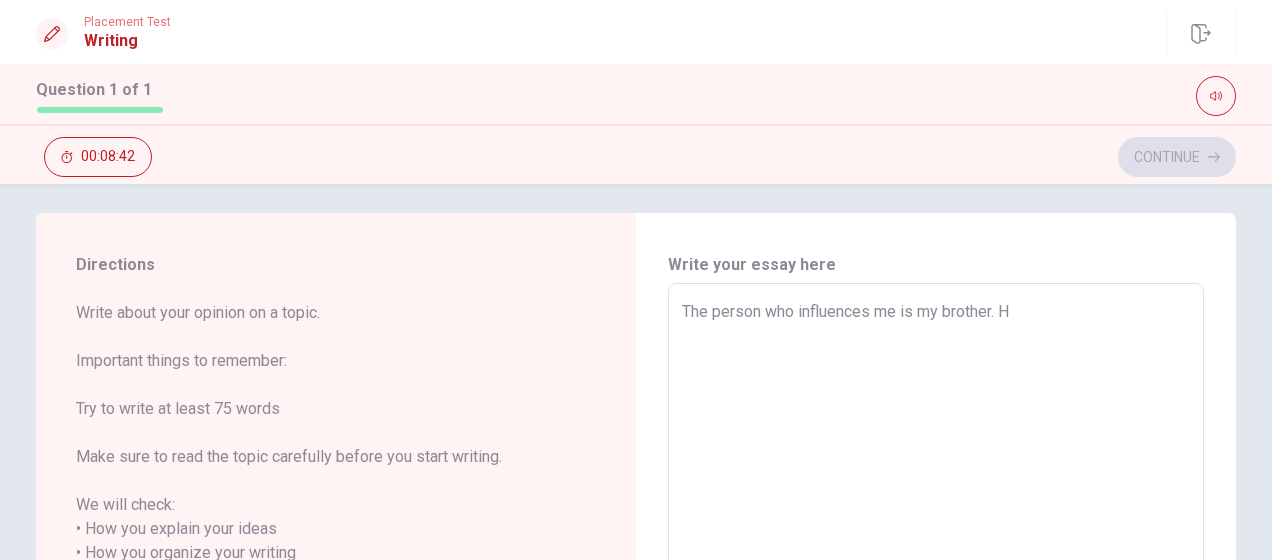 type on "The person who influences me is my brother. He" 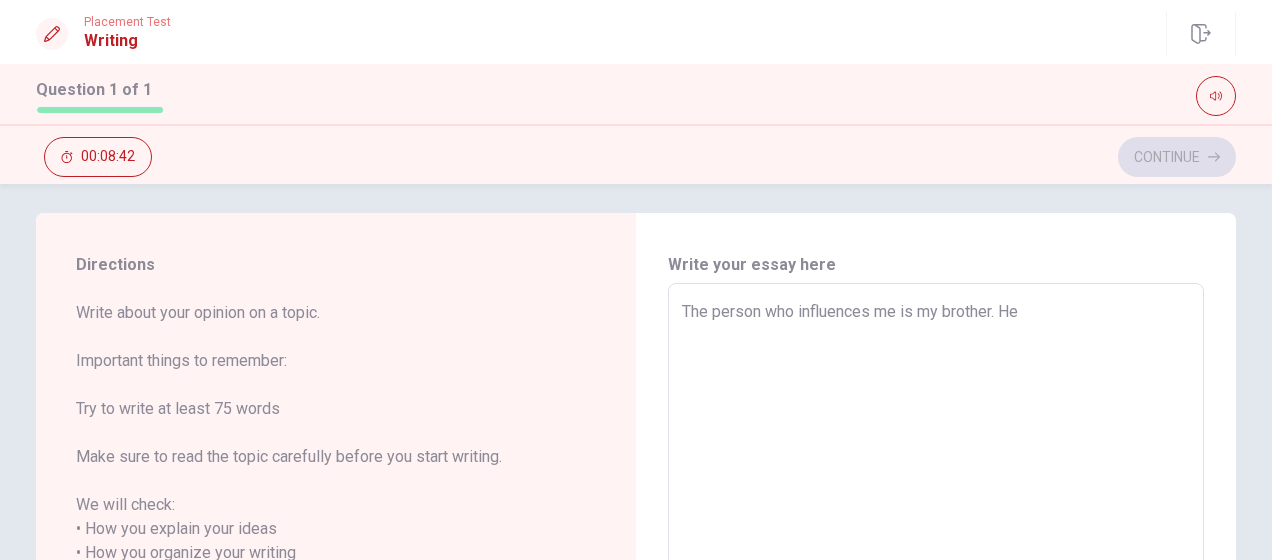 type on "x" 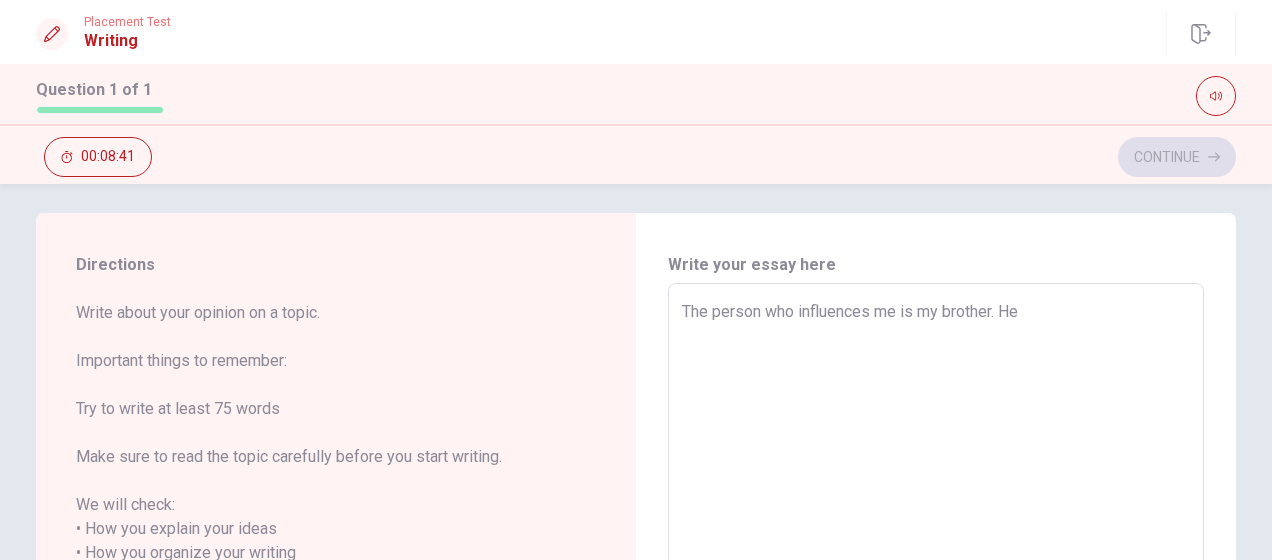 type on "The person who influences me is my brother. He i" 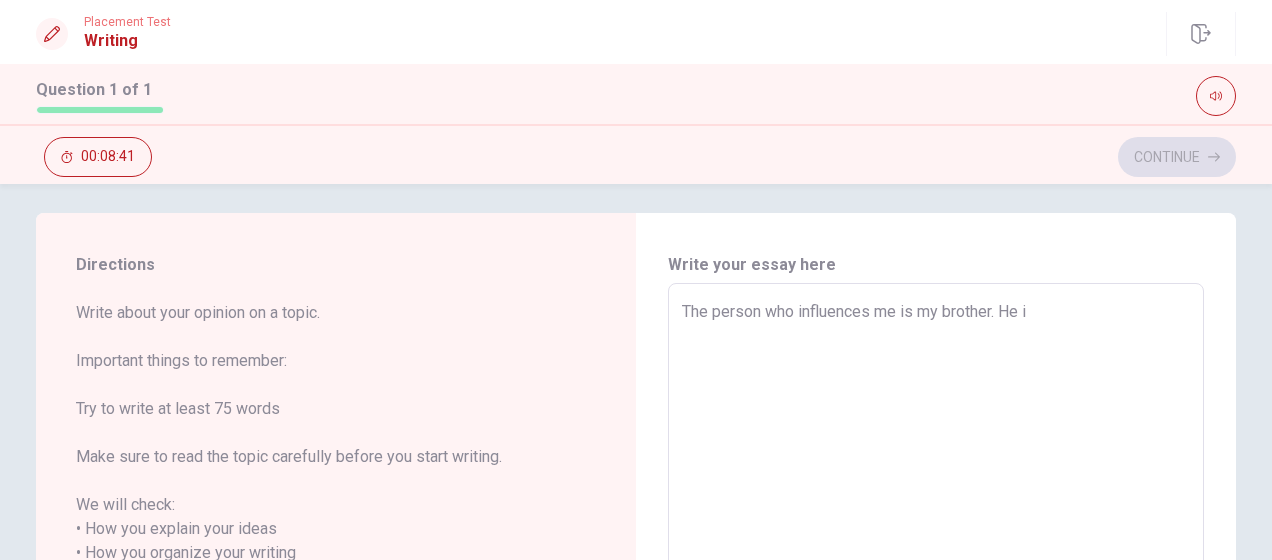 type on "x" 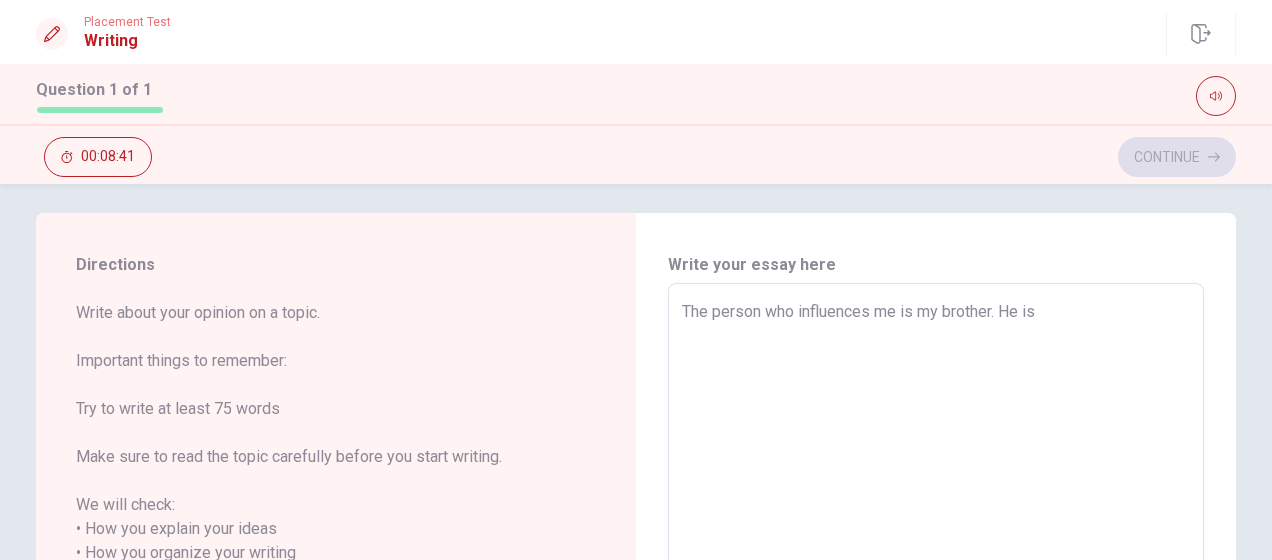 type on "x" 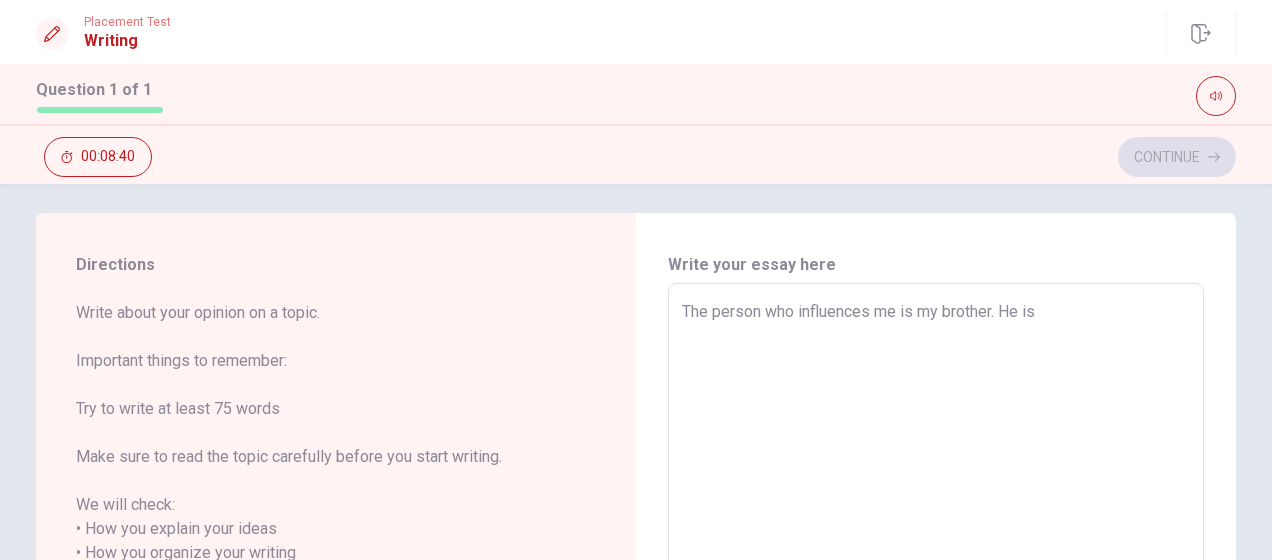 type on "The person who influences me is my brother. He is t" 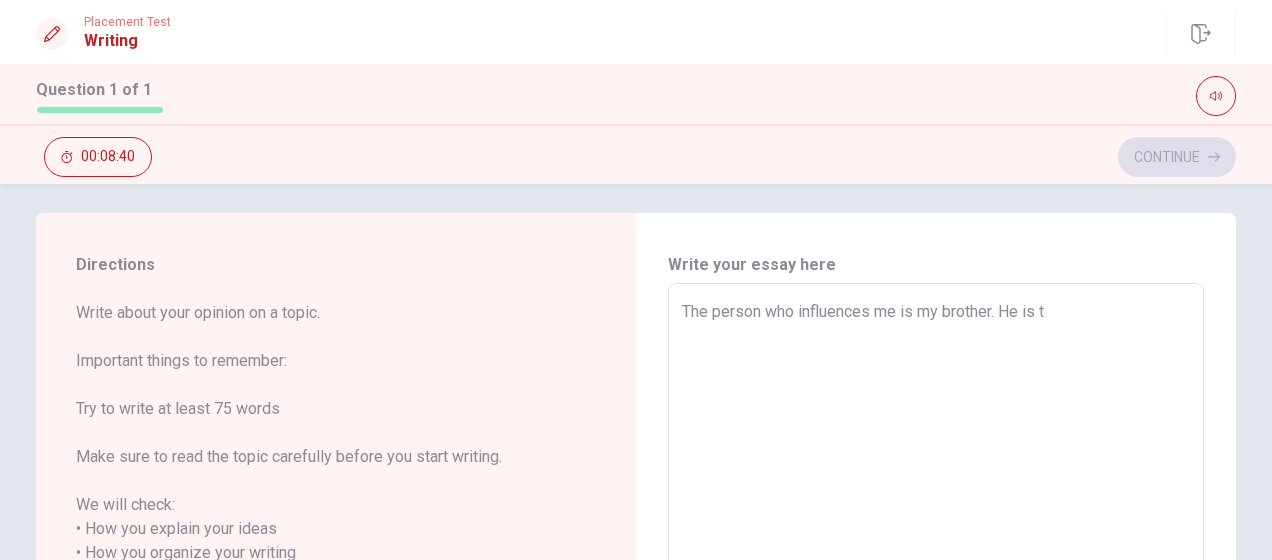 type on "x" 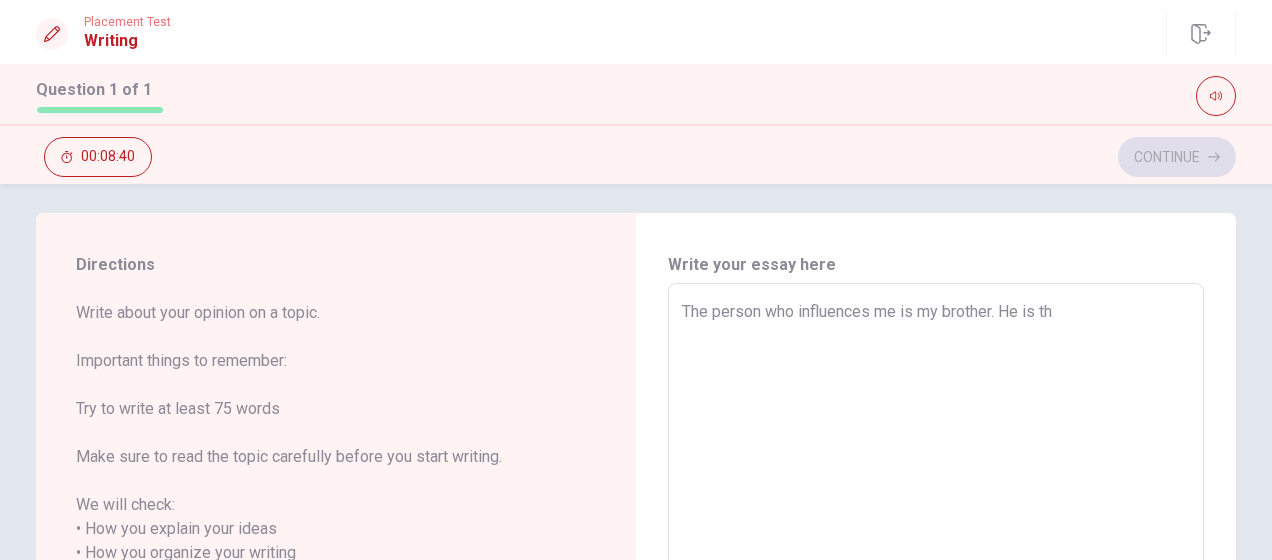 type on "x" 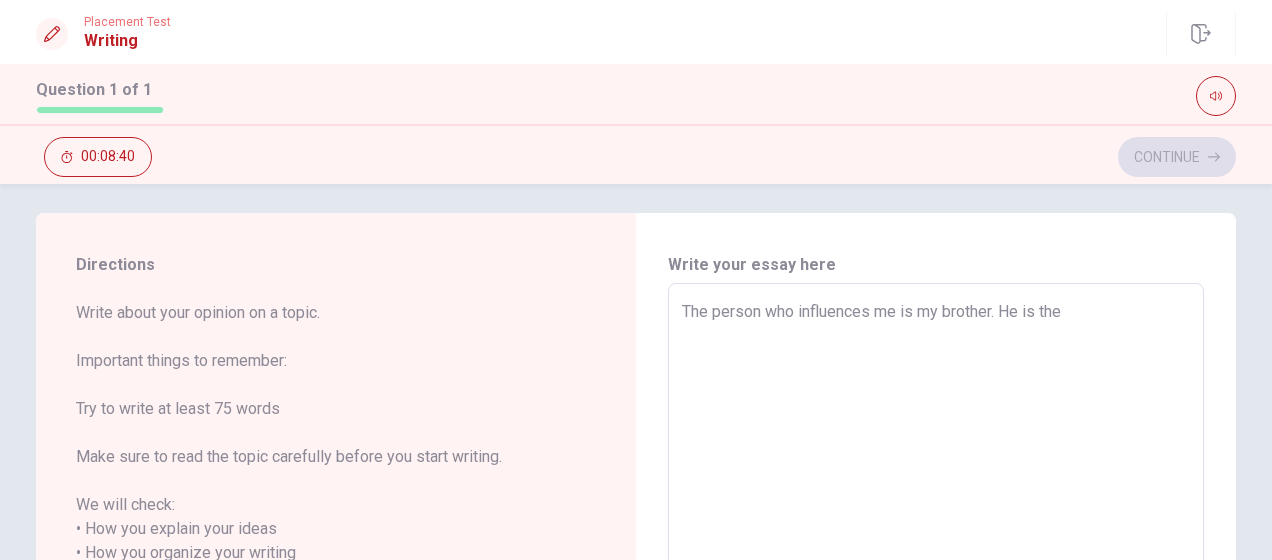 type on "x" 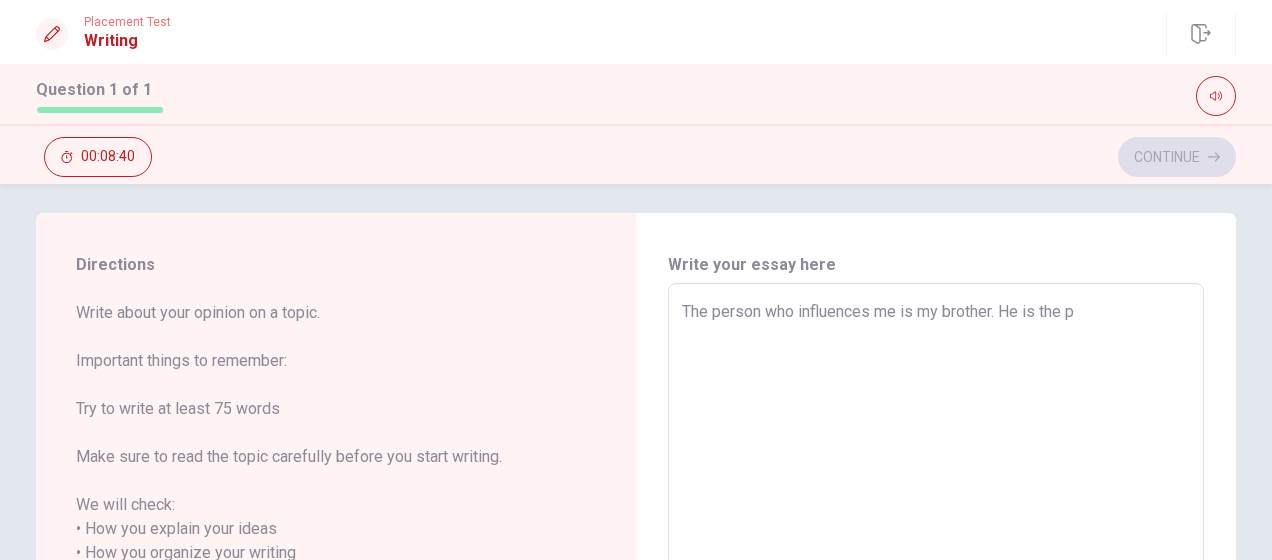 type on "x" 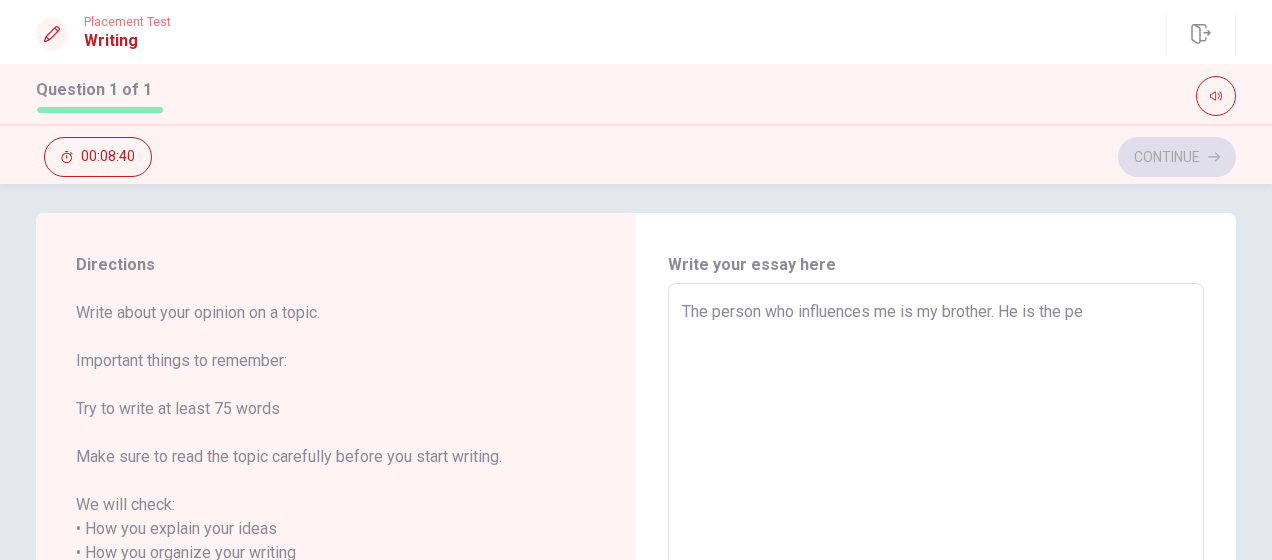 type on "x" 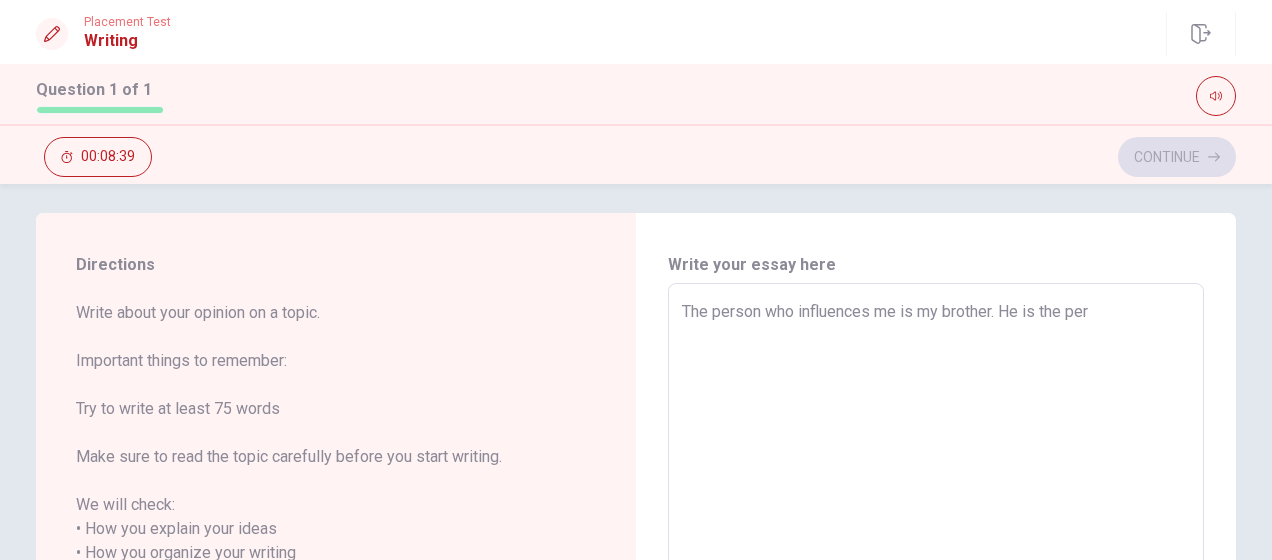 type on "x" 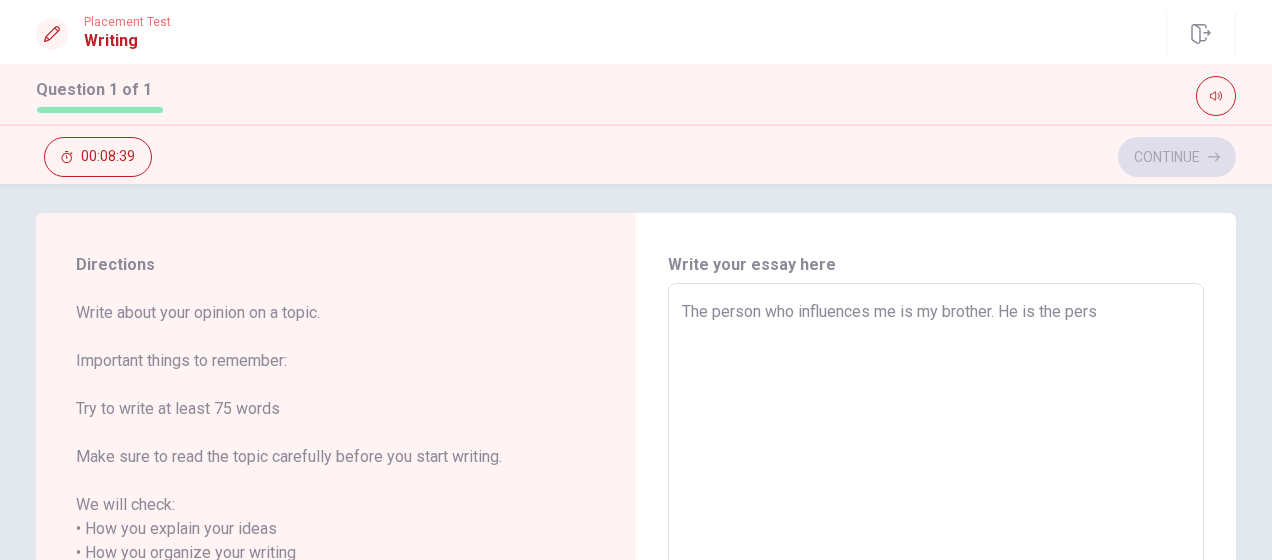 type on "x" 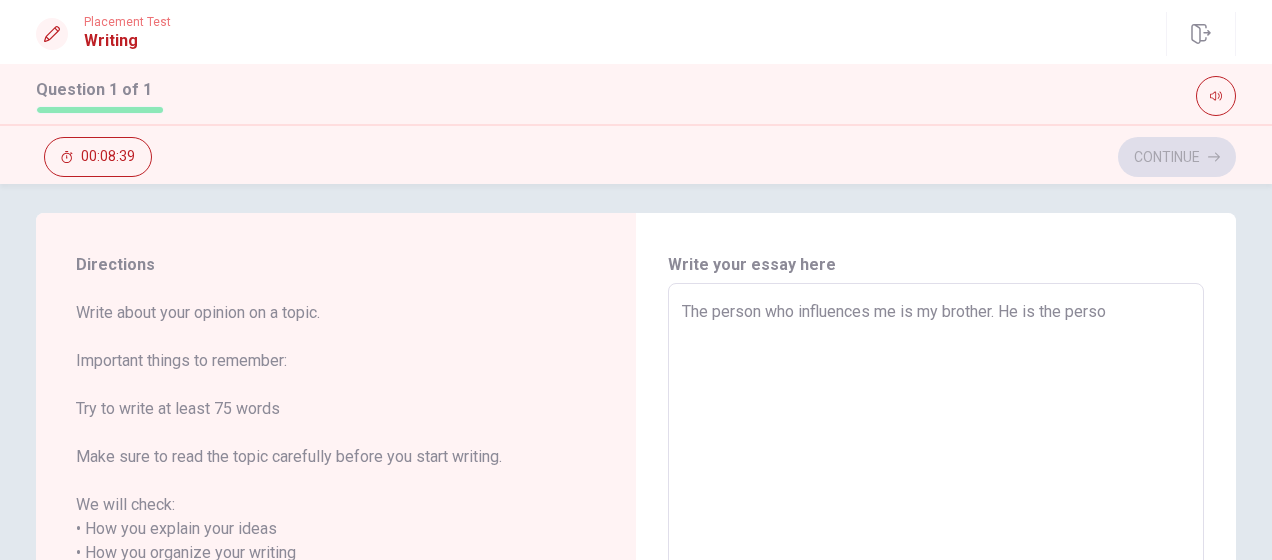 type on "x" 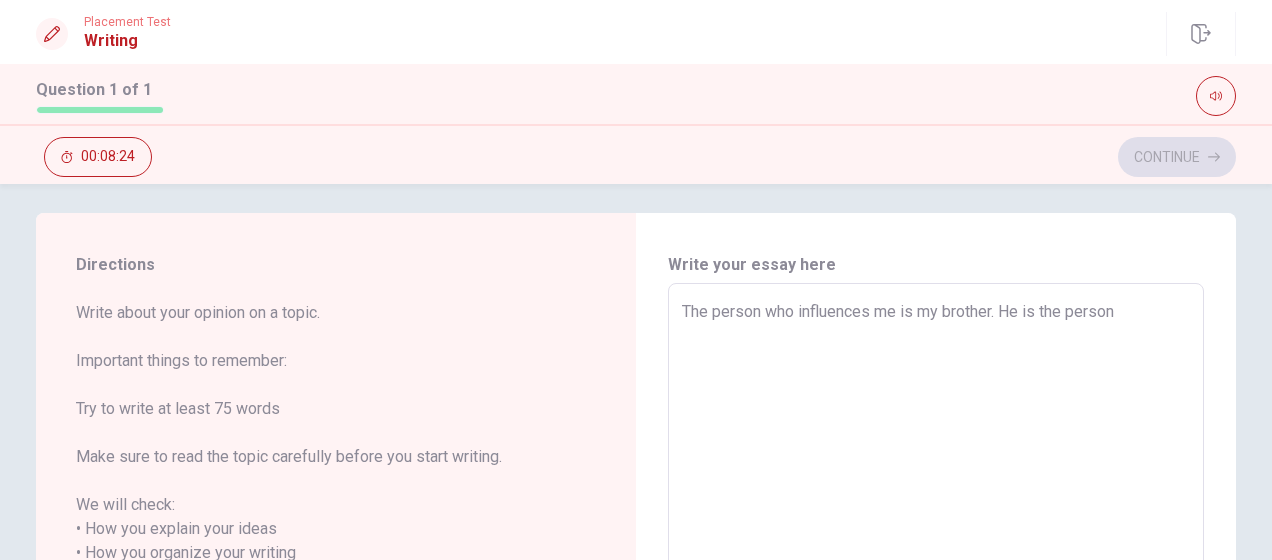 type on "x" 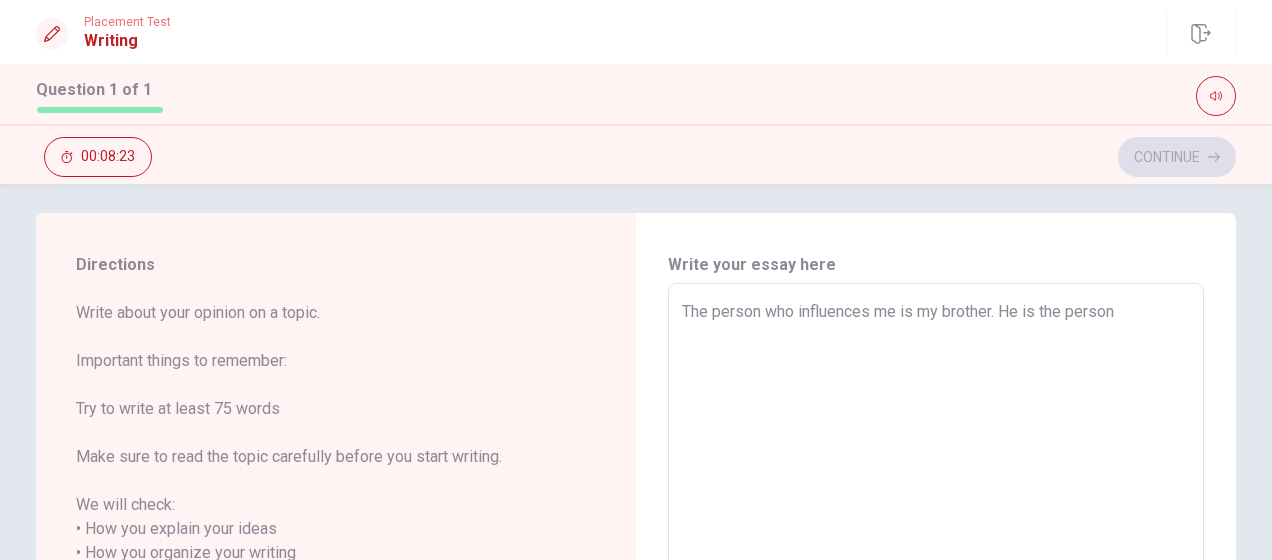 type on "The person who influences me is my brother. He is the person w" 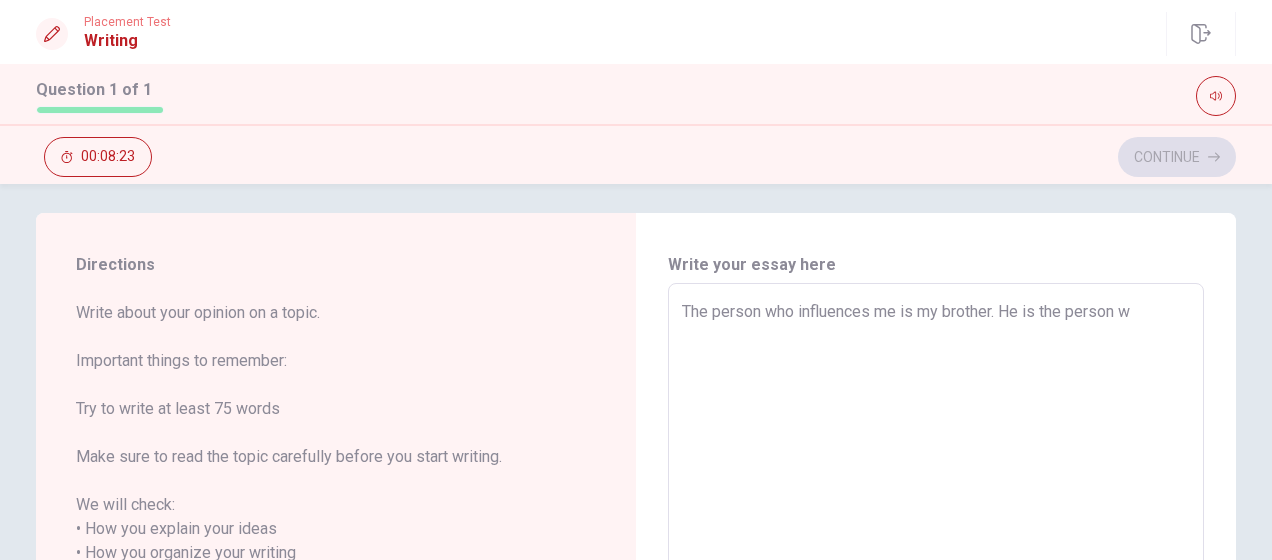 type on "x" 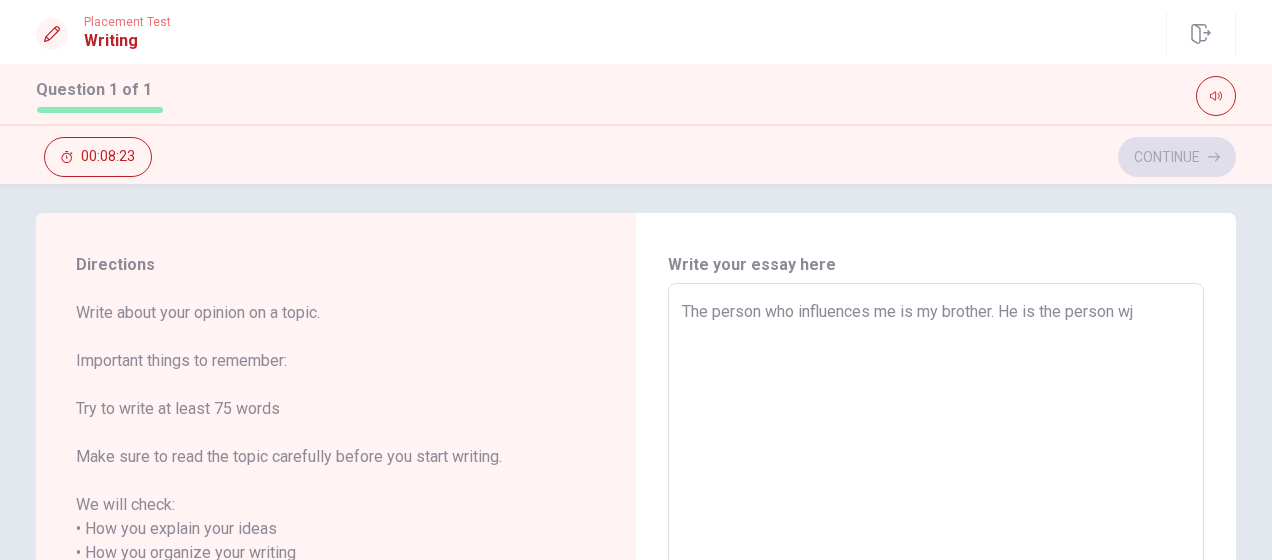 type on "x" 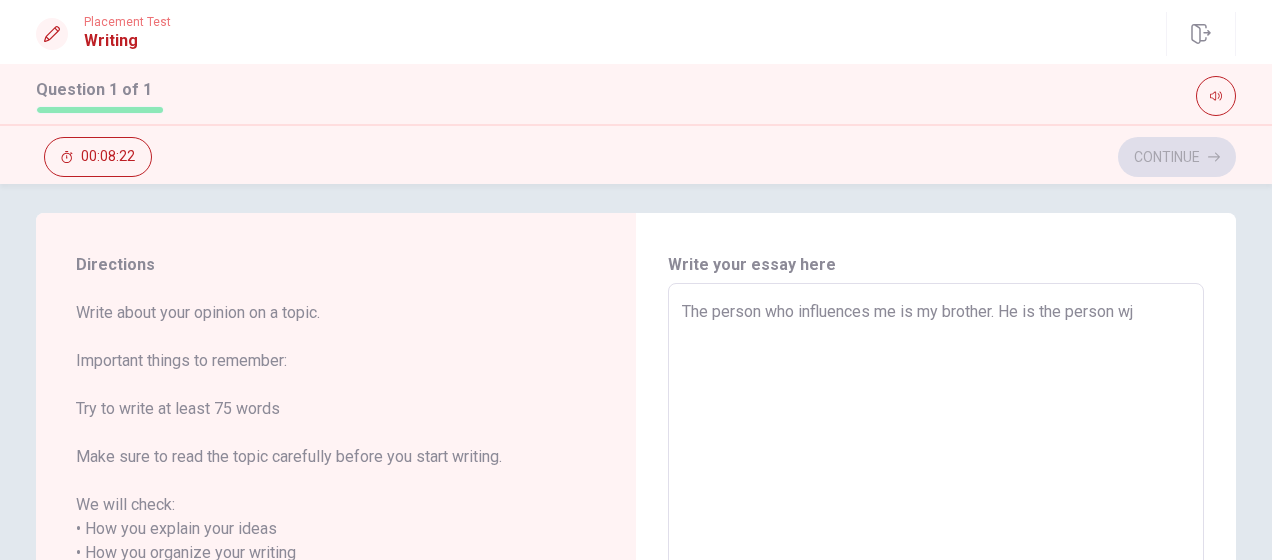 type on "The person who influences me is my brother. He is the person w" 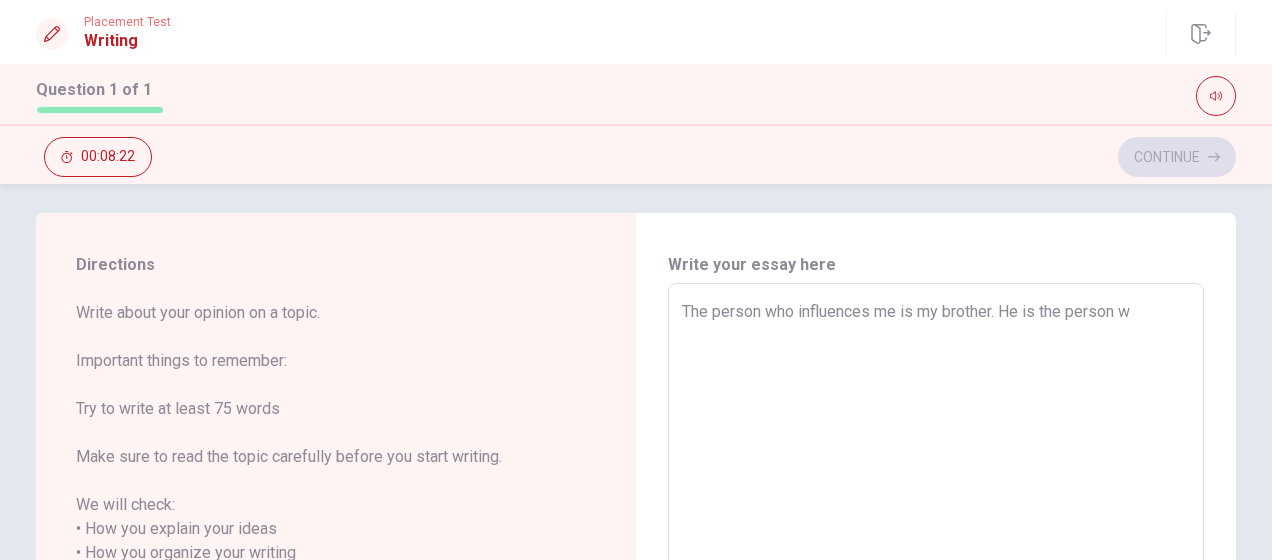 type on "x" 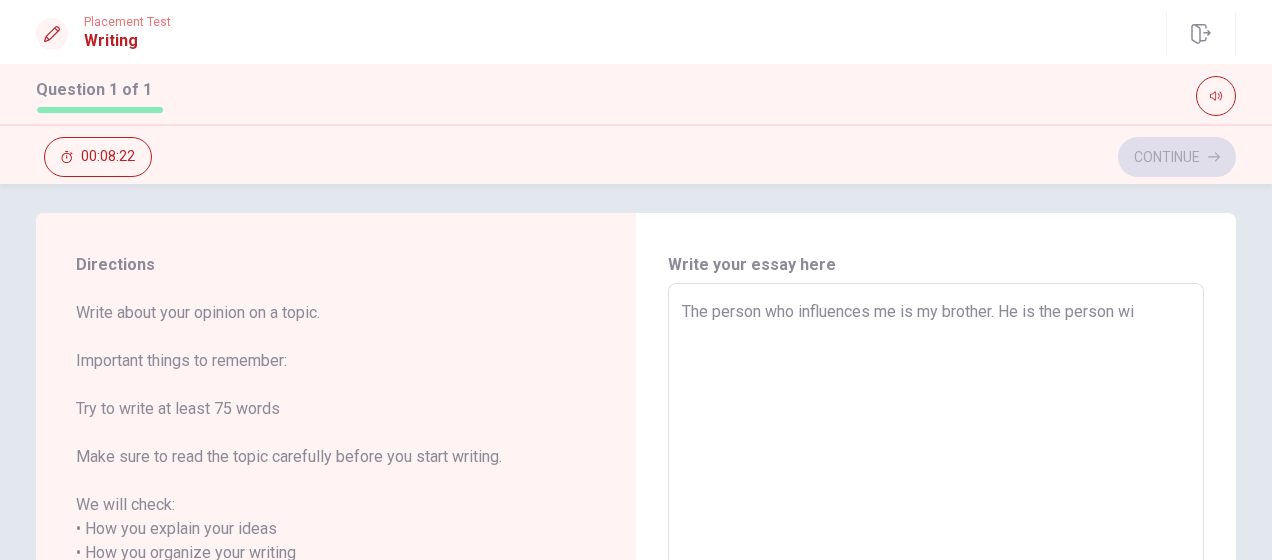 type on "x" 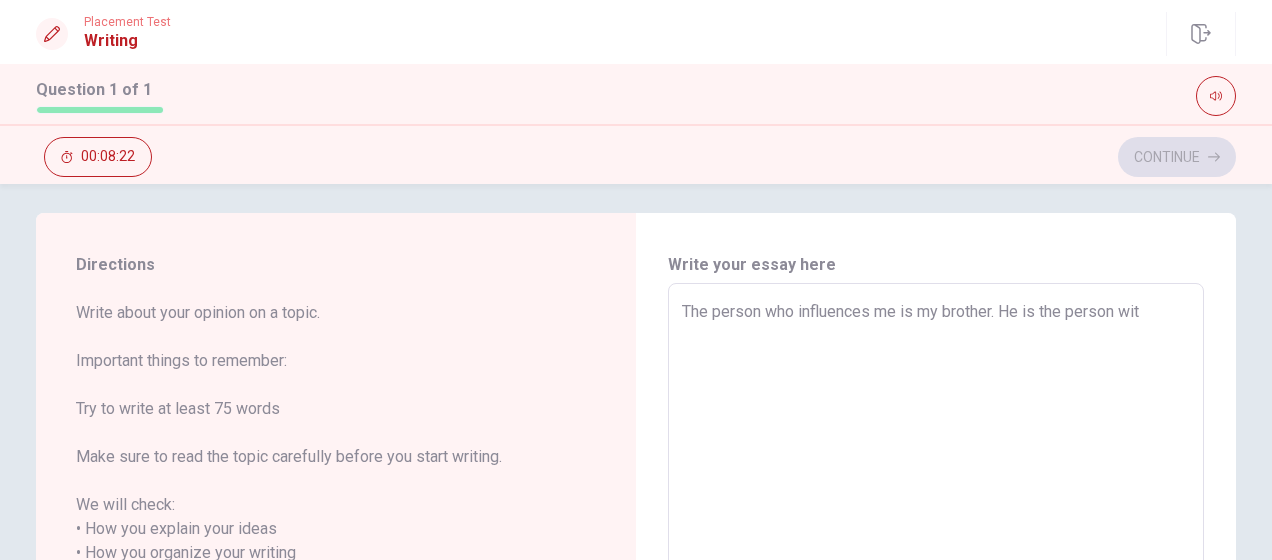 type on "x" 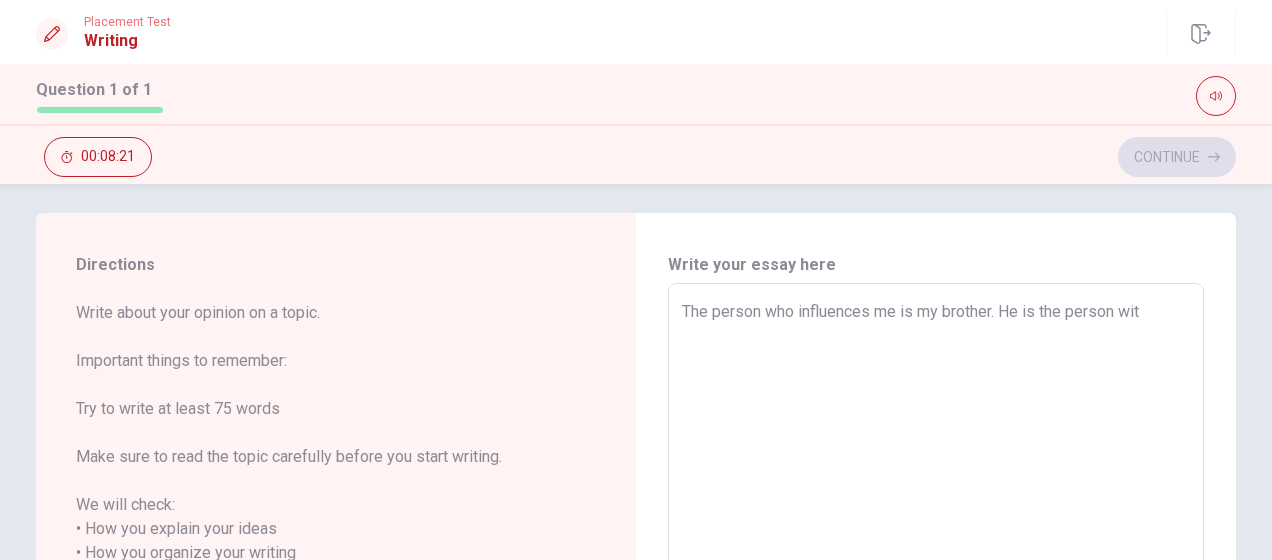 type on "The person who influences me is my brother. He is the person with" 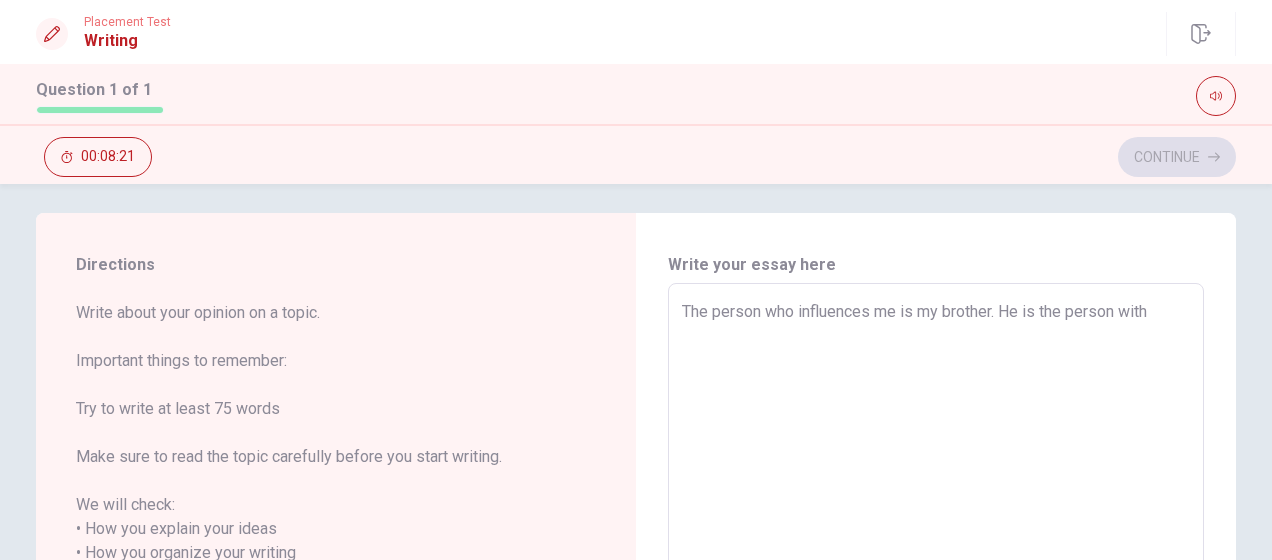 type on "x" 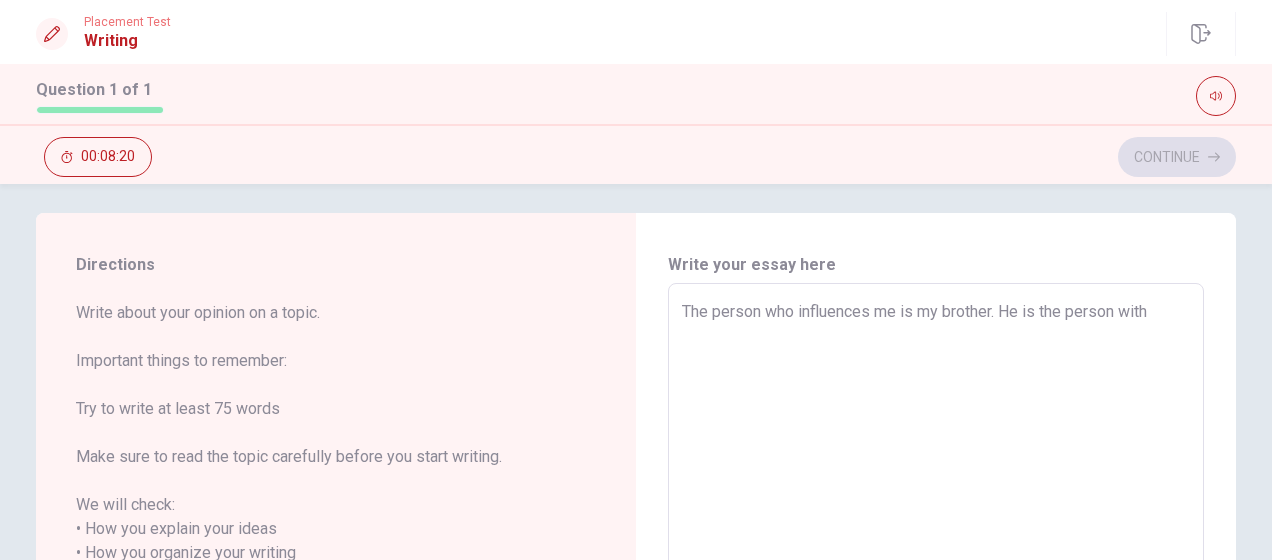 type on "The person who influences me is my brother. He is the person with t" 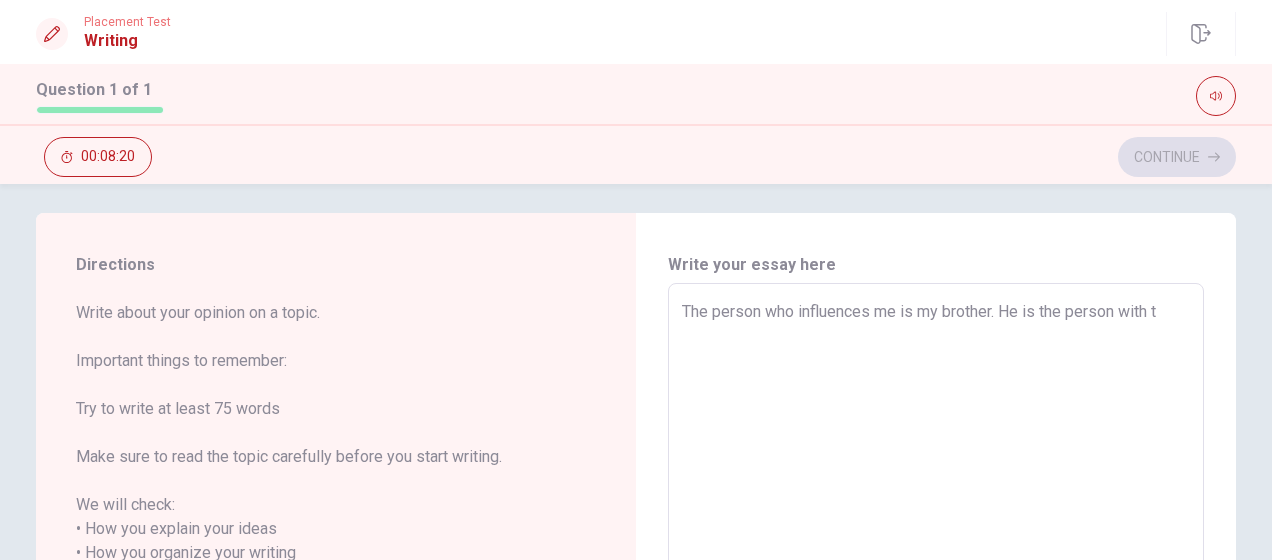 type on "x" 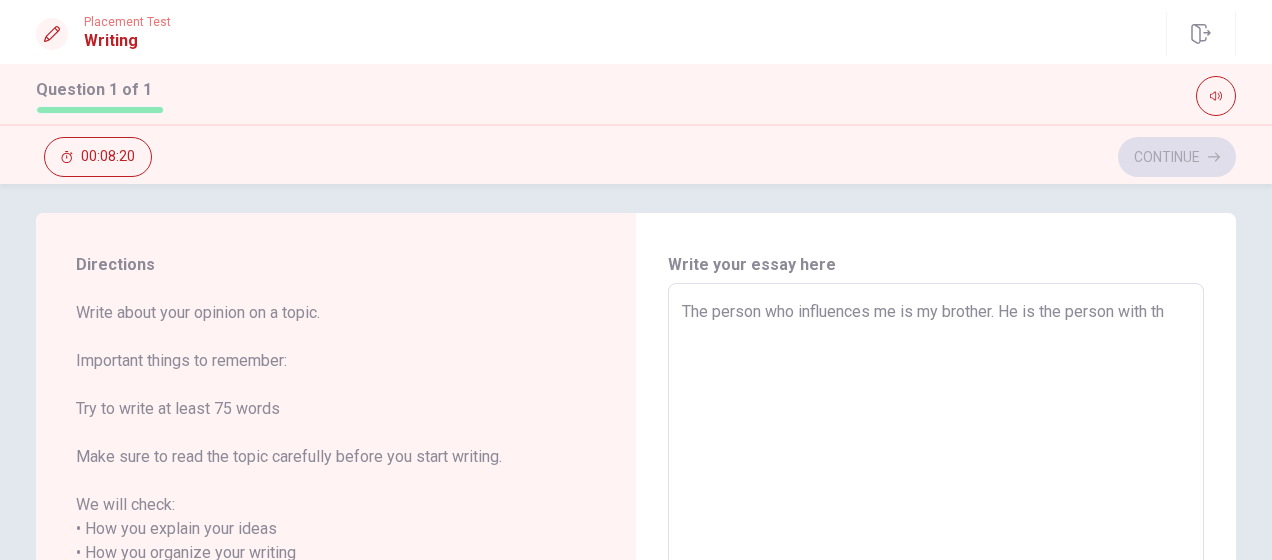 type on "x" 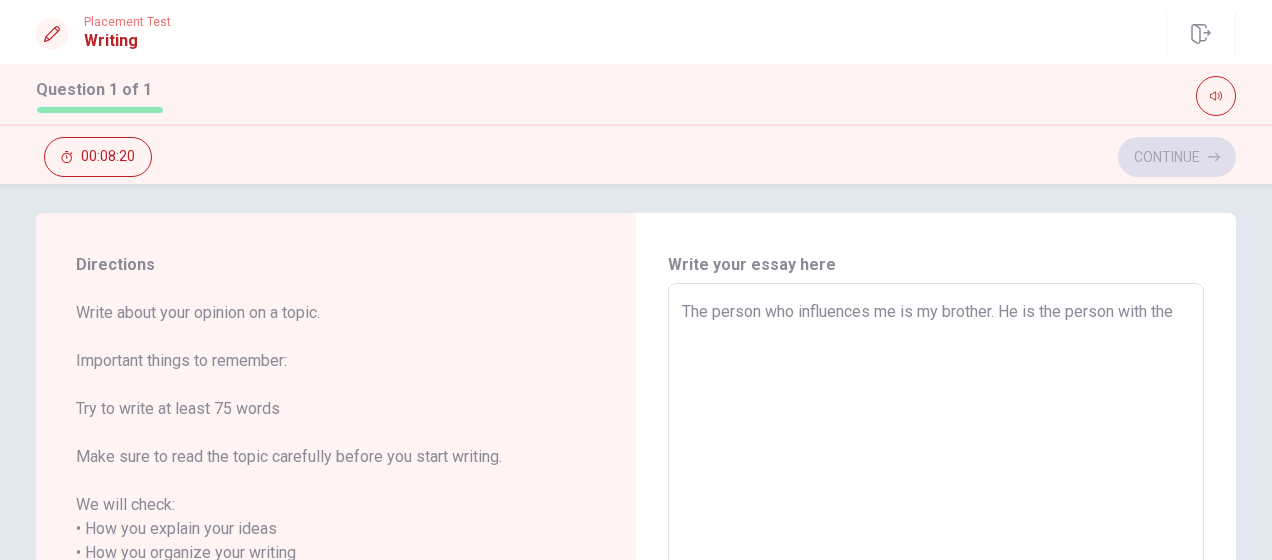 type on "x" 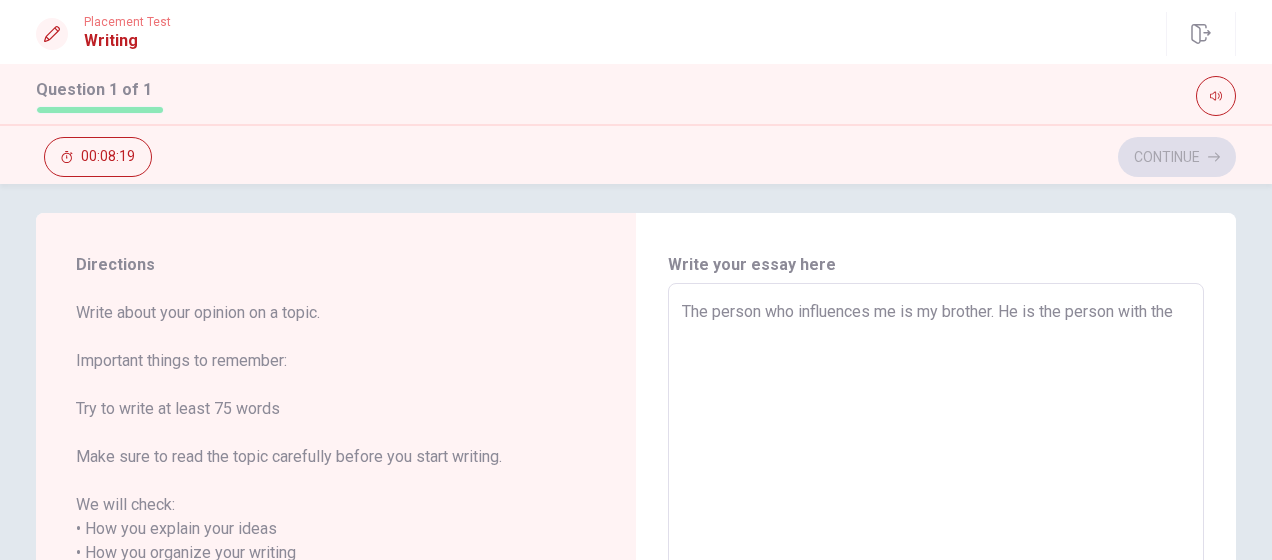 type on "The person who influences me is my brother. He is the person with the b" 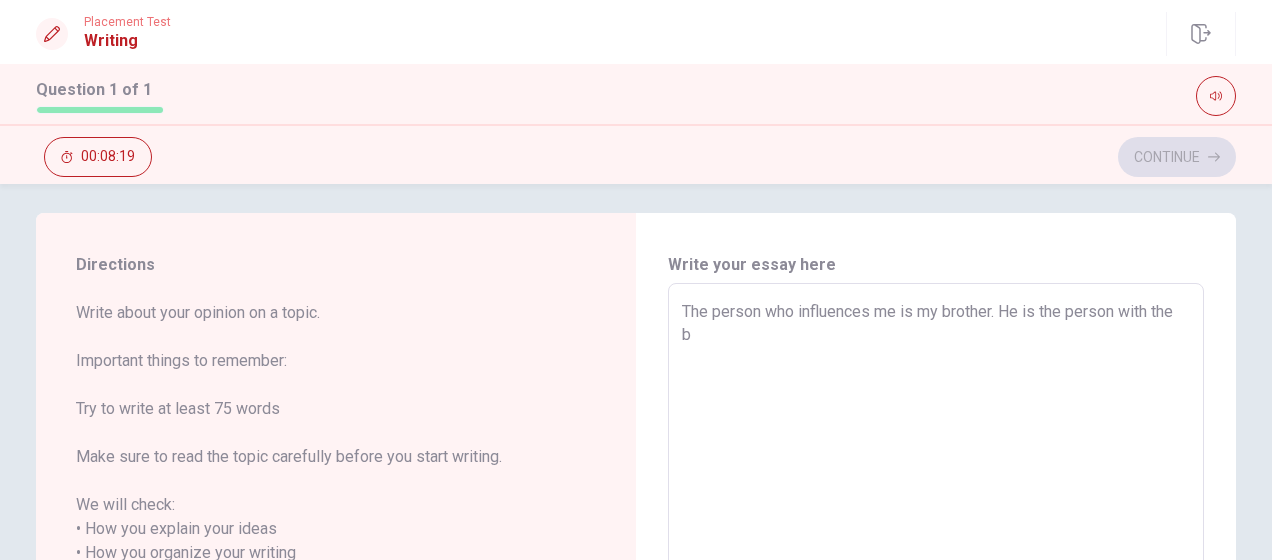 type on "x" 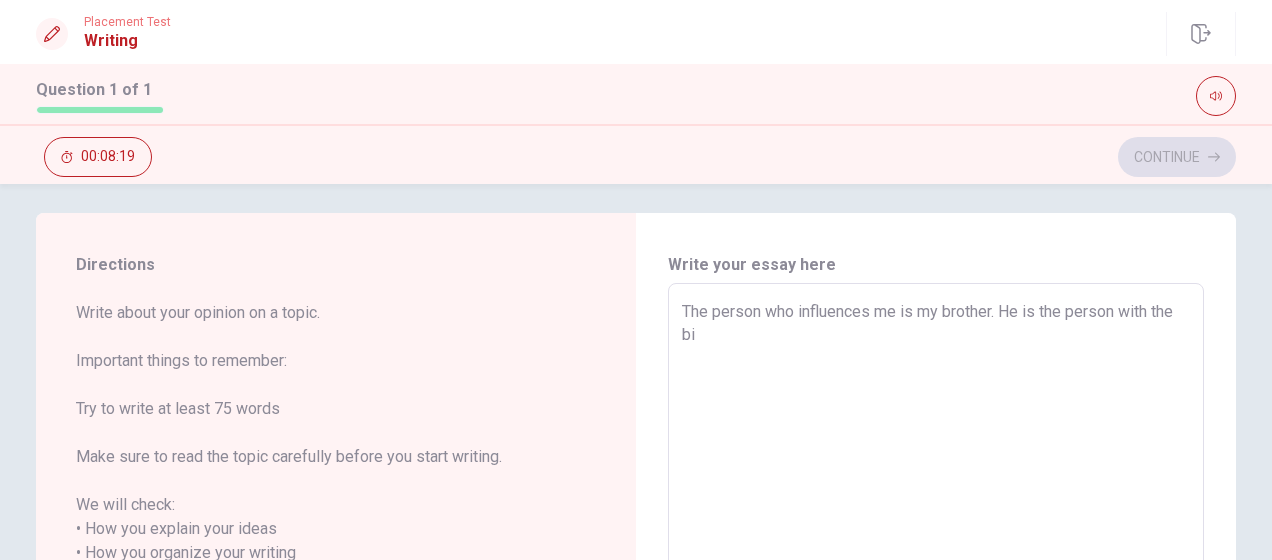 type on "x" 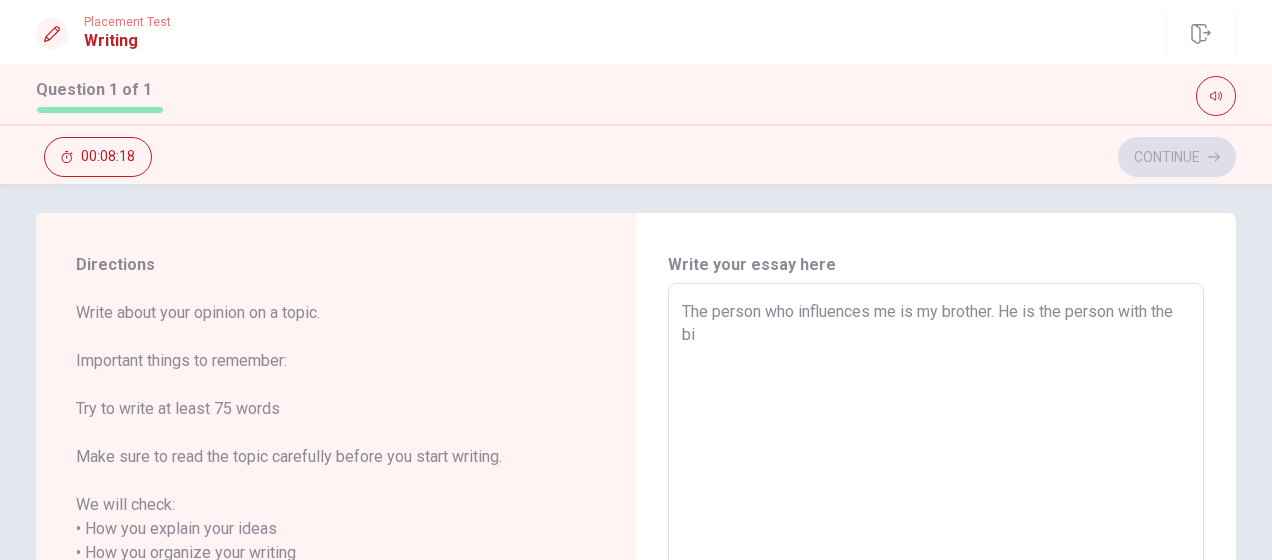 type on "The person who influences me is my brother. He is the person with the big" 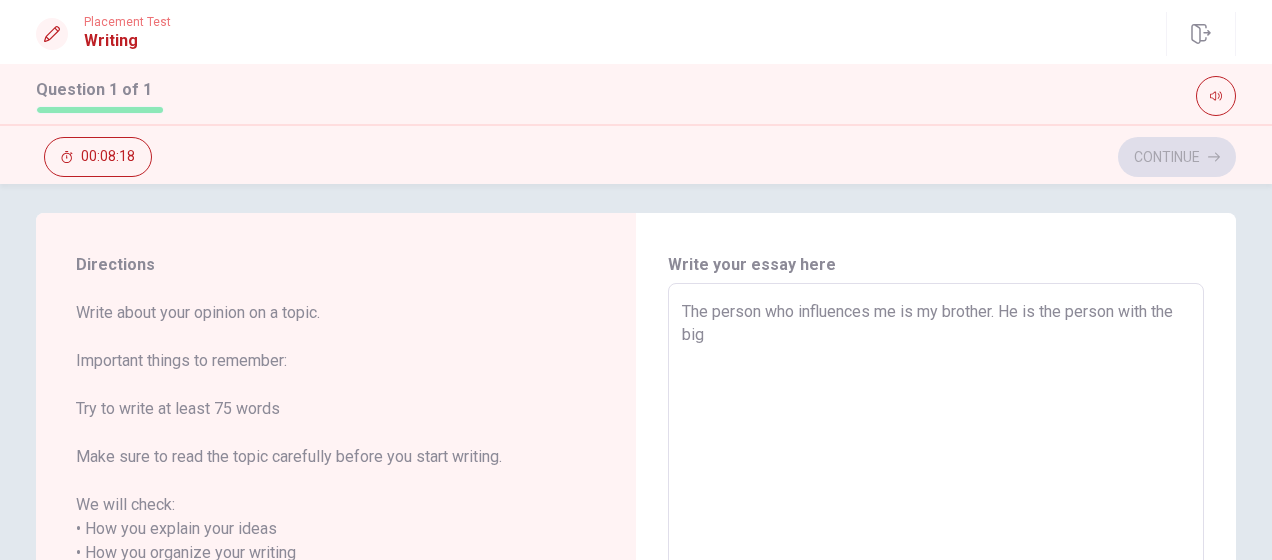 type on "x" 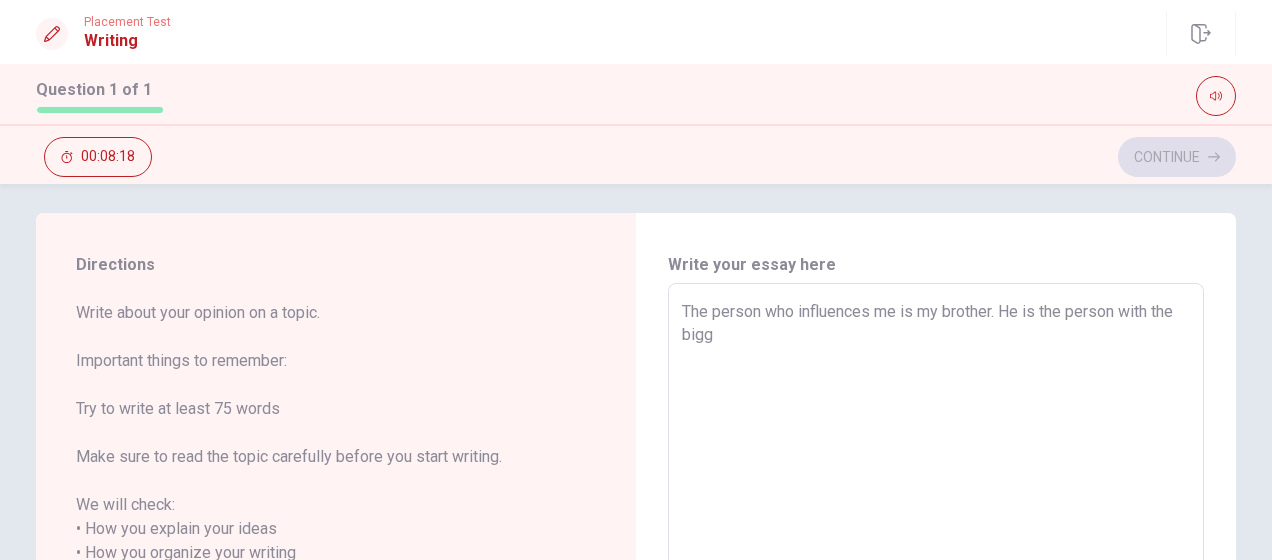 type on "x" 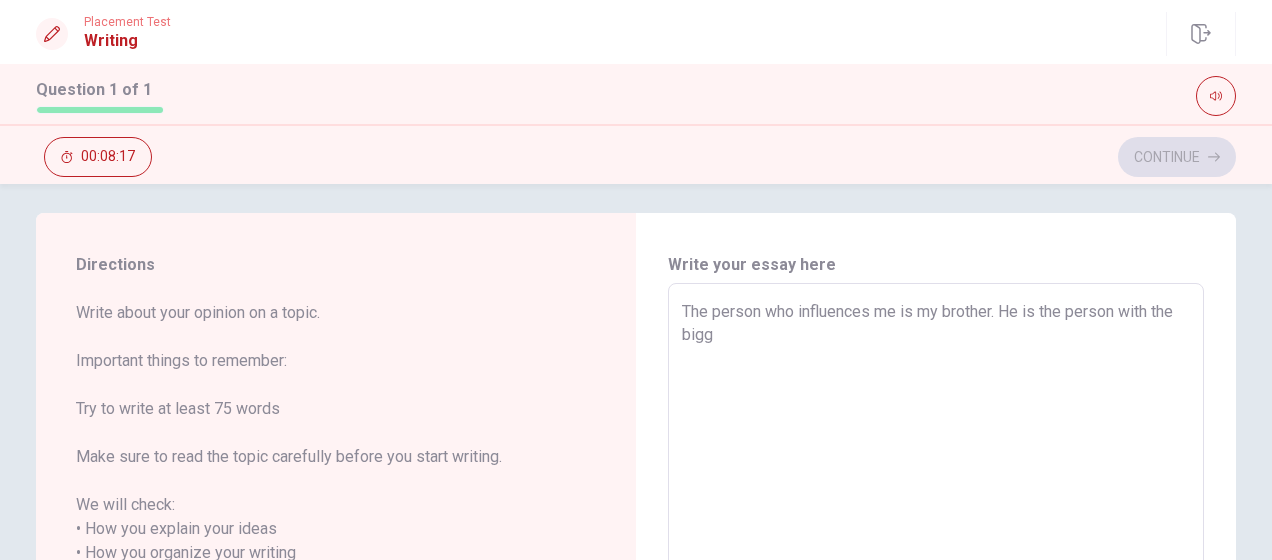 type on "The person who influences me is my brother. He is the person with the bigge" 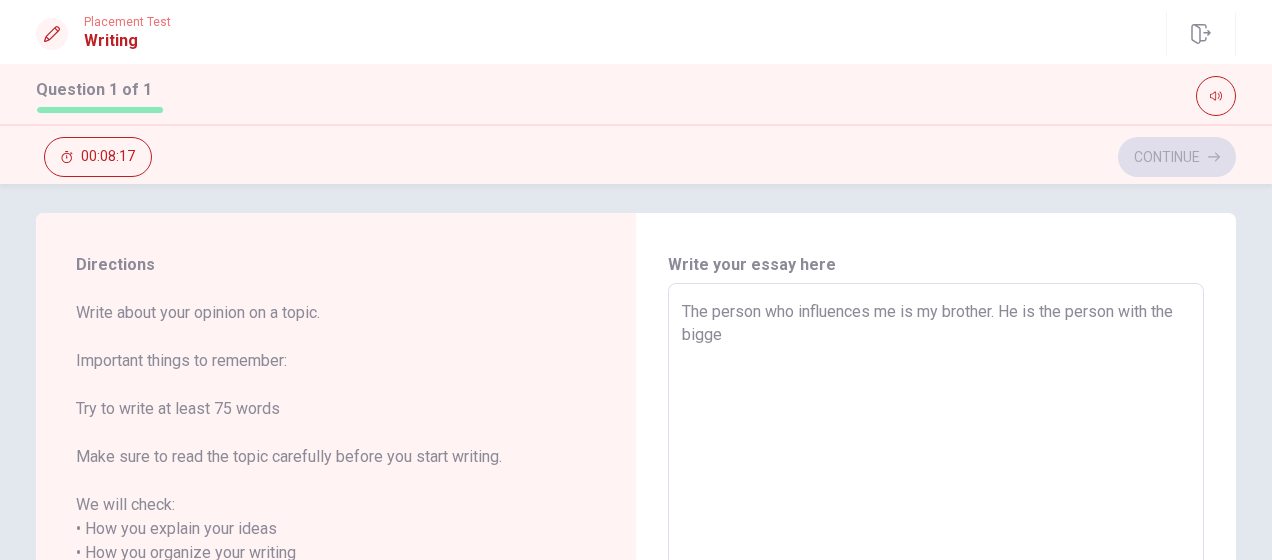 type on "x" 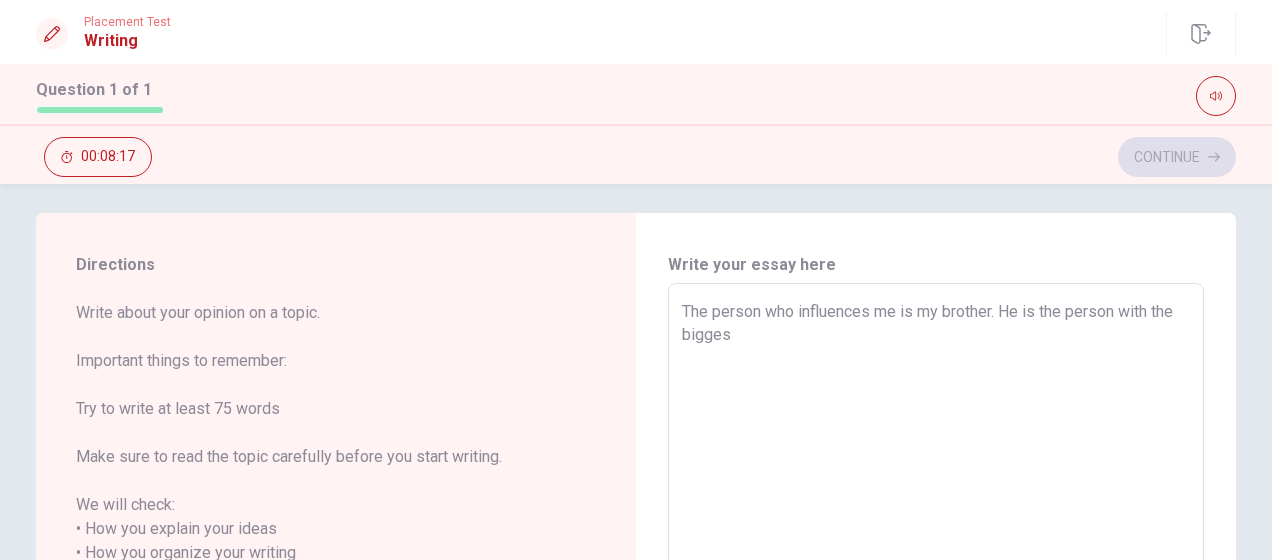 type on "x" 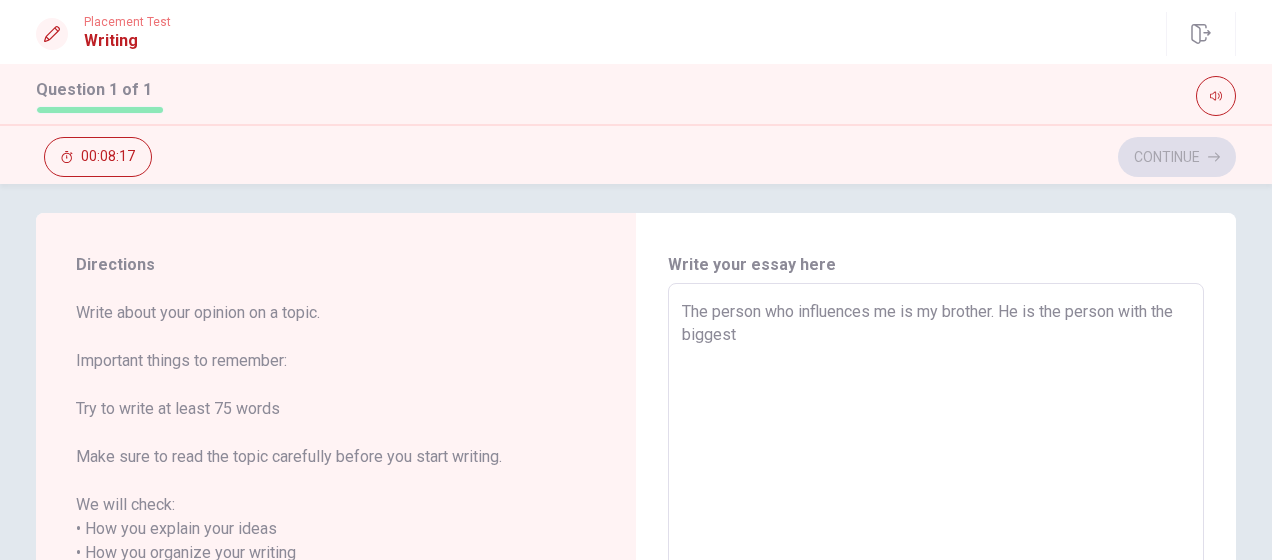 type on "x" 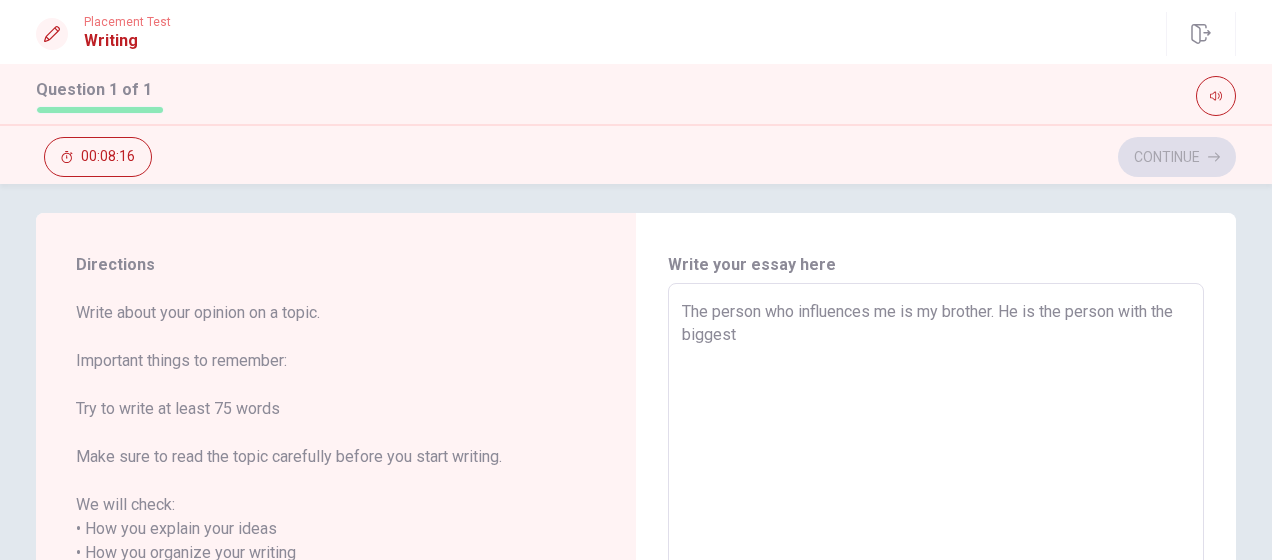 type on "The person who influences me is my brother. He is the person with the biggest h" 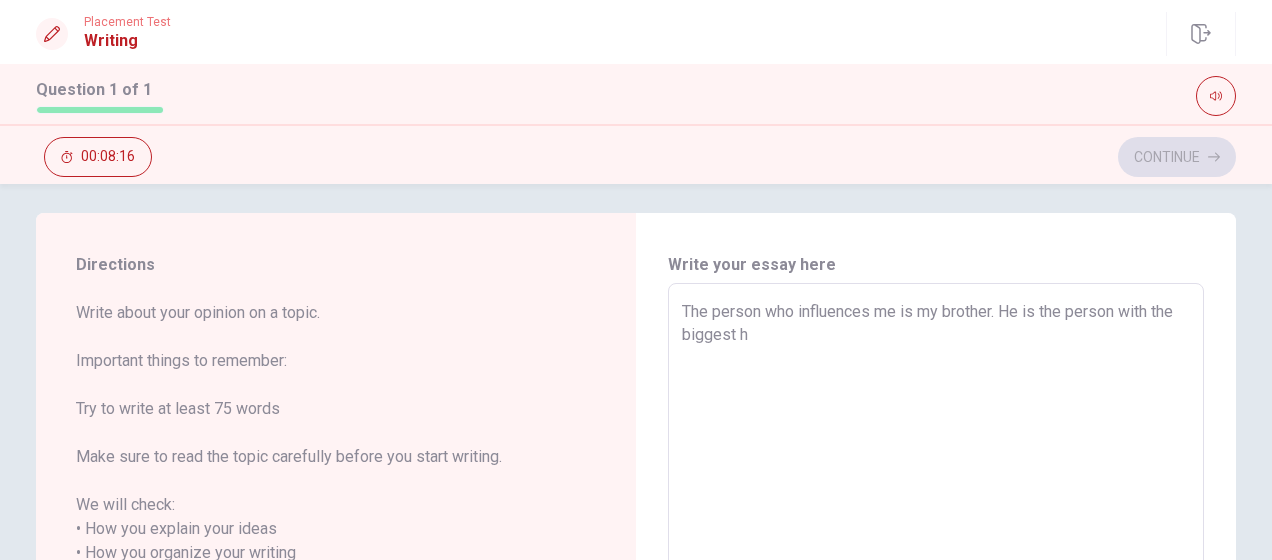 type on "x" 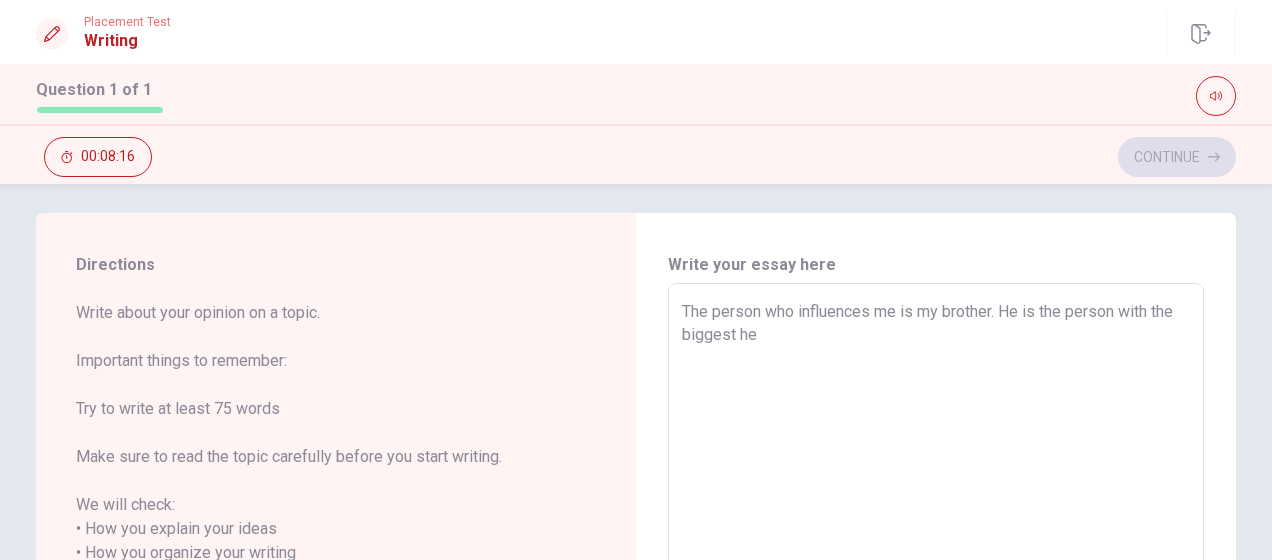 type on "x" 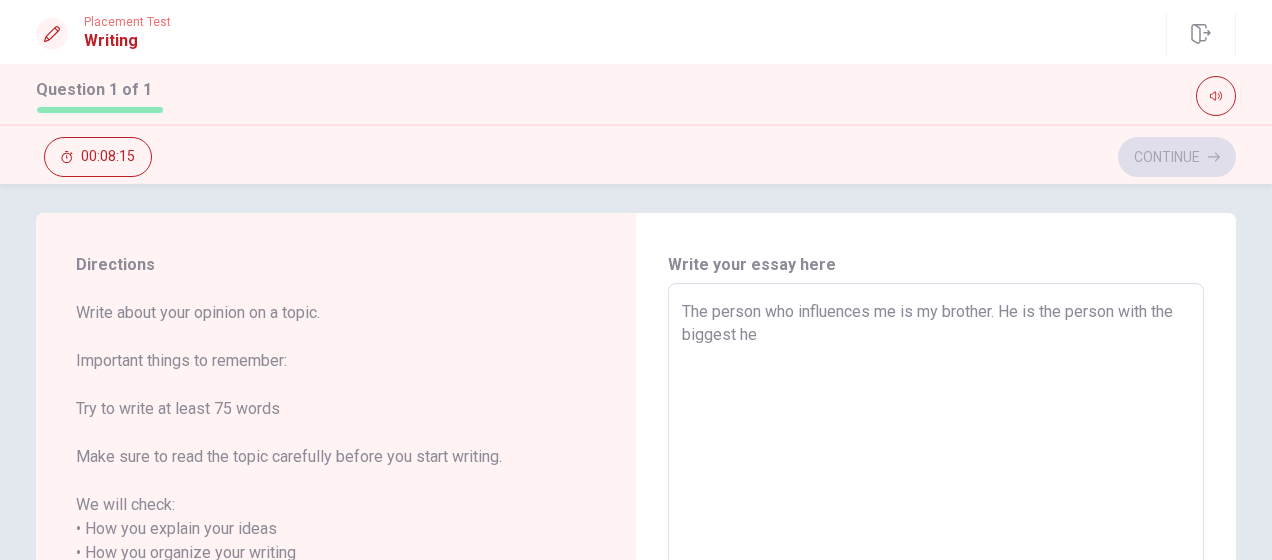 type on "The person who influences me is my brother. He is the person with the biggest hea" 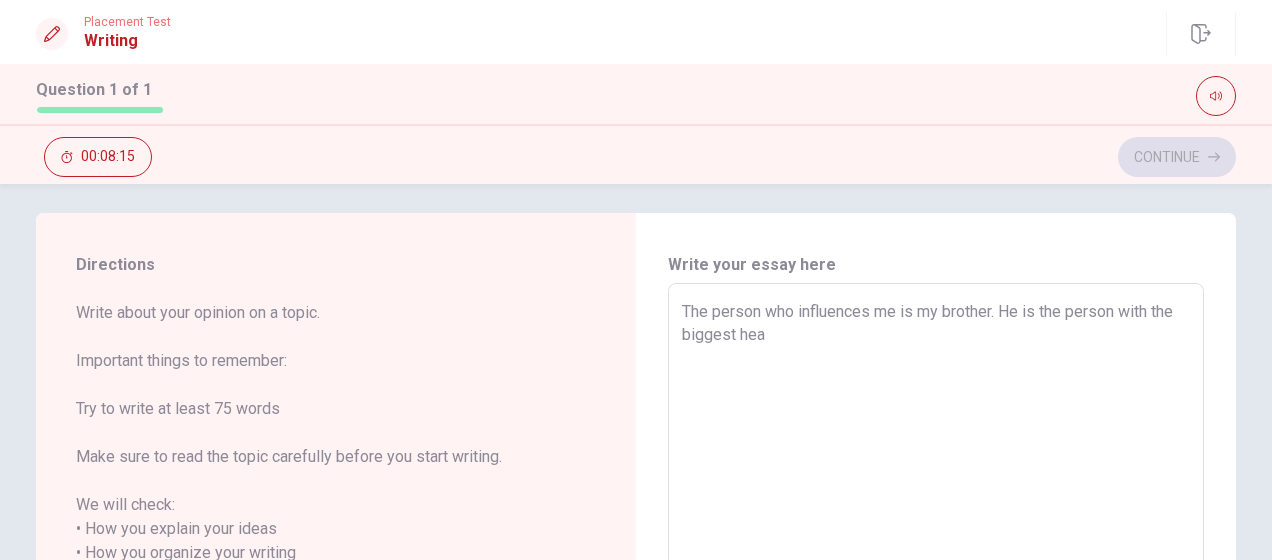 type on "x" 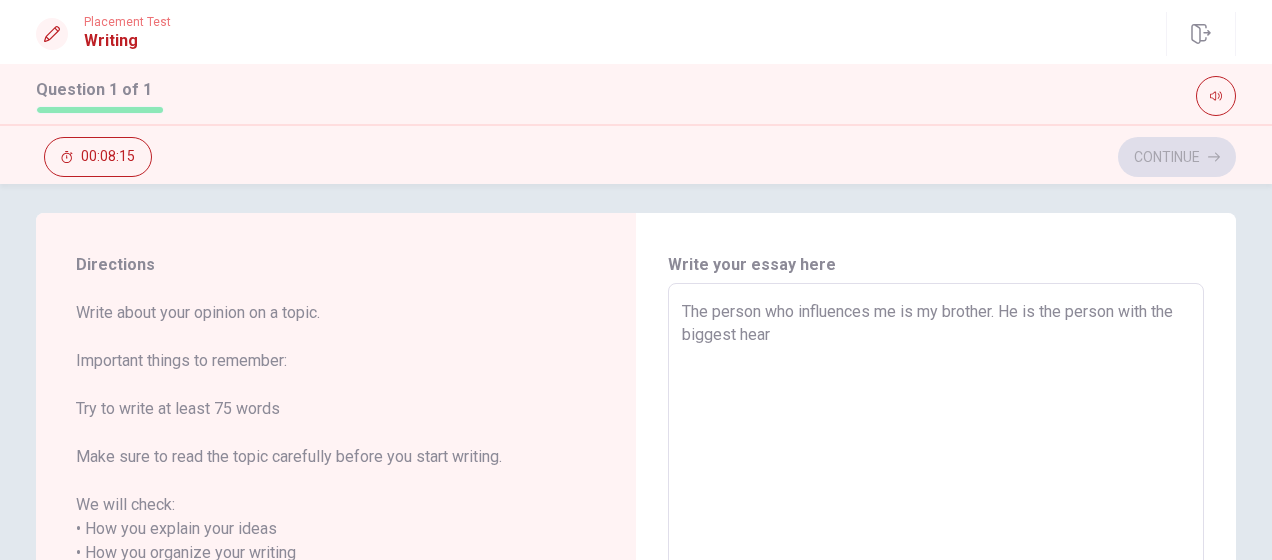 type on "x" 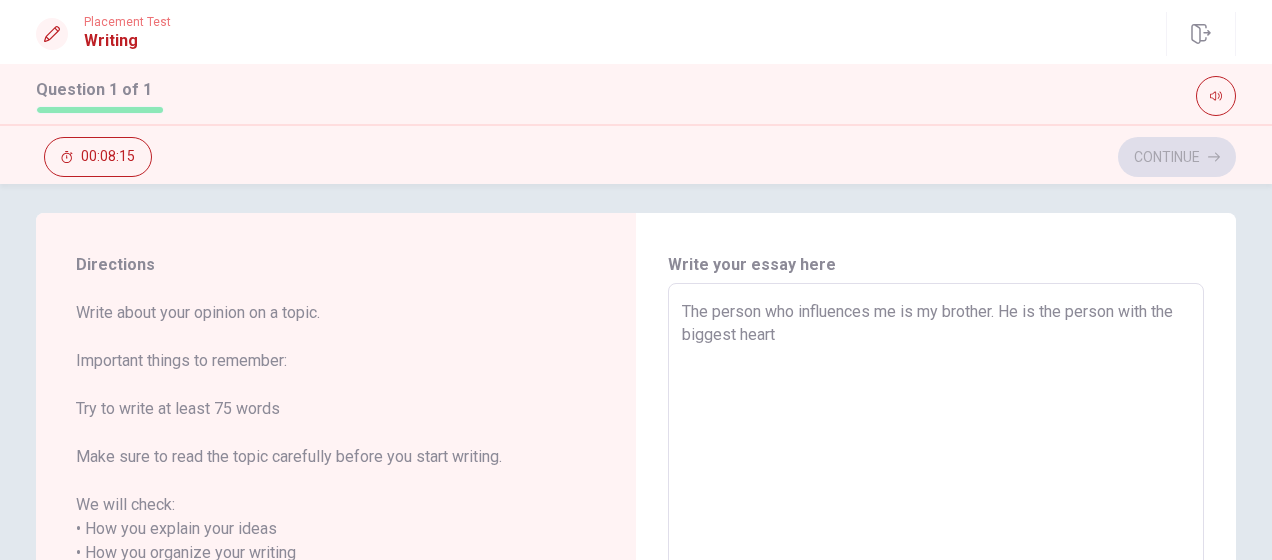 type on "x" 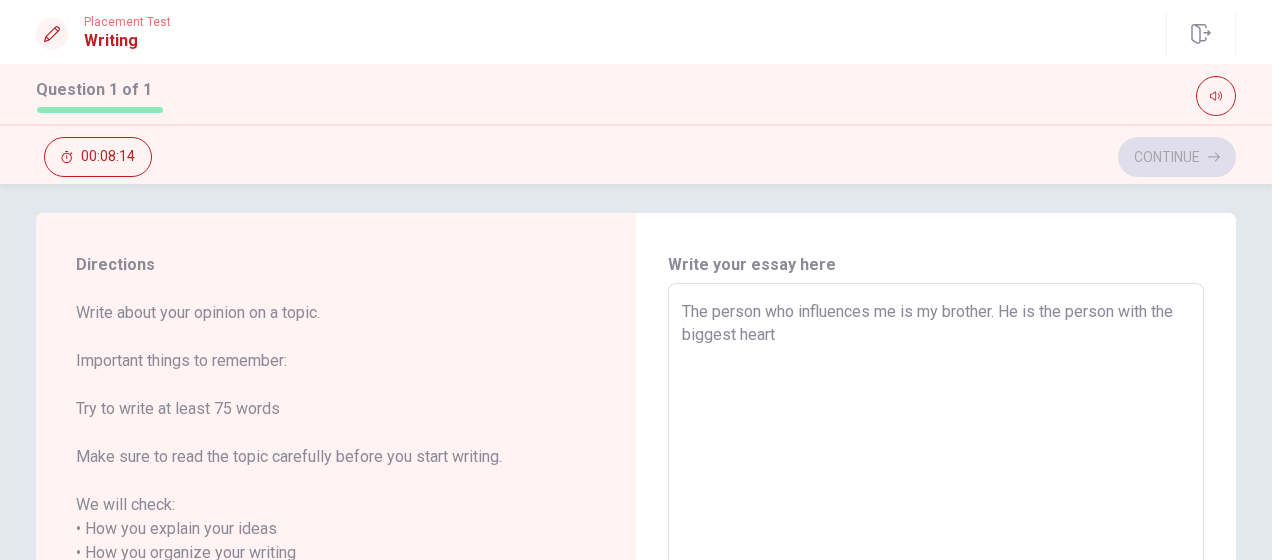 type on "The person who influences me is my brother. He is the person with the biggest heart i" 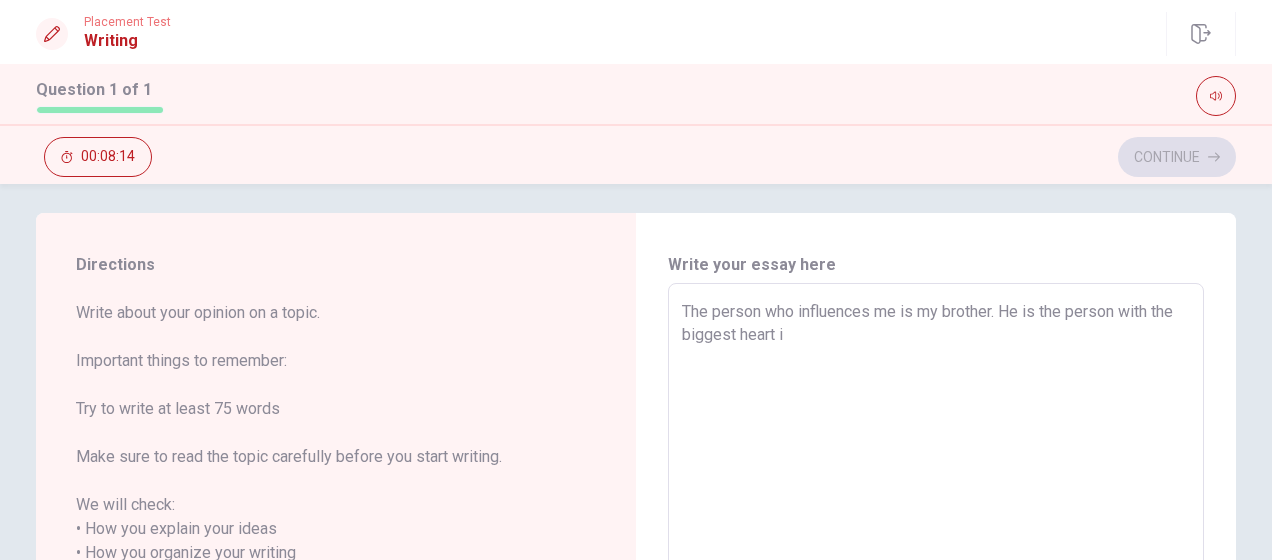 type on "x" 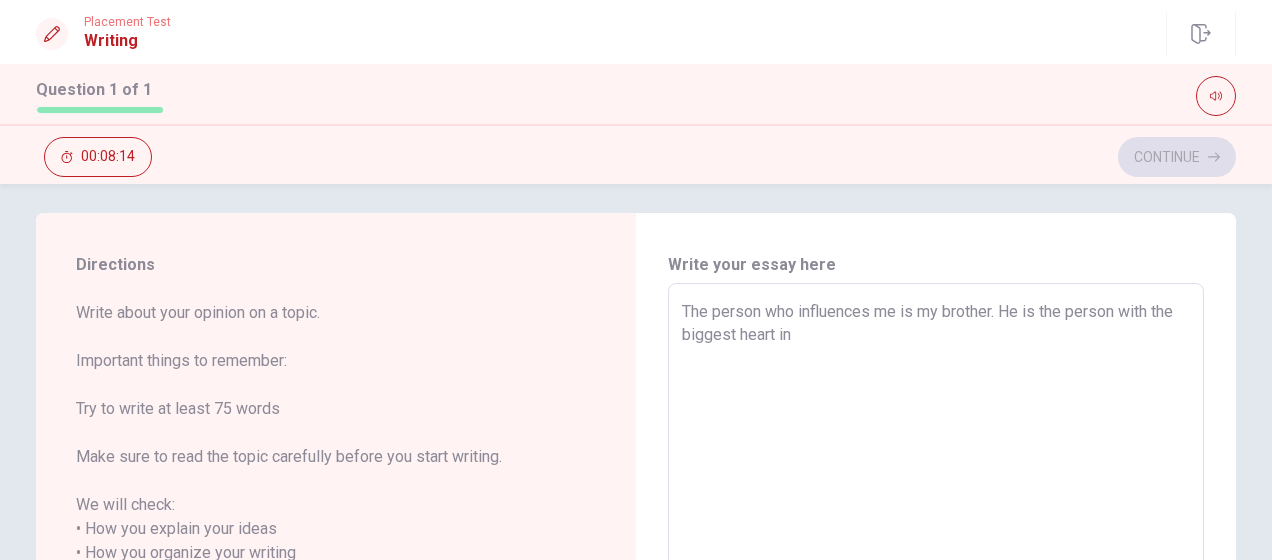 type on "x" 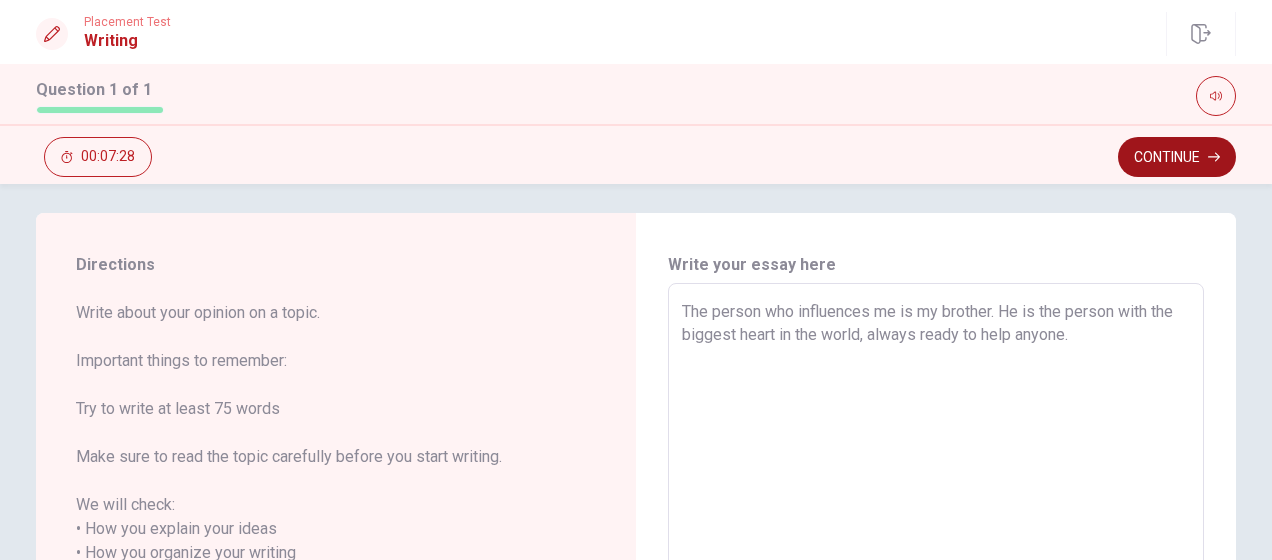 click on "Continue" at bounding box center (1177, 157) 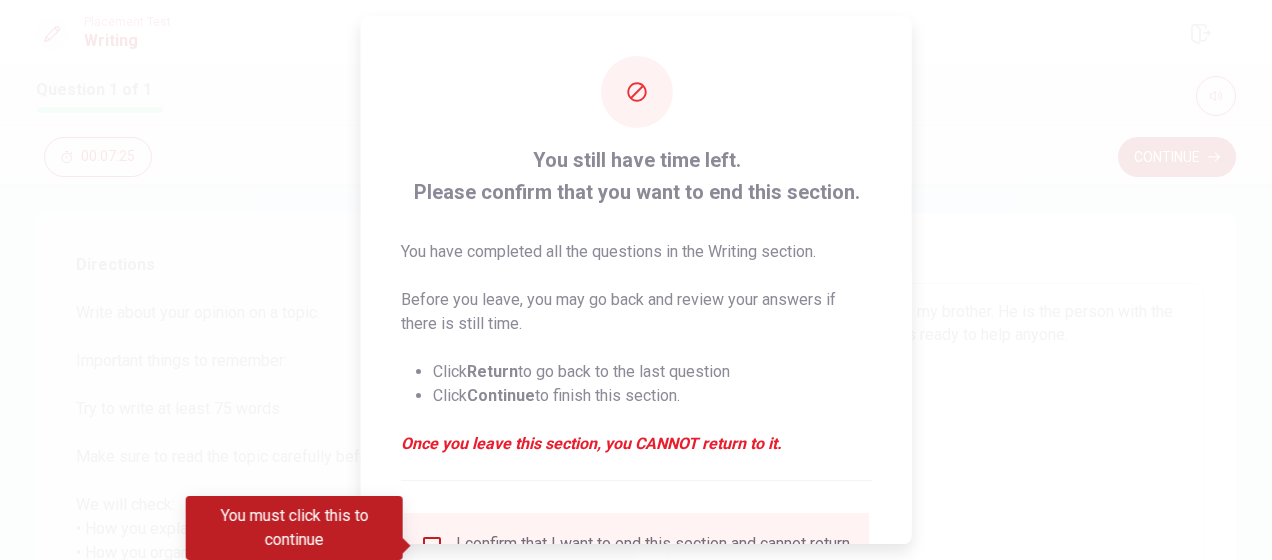 scroll, scrollTop: 186, scrollLeft: 0, axis: vertical 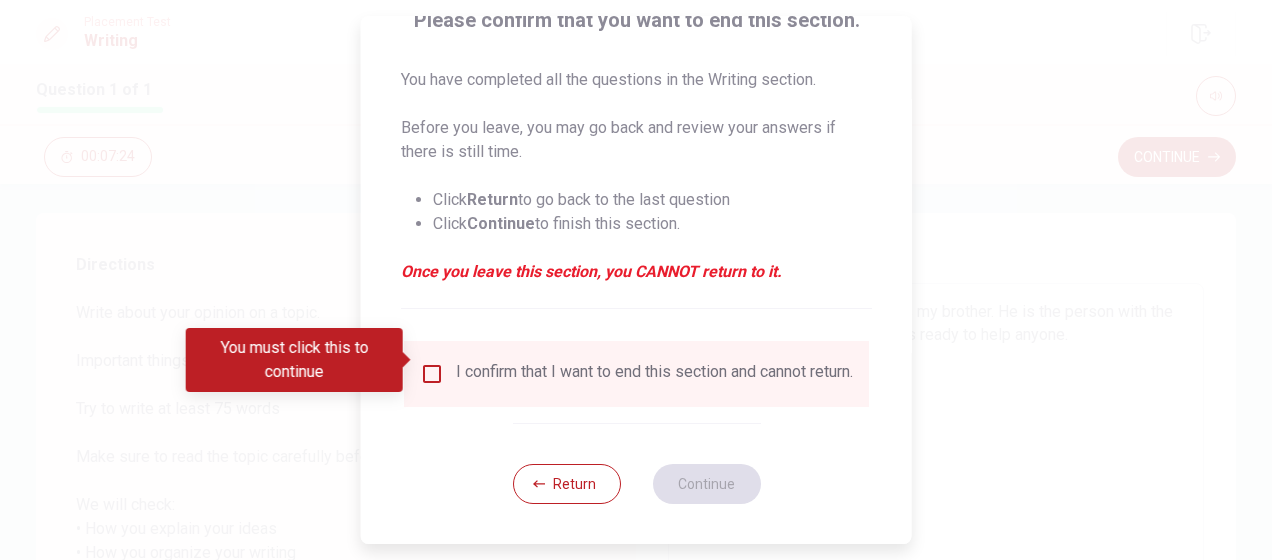click on "I confirm that I want to end this section and cannot return." at bounding box center [654, 374] 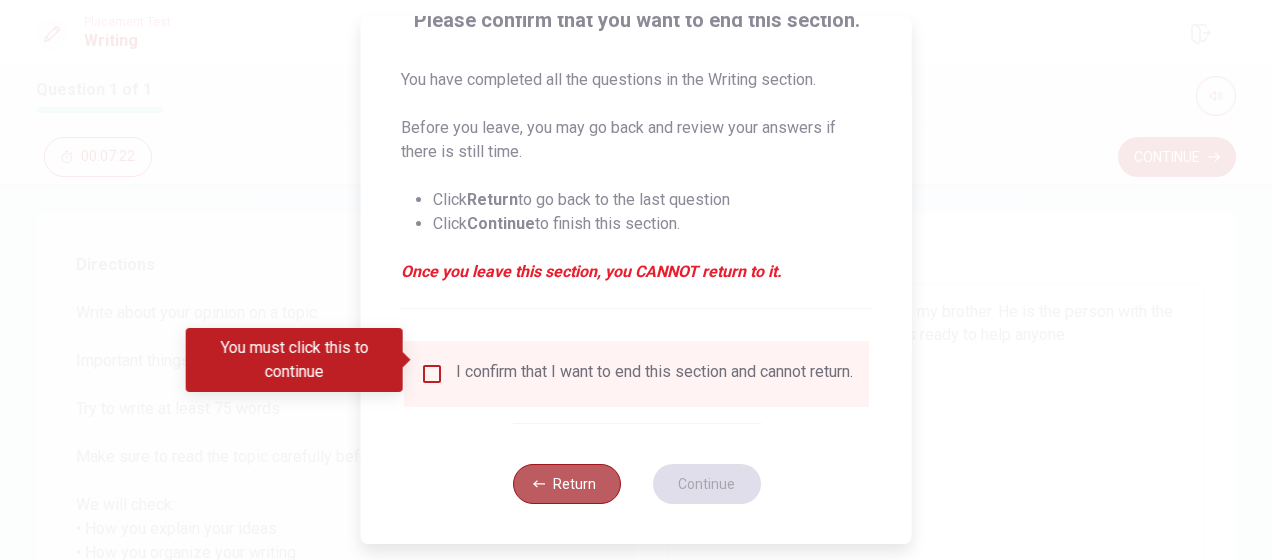 click on "Return" at bounding box center [566, 484] 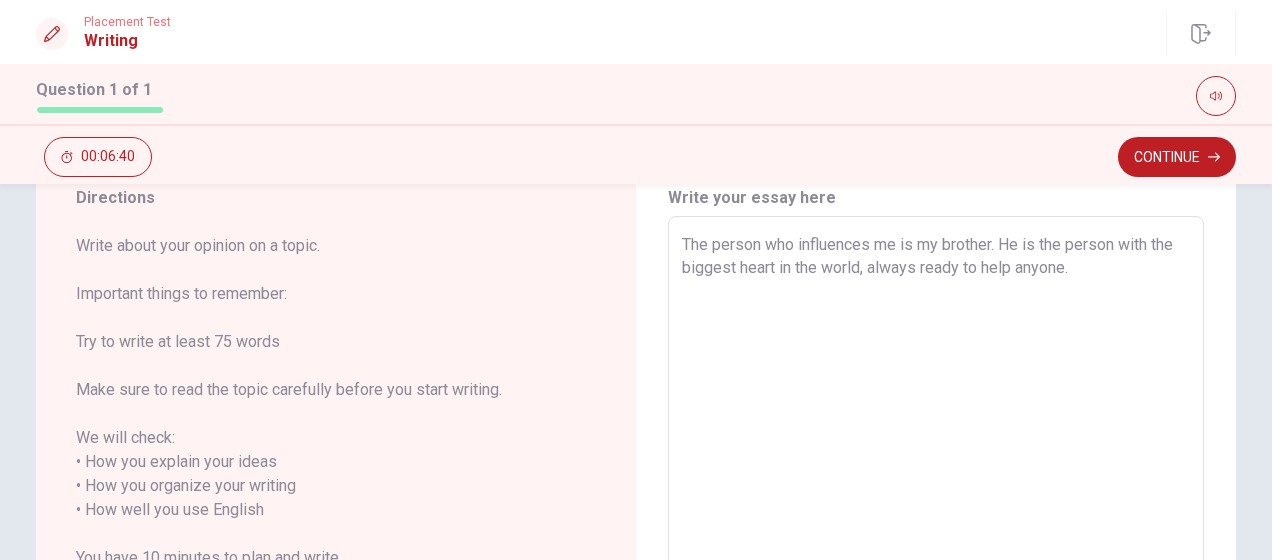 scroll, scrollTop: 76, scrollLeft: 0, axis: vertical 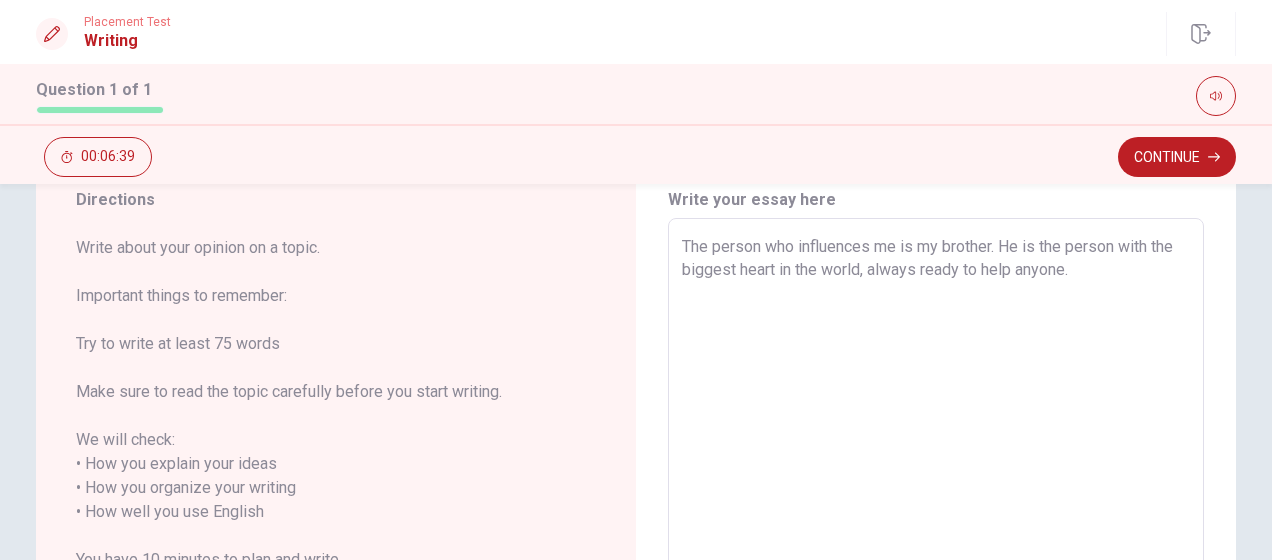 click on "The person who influences me is my brother. He is the person with the biggest heart in the world, always ready to help anyone." at bounding box center (936, 500) 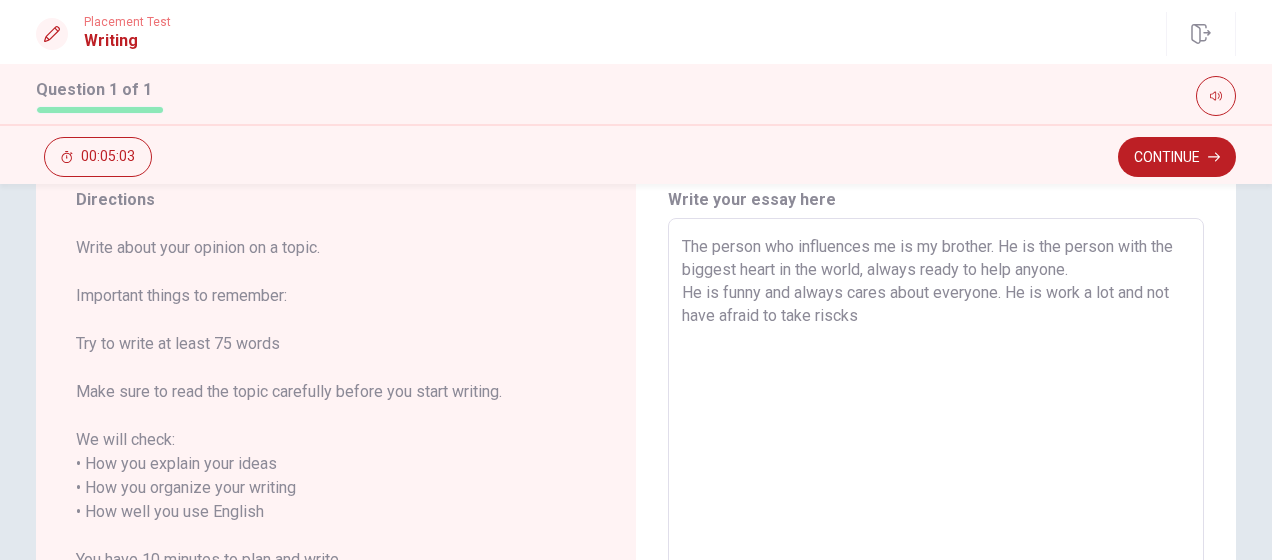 click on "The person who influences me is my brother. He is the person with the biggest heart in the world, always ready to help anyone.
He is funny and always cares about everyone. He is work a lot and not have afraid to take riscks" at bounding box center [936, 500] 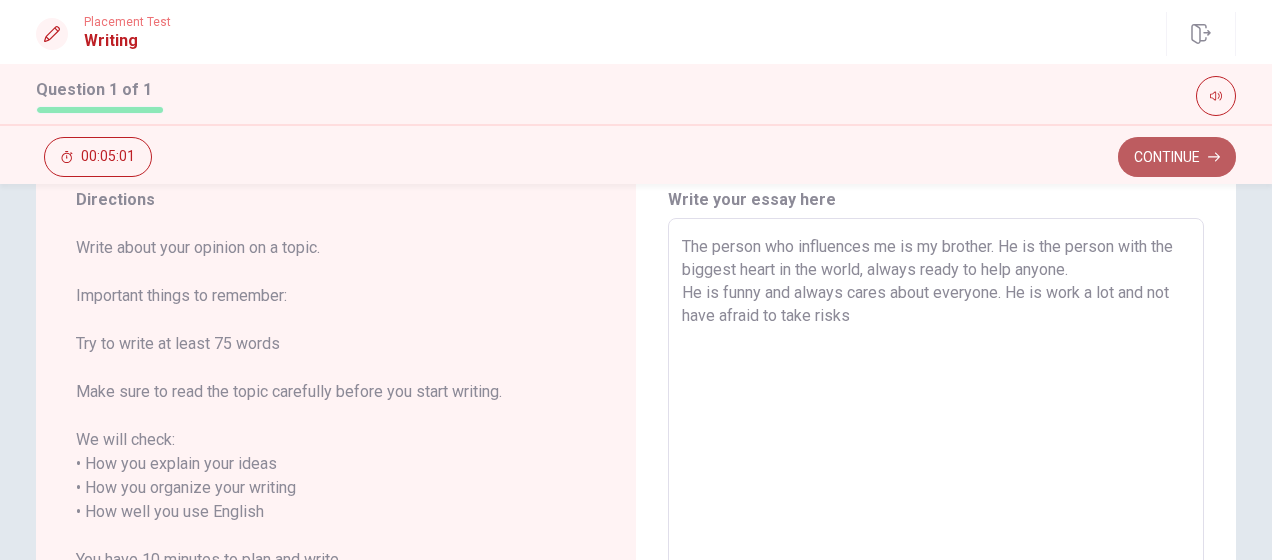 click on "Continue" at bounding box center [1177, 157] 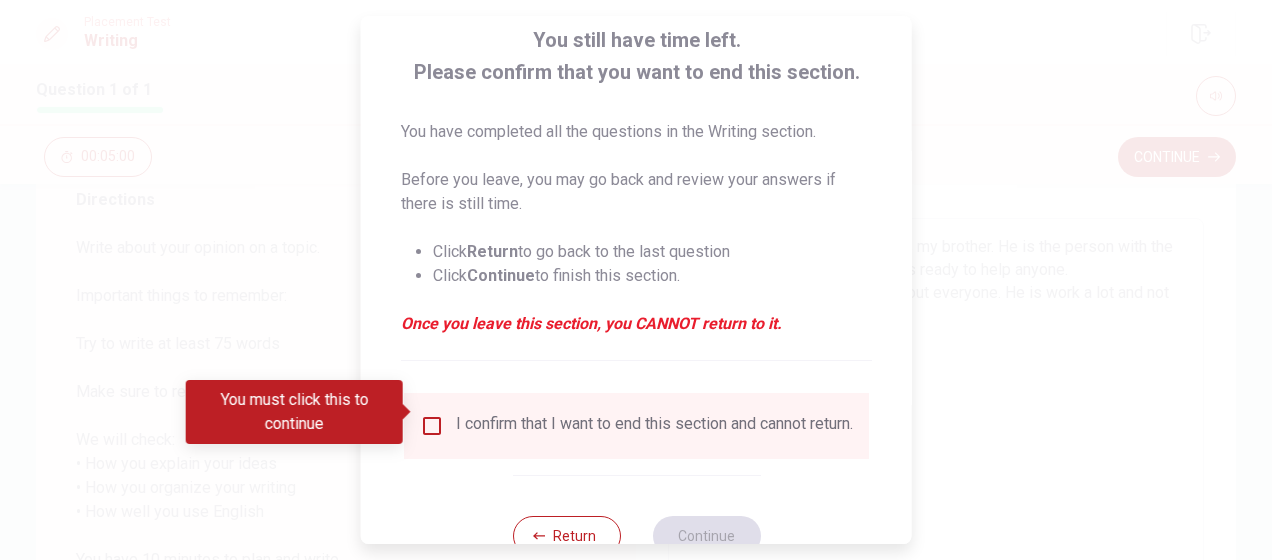 scroll, scrollTop: 135, scrollLeft: 0, axis: vertical 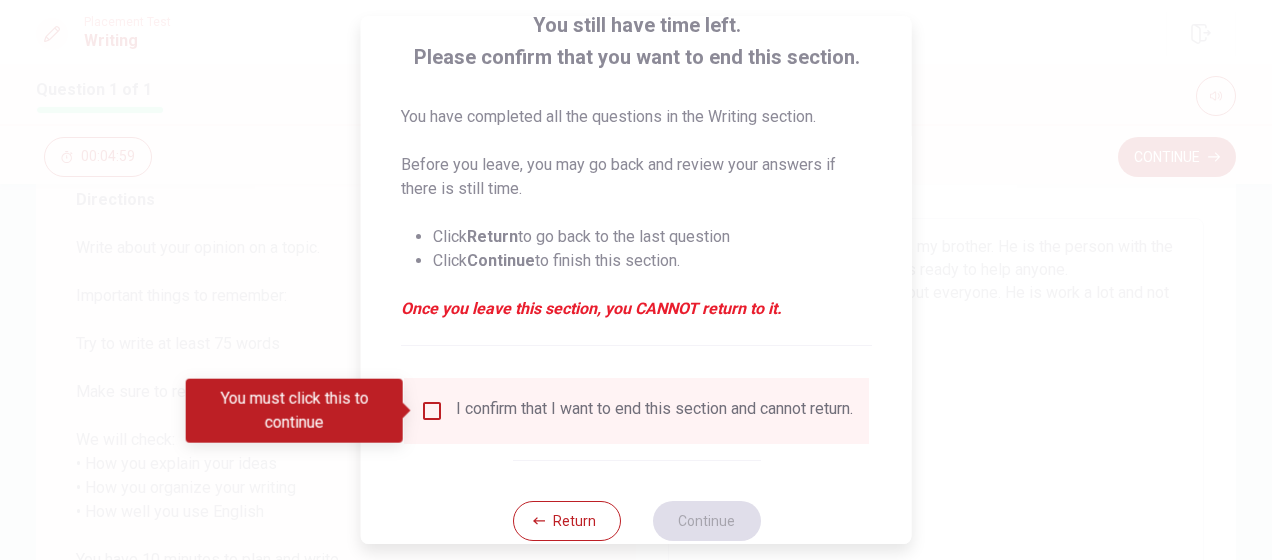 click on "I confirm that I want to end this section and cannot return." at bounding box center (654, 411) 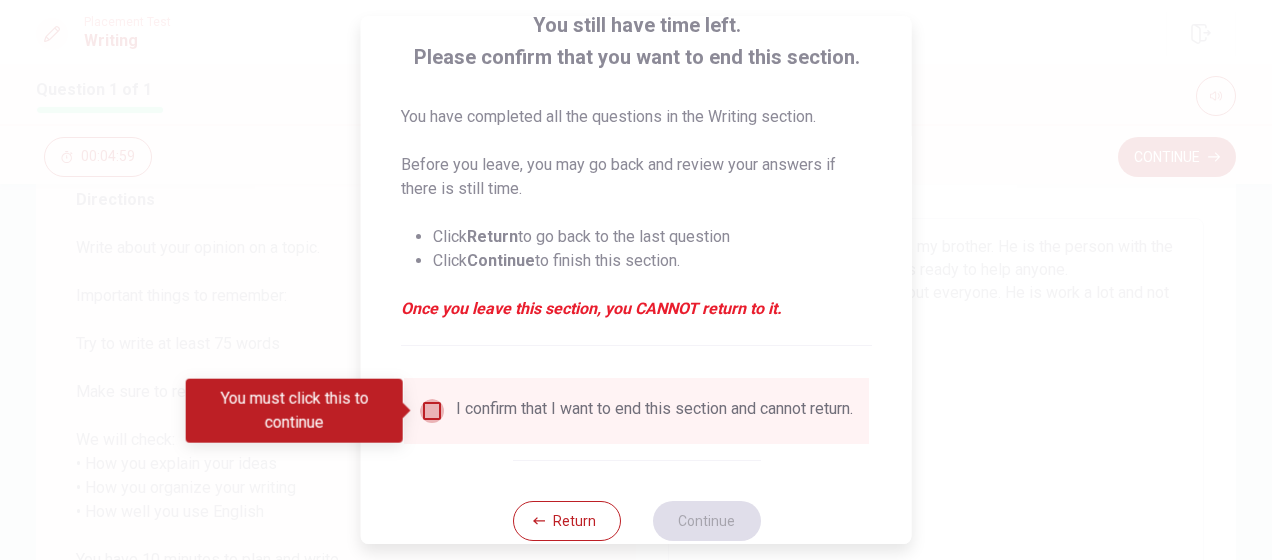 click at bounding box center (432, 411) 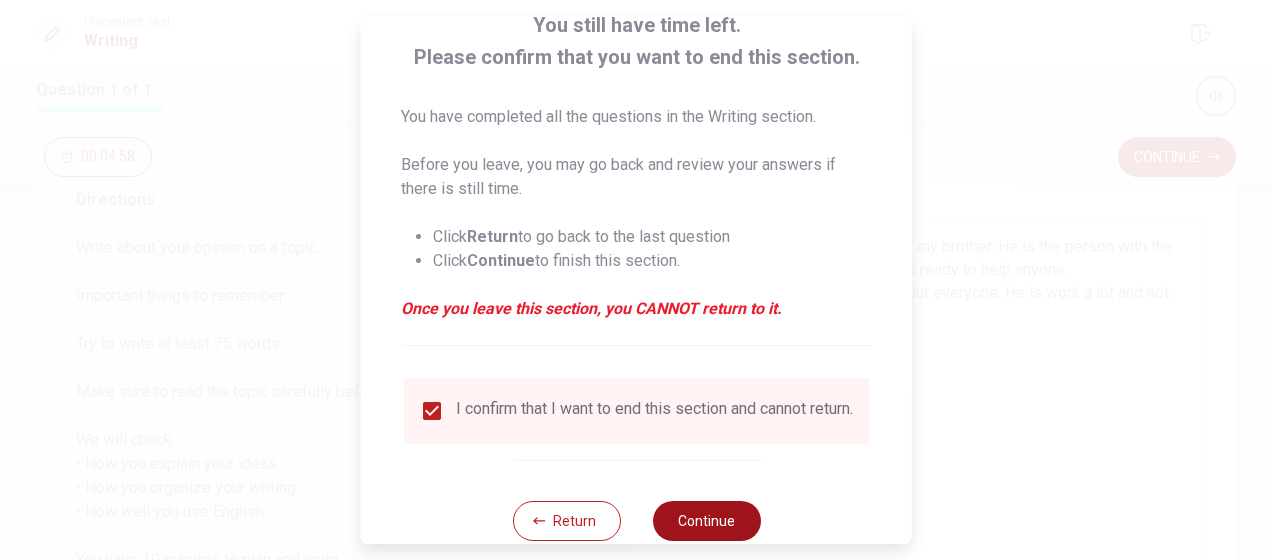 click on "Continue" at bounding box center (706, 521) 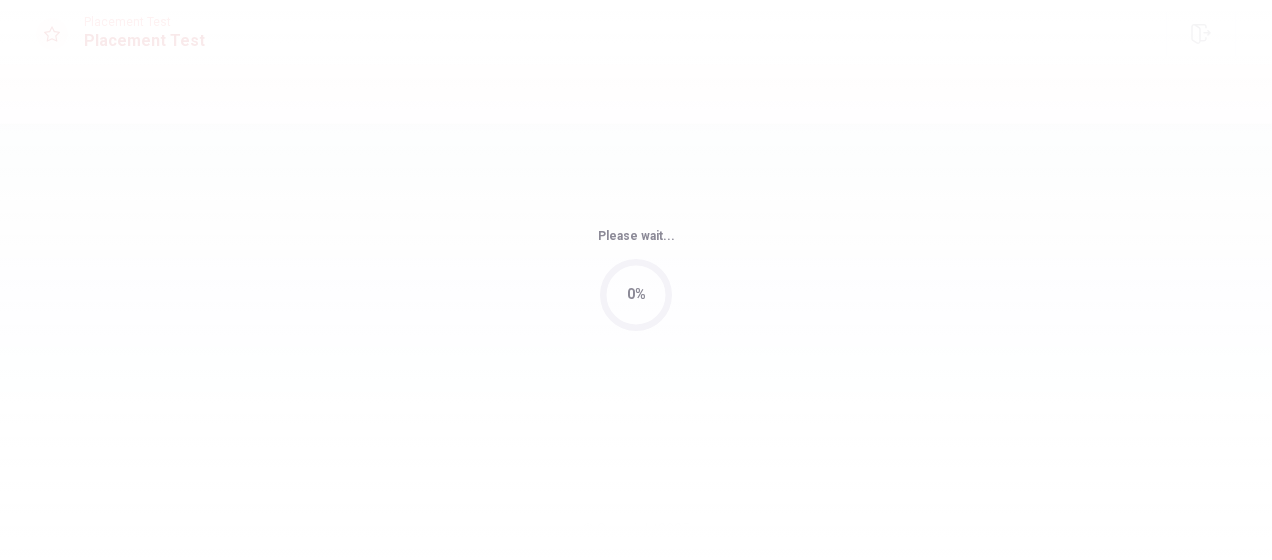scroll, scrollTop: 0, scrollLeft: 0, axis: both 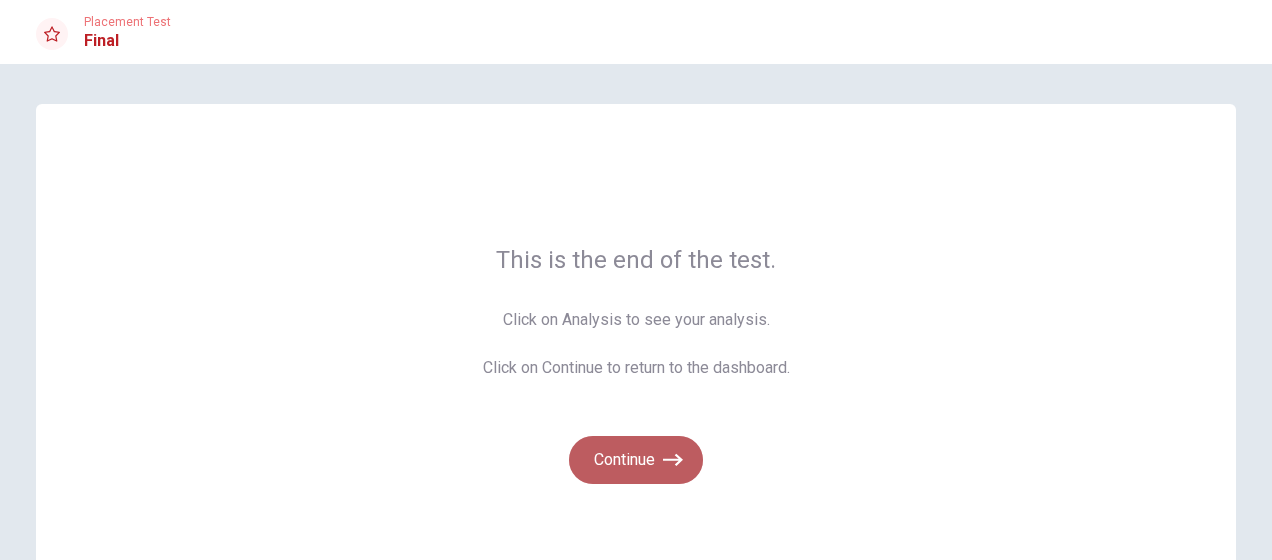 click on "Continue" at bounding box center [636, 460] 